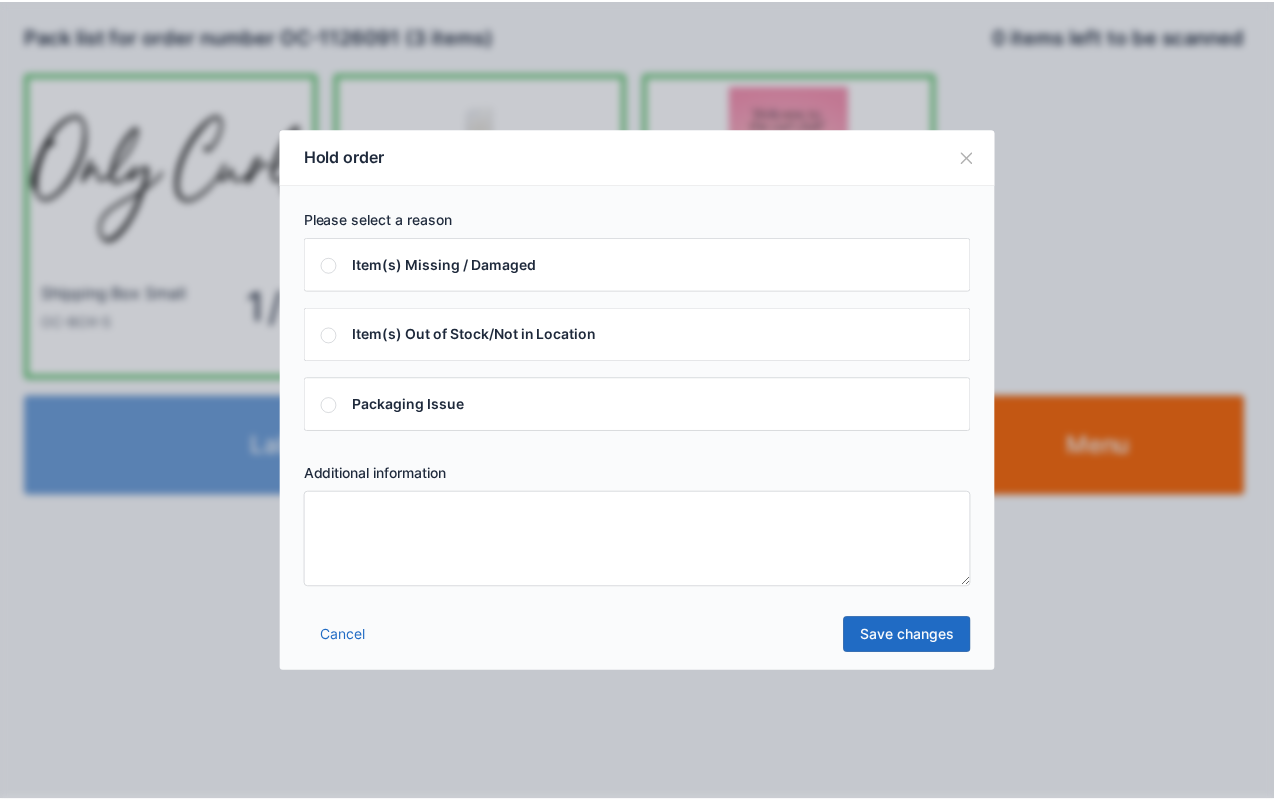 scroll, scrollTop: 0, scrollLeft: 0, axis: both 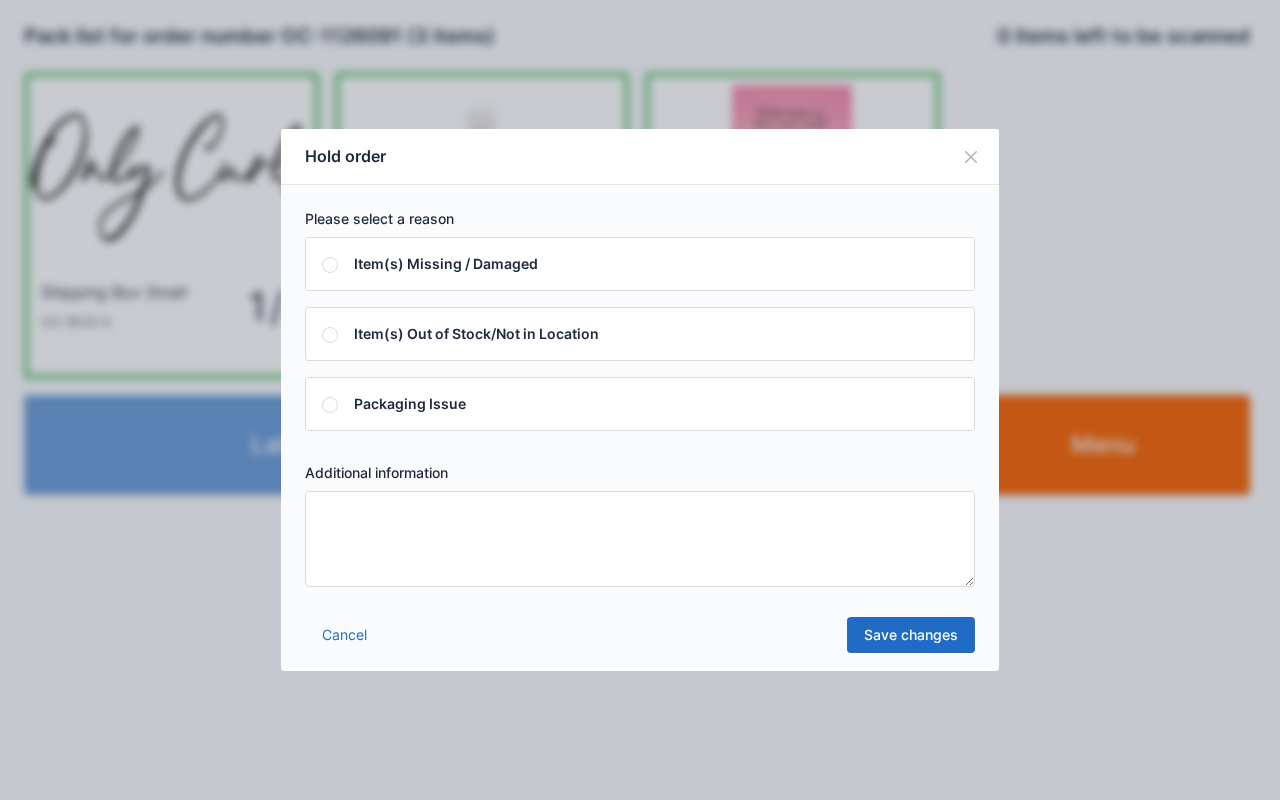 click at bounding box center [640, 539] 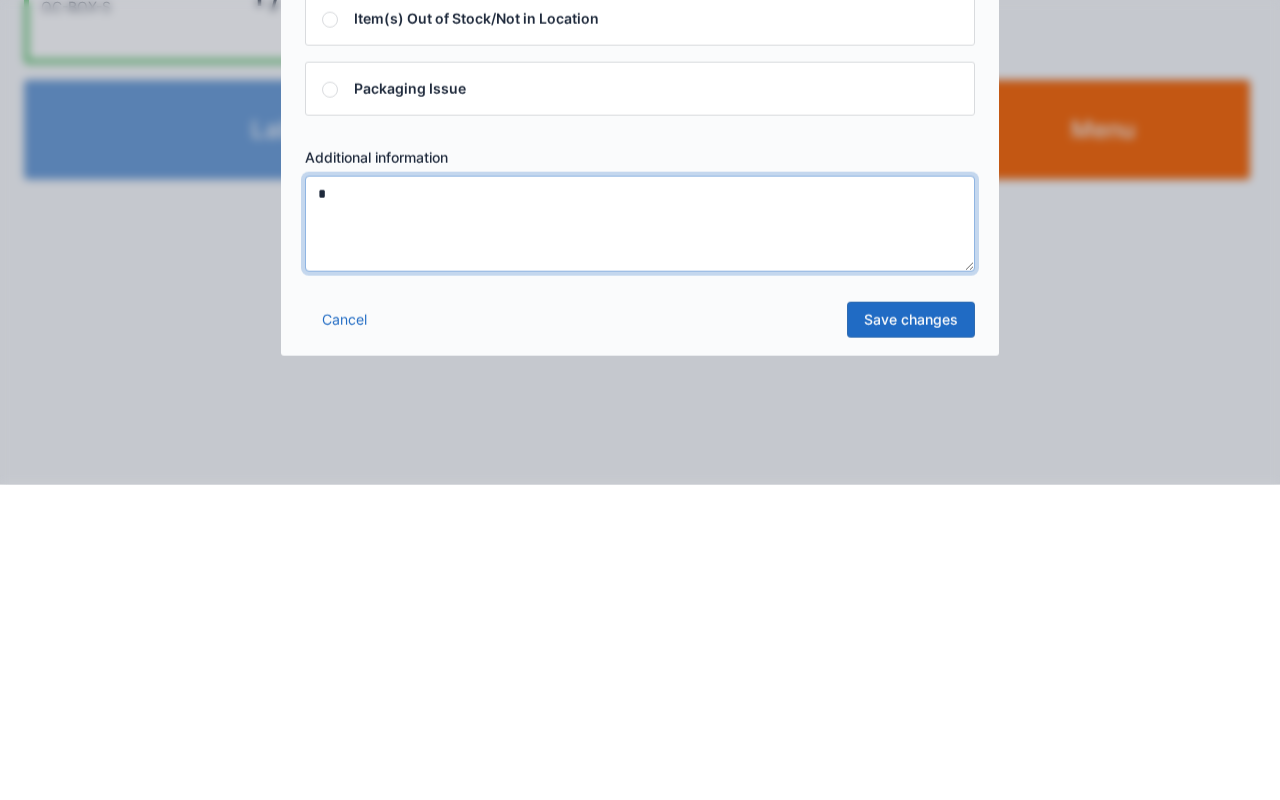 type on "*" 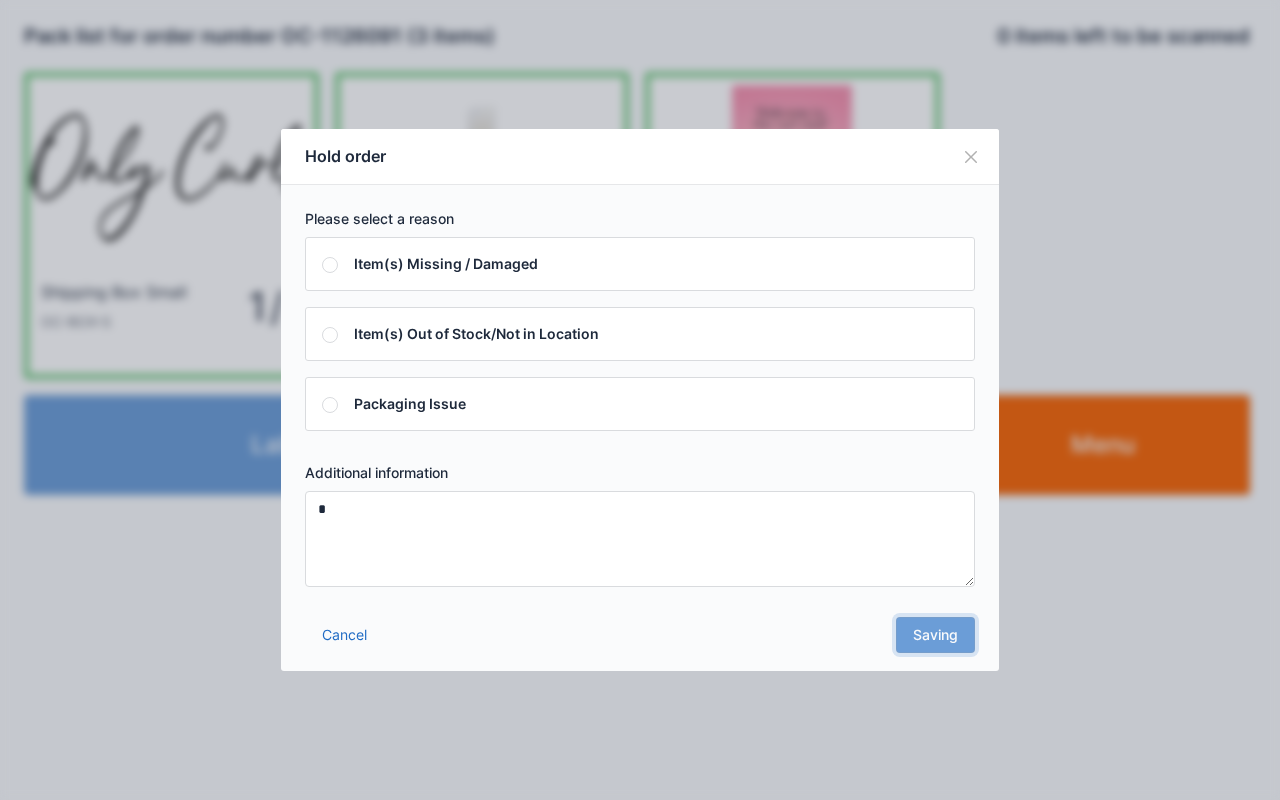 click at bounding box center (971, 157) 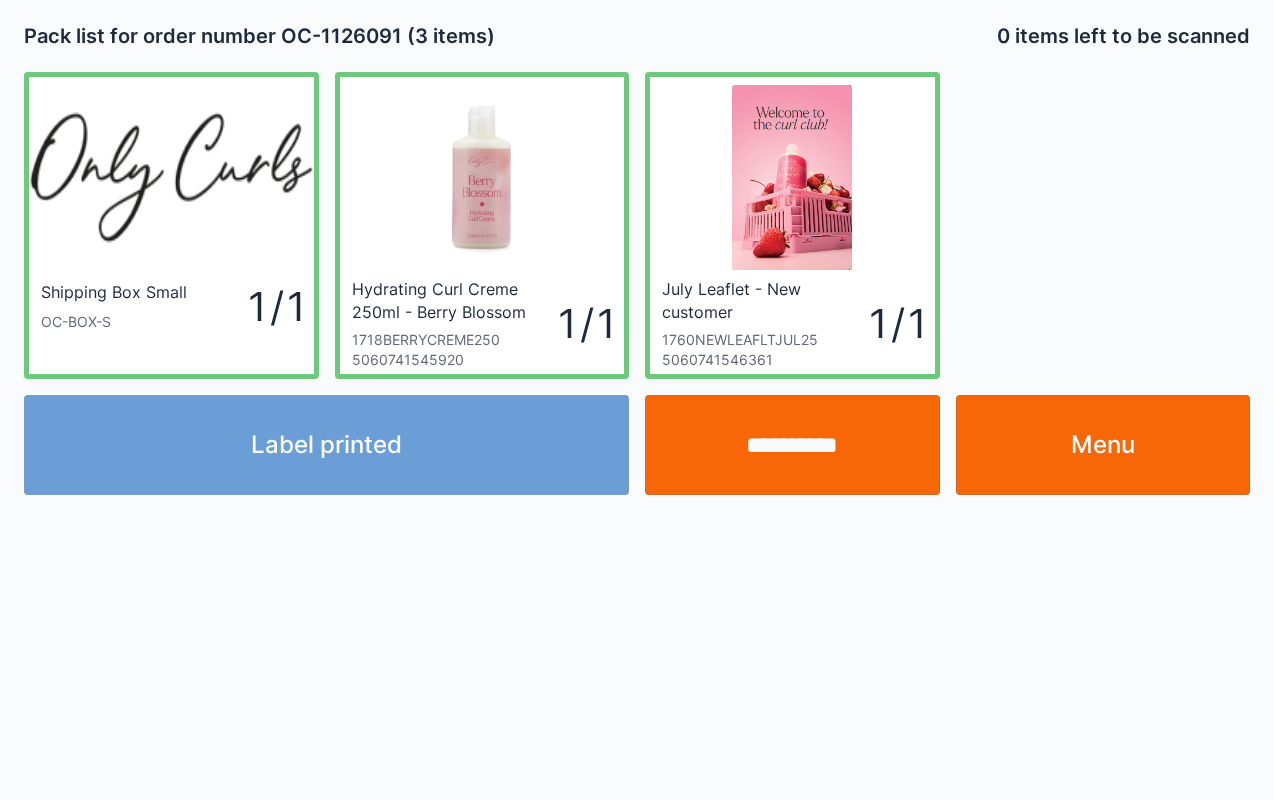 click on "**********" at bounding box center (792, 445) 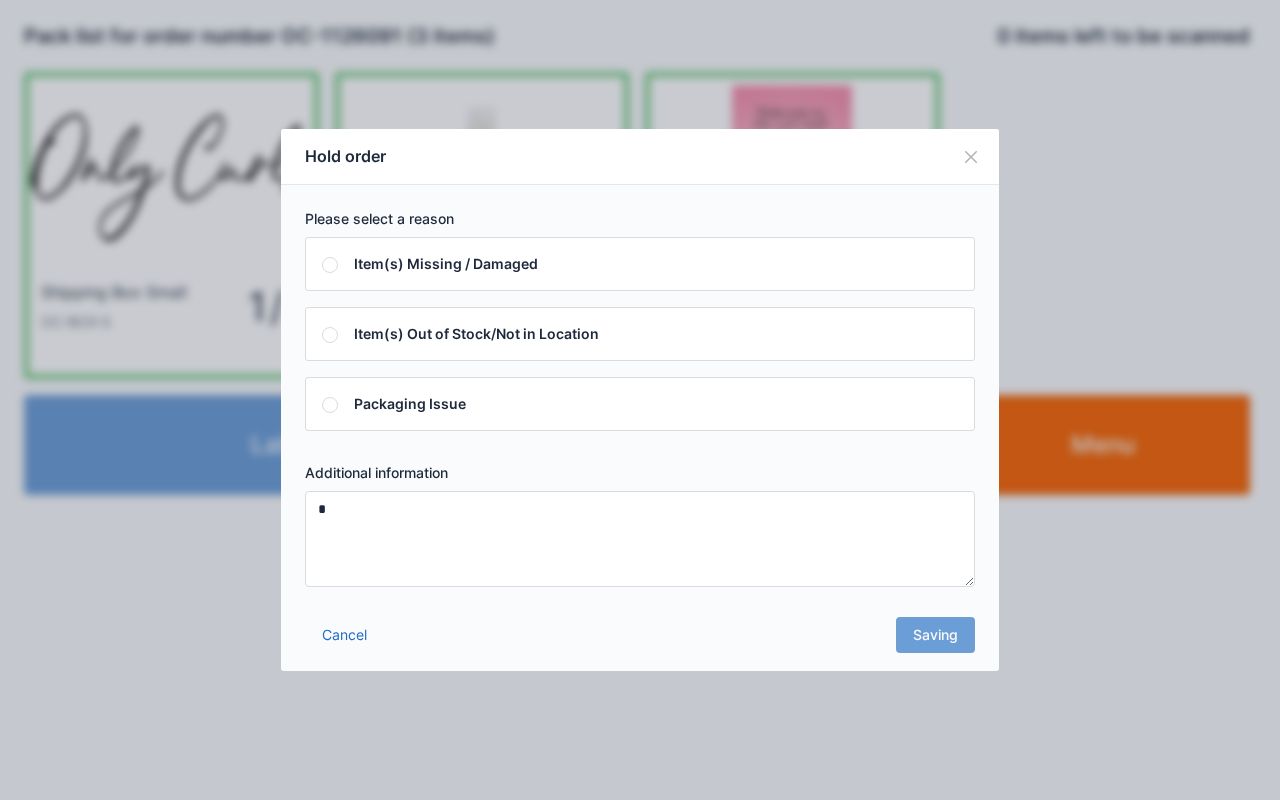 click on "Cancel  Saving" at bounding box center [640, 641] 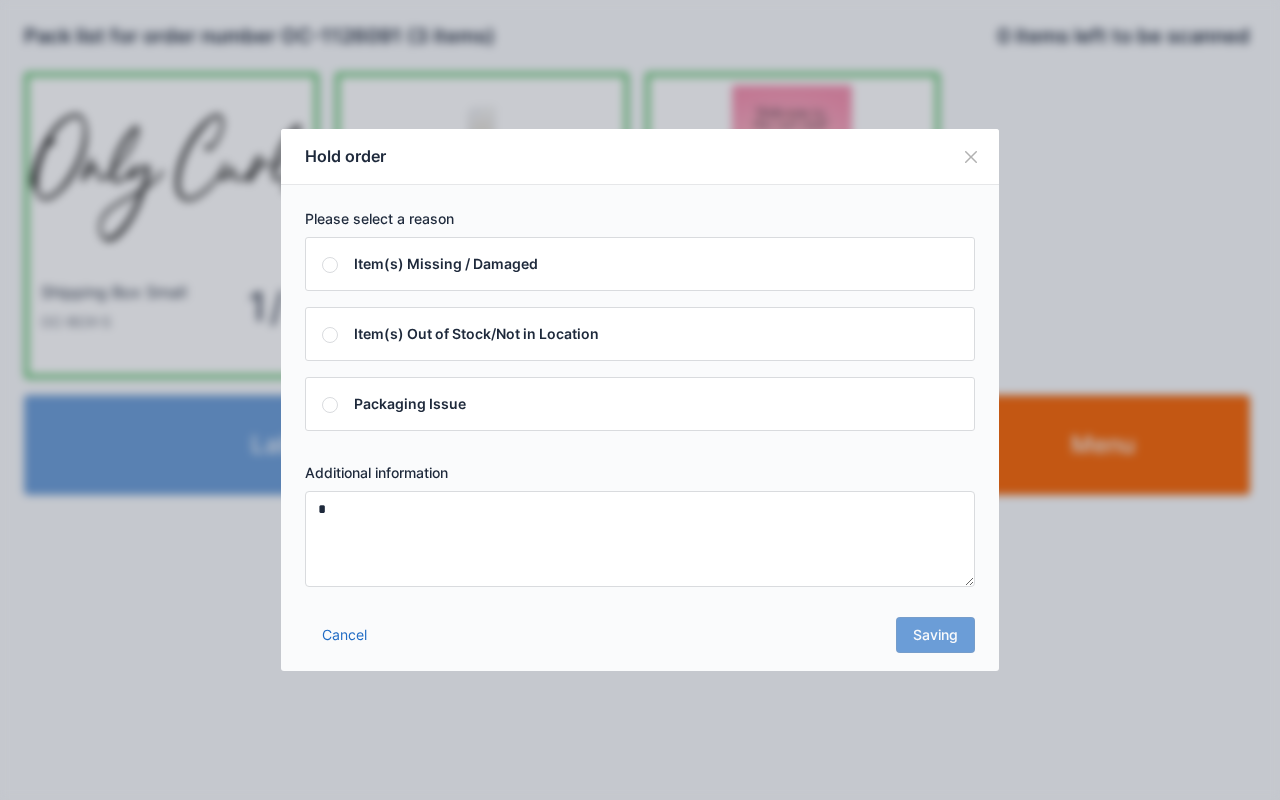 click at bounding box center [971, 157] 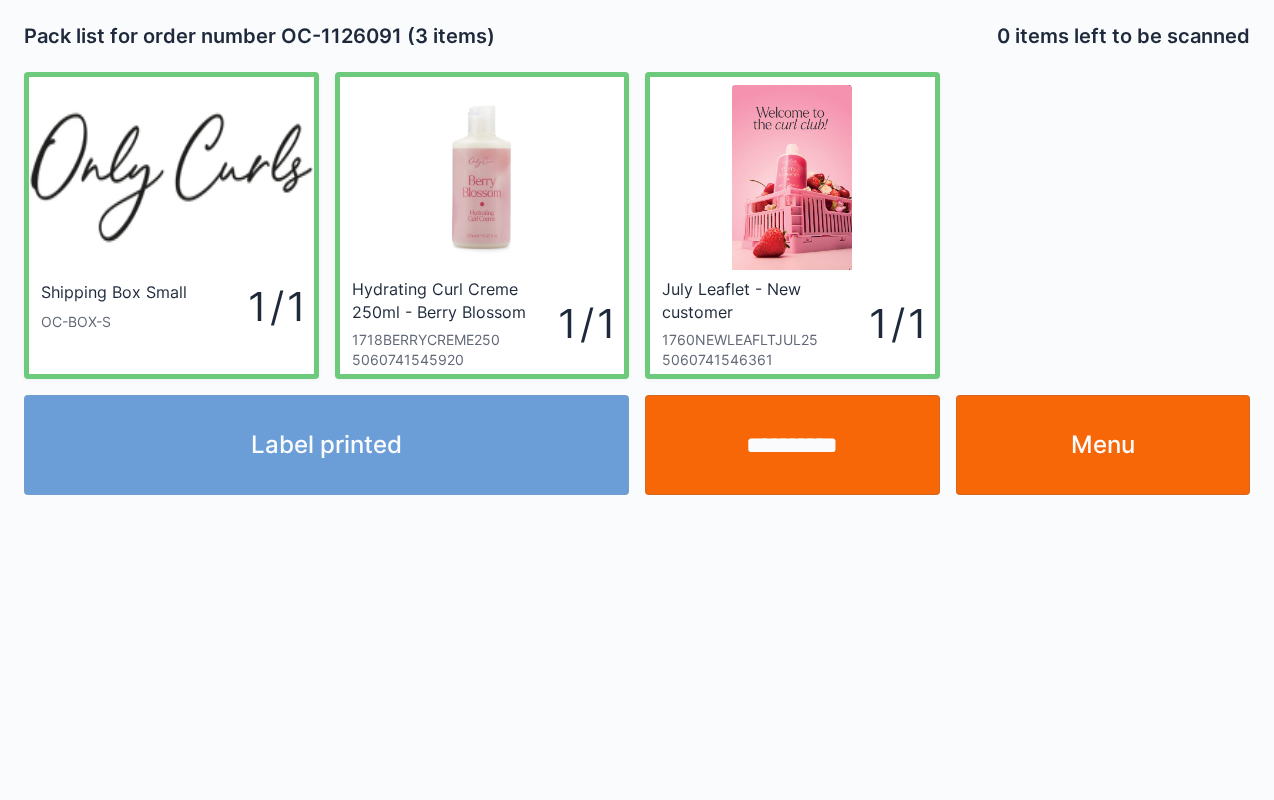 click on "Label printed" at bounding box center (326, 445) 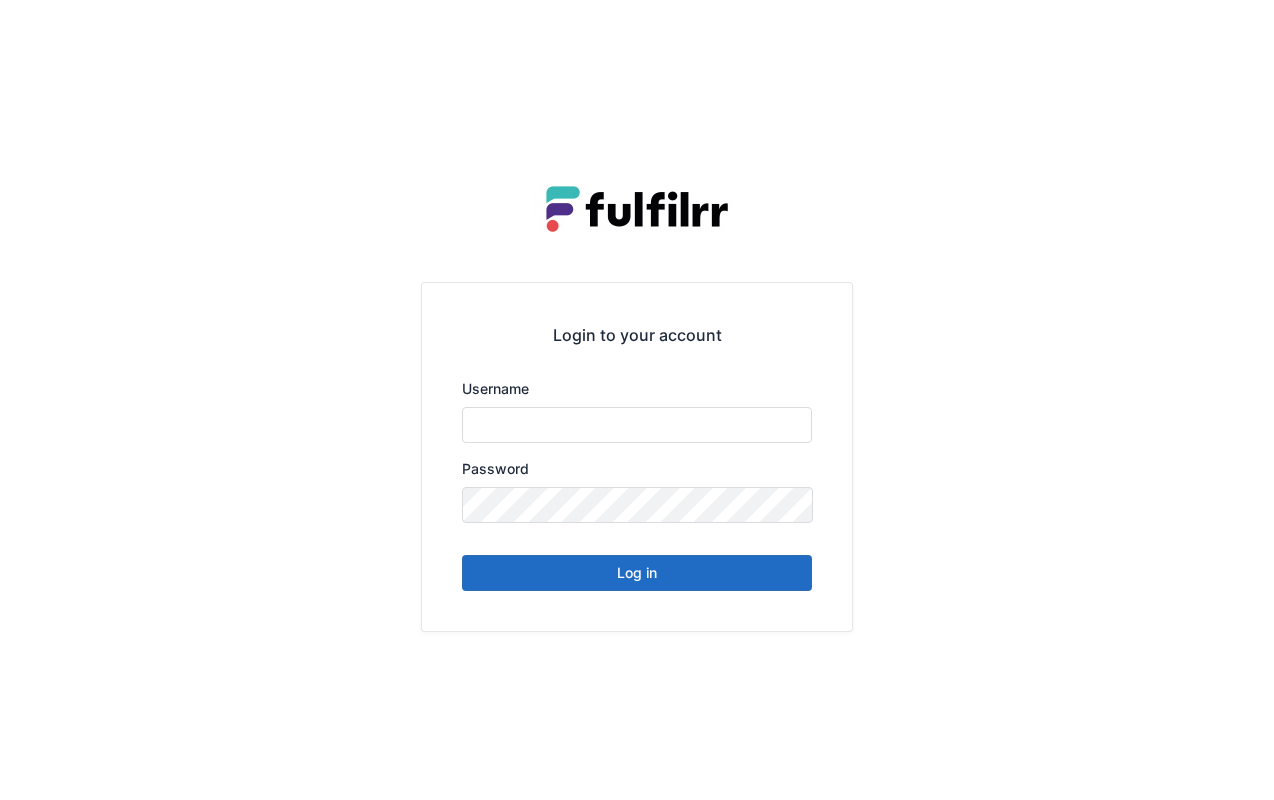 scroll, scrollTop: 0, scrollLeft: 0, axis: both 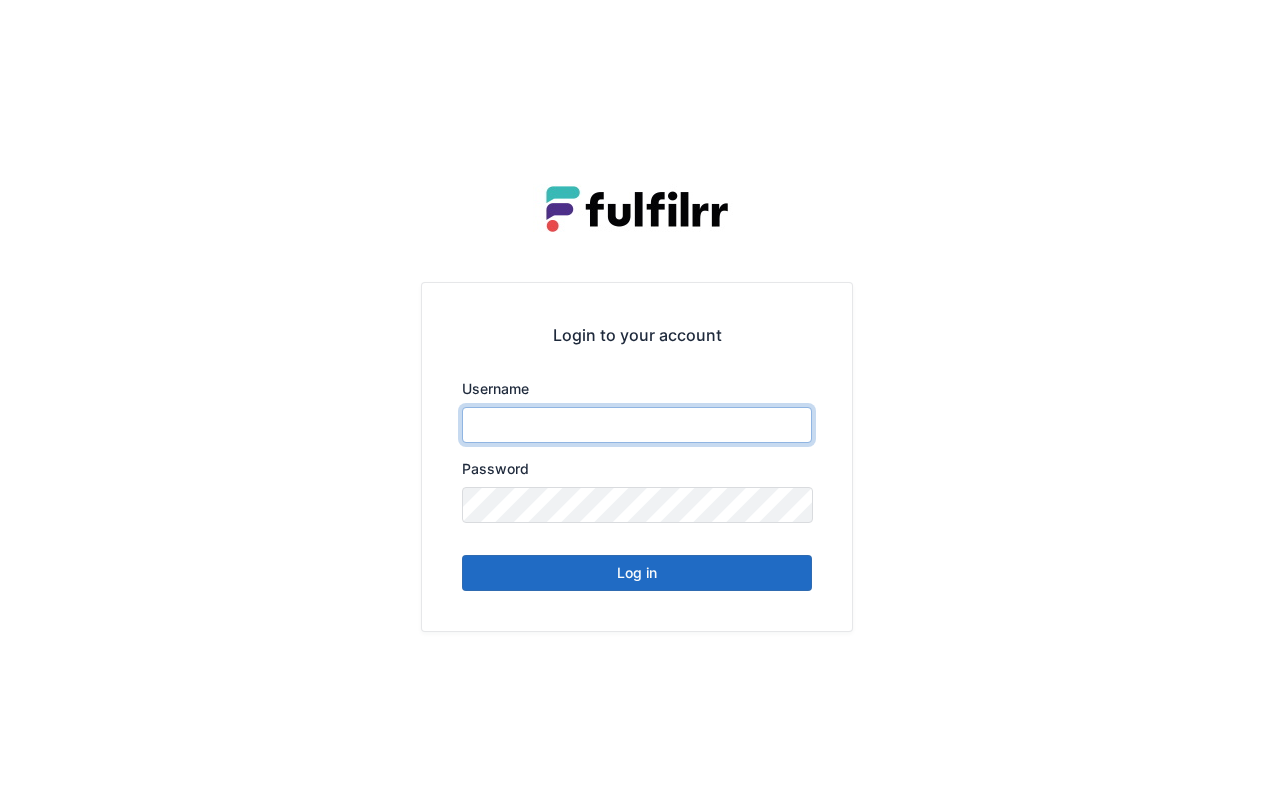 type on "*******" 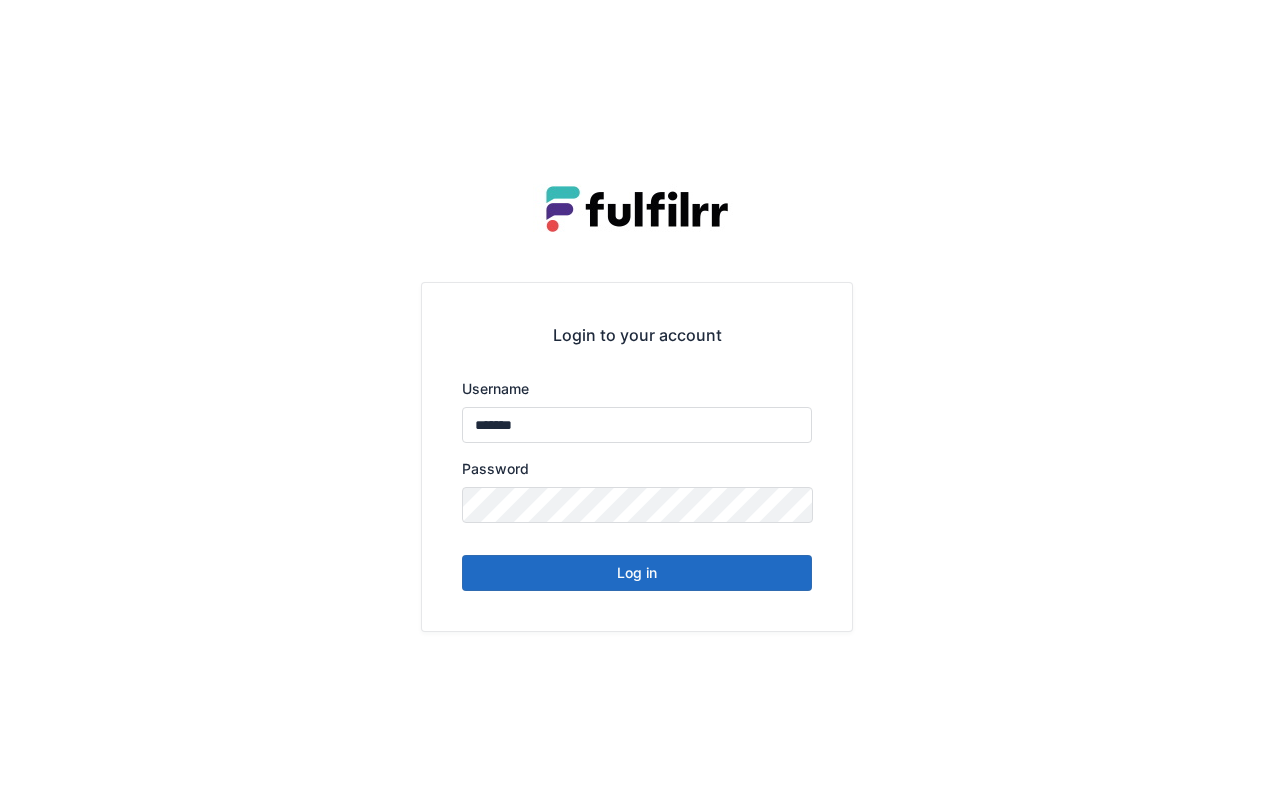 click on "Log in" at bounding box center [637, 573] 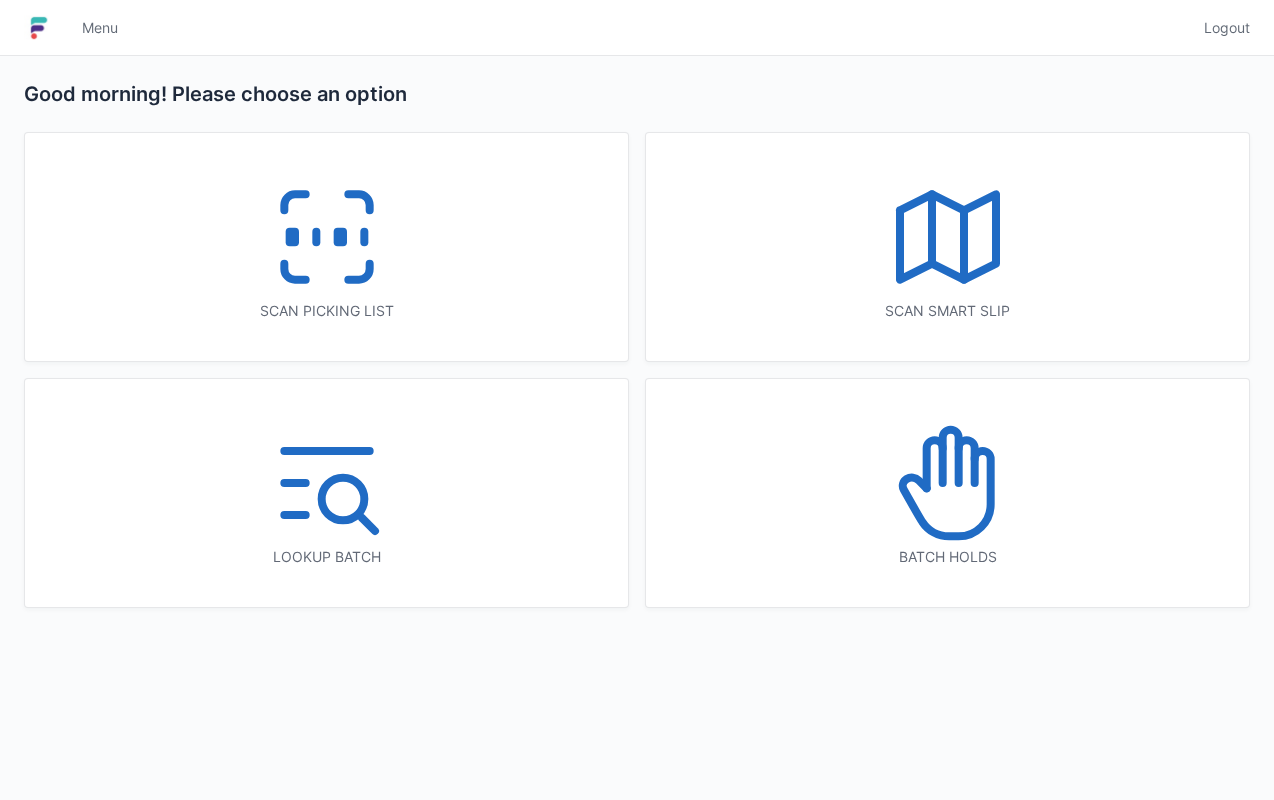 scroll, scrollTop: 0, scrollLeft: 0, axis: both 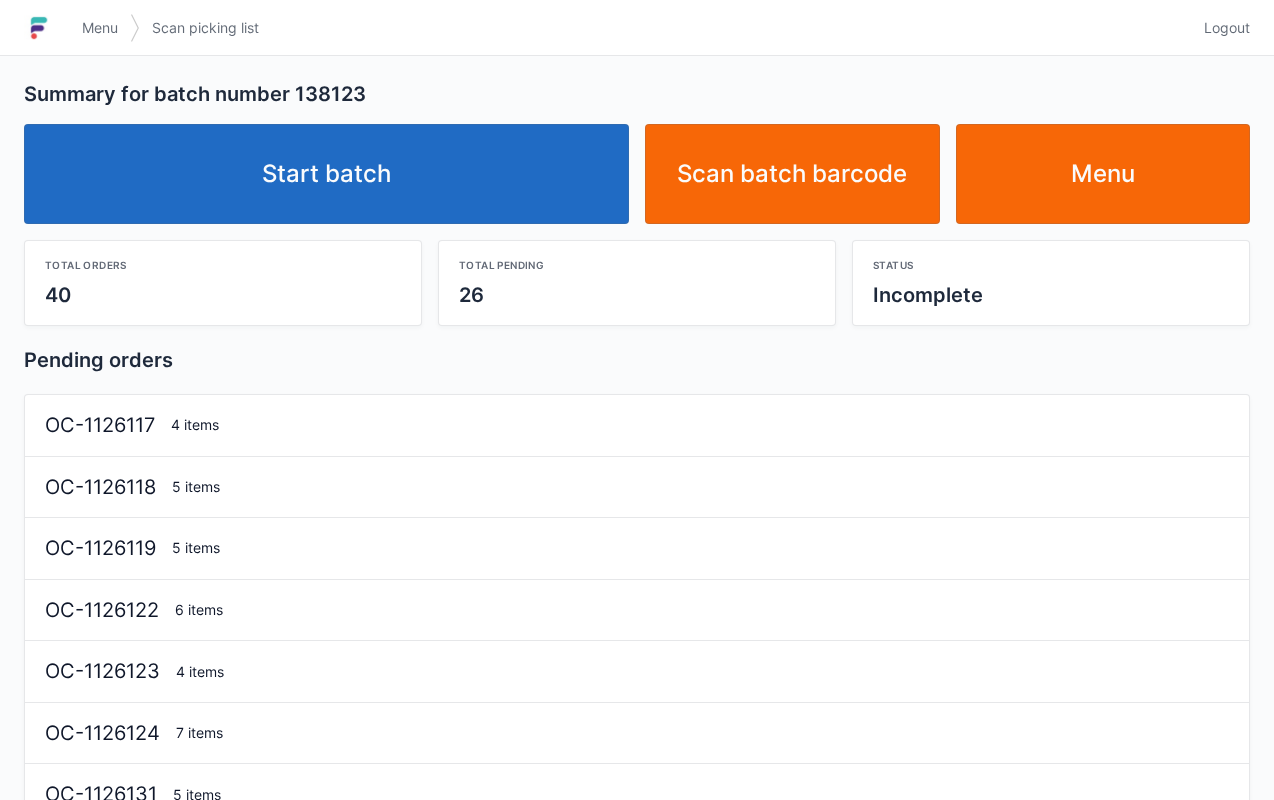 click on "Start batch" at bounding box center [326, 174] 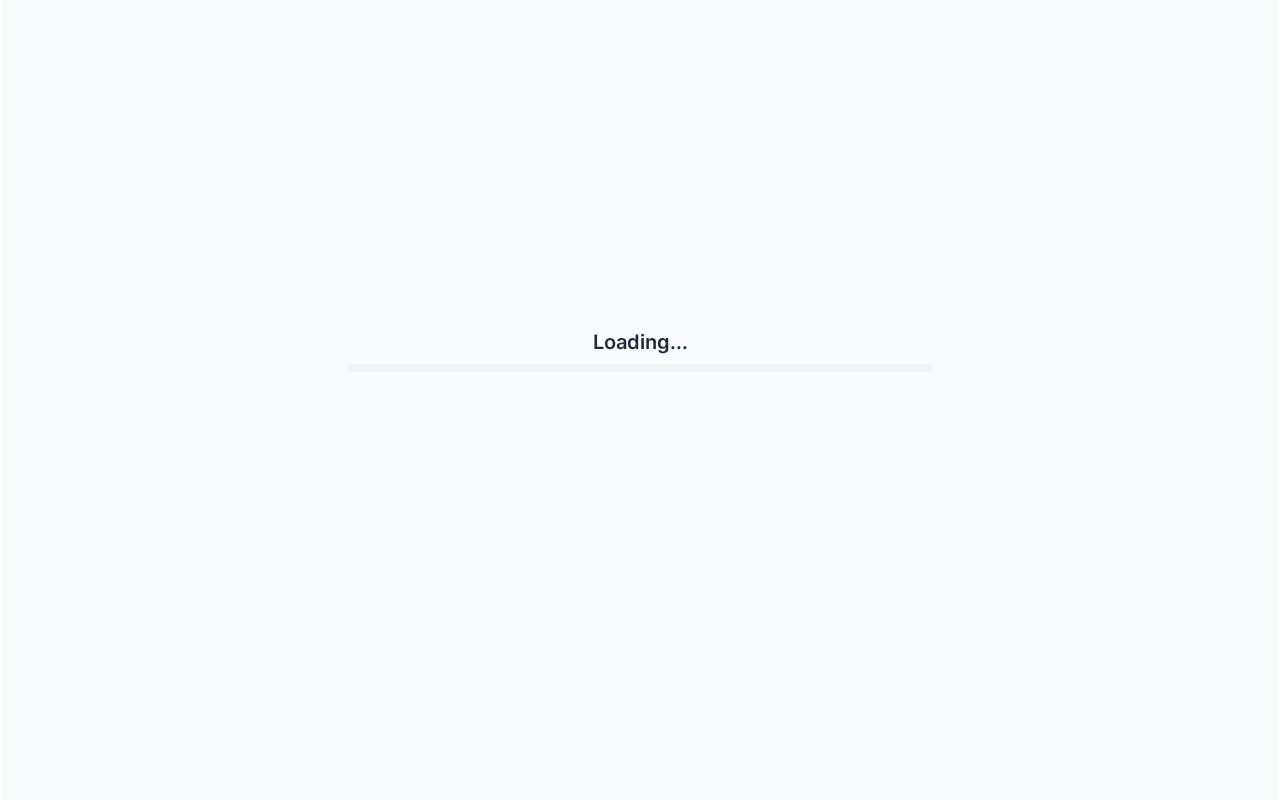 scroll, scrollTop: 0, scrollLeft: 0, axis: both 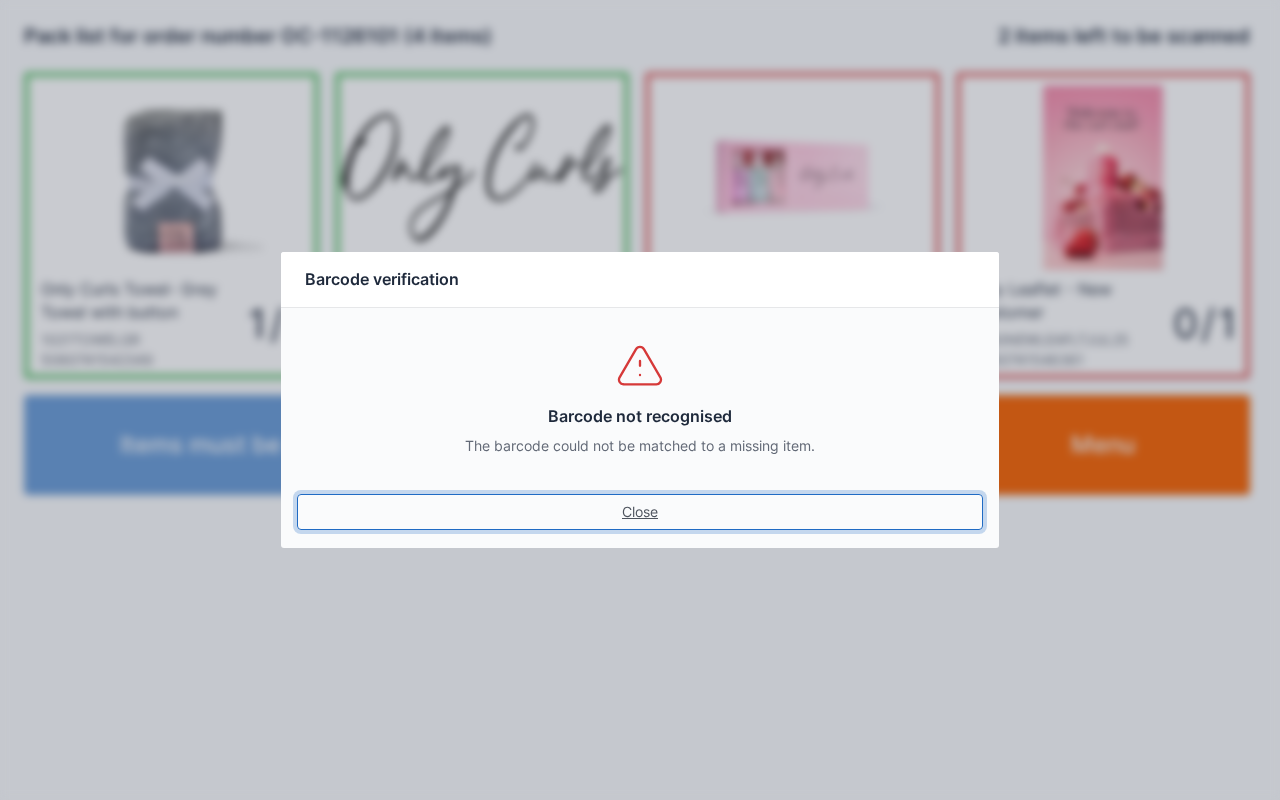 click on "Close" at bounding box center [640, 512] 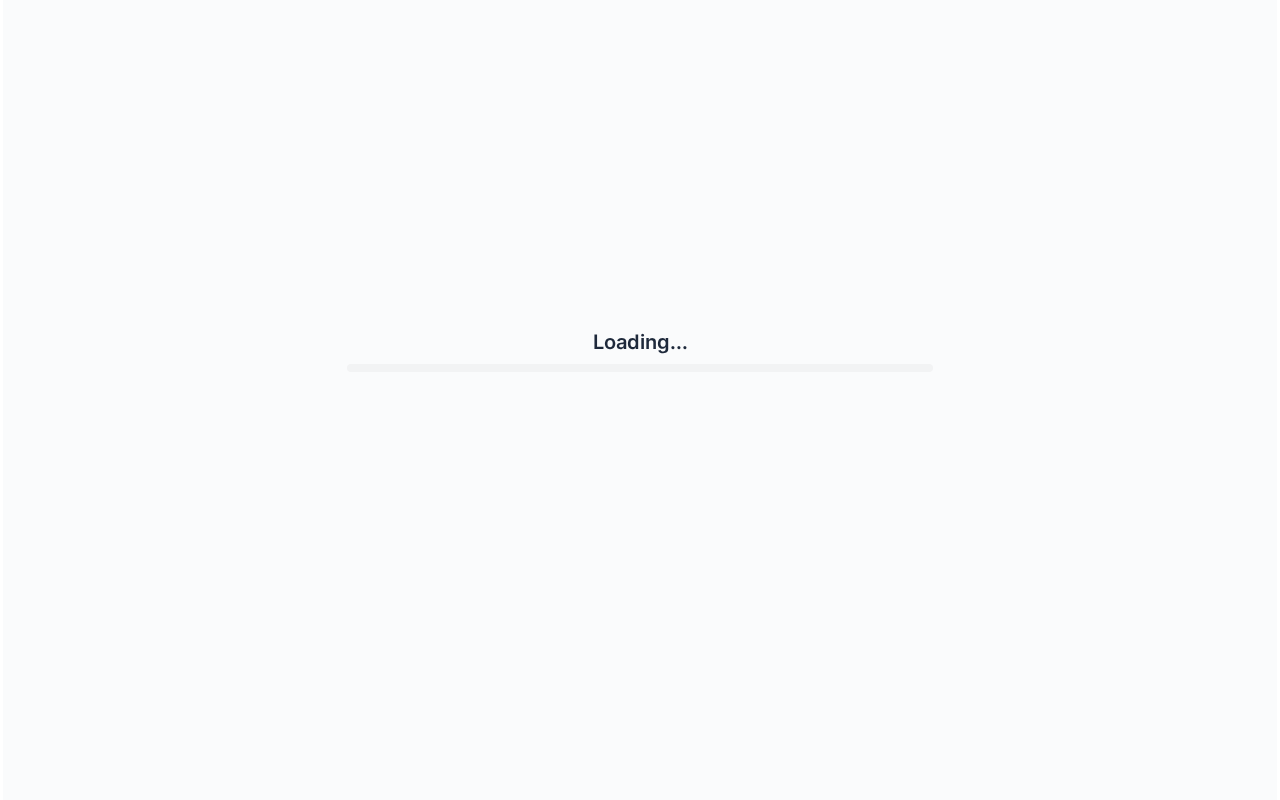 scroll, scrollTop: 0, scrollLeft: 0, axis: both 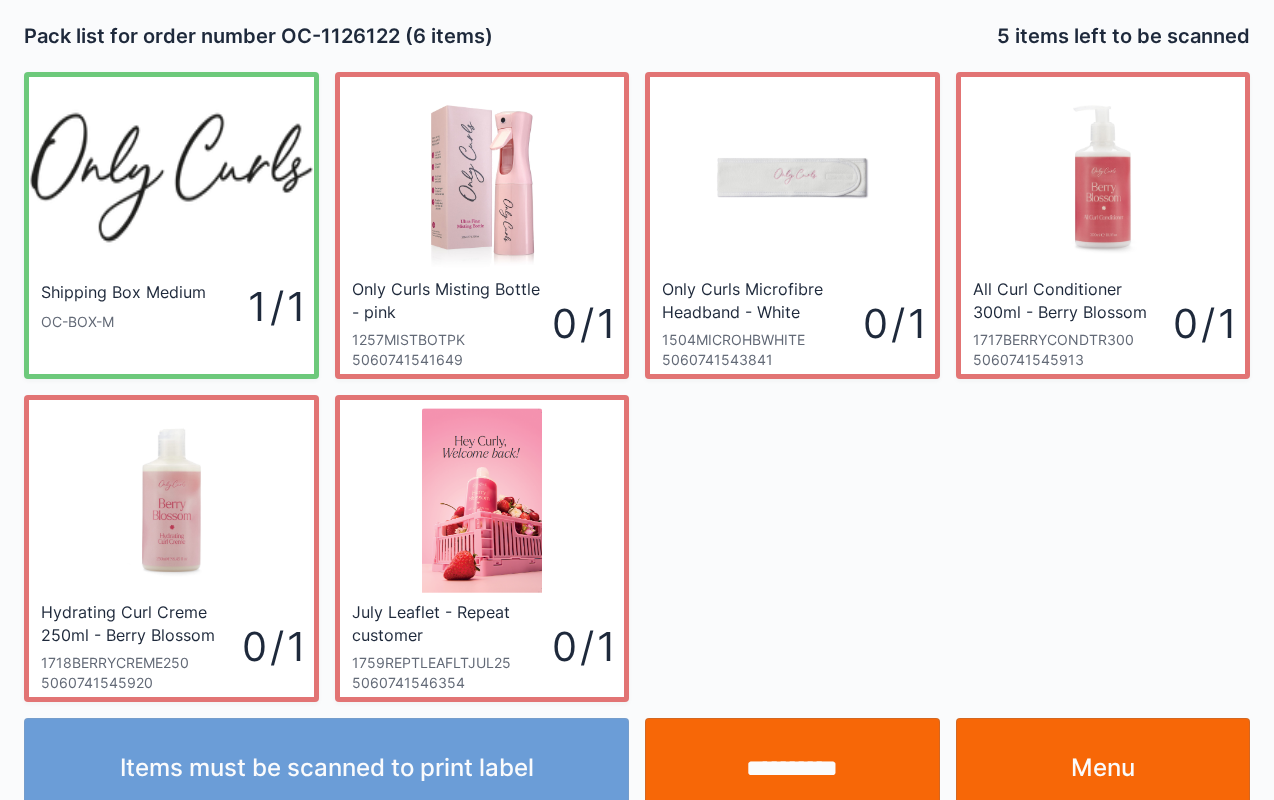 click on "**********" at bounding box center (792, 768) 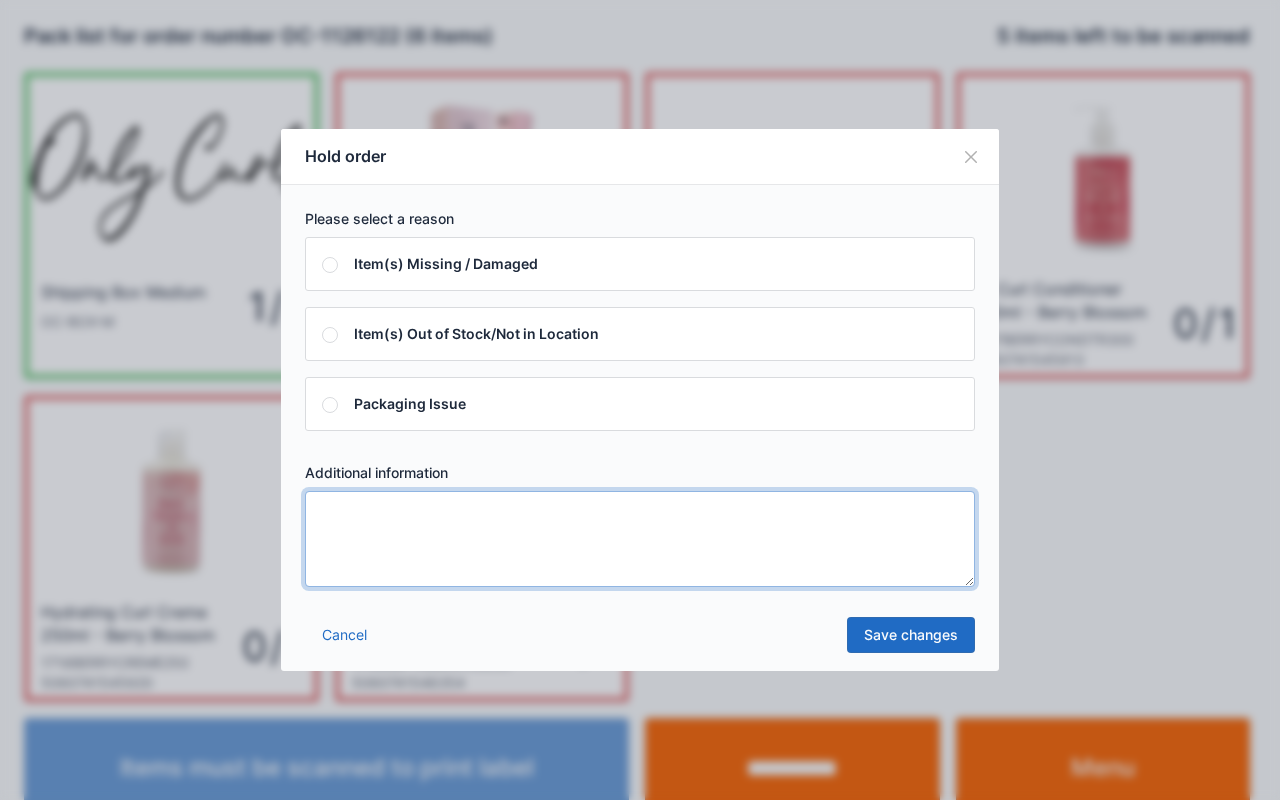 click at bounding box center [640, 539] 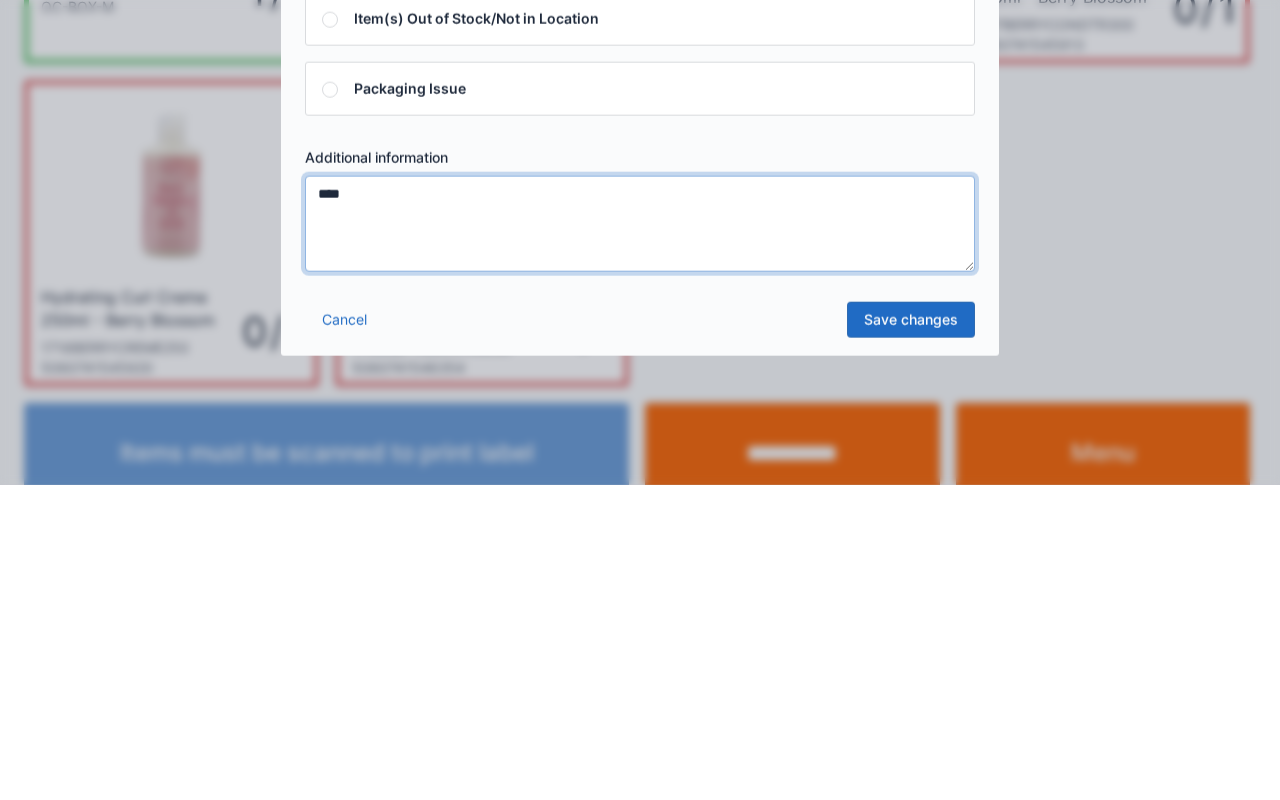 type on "****" 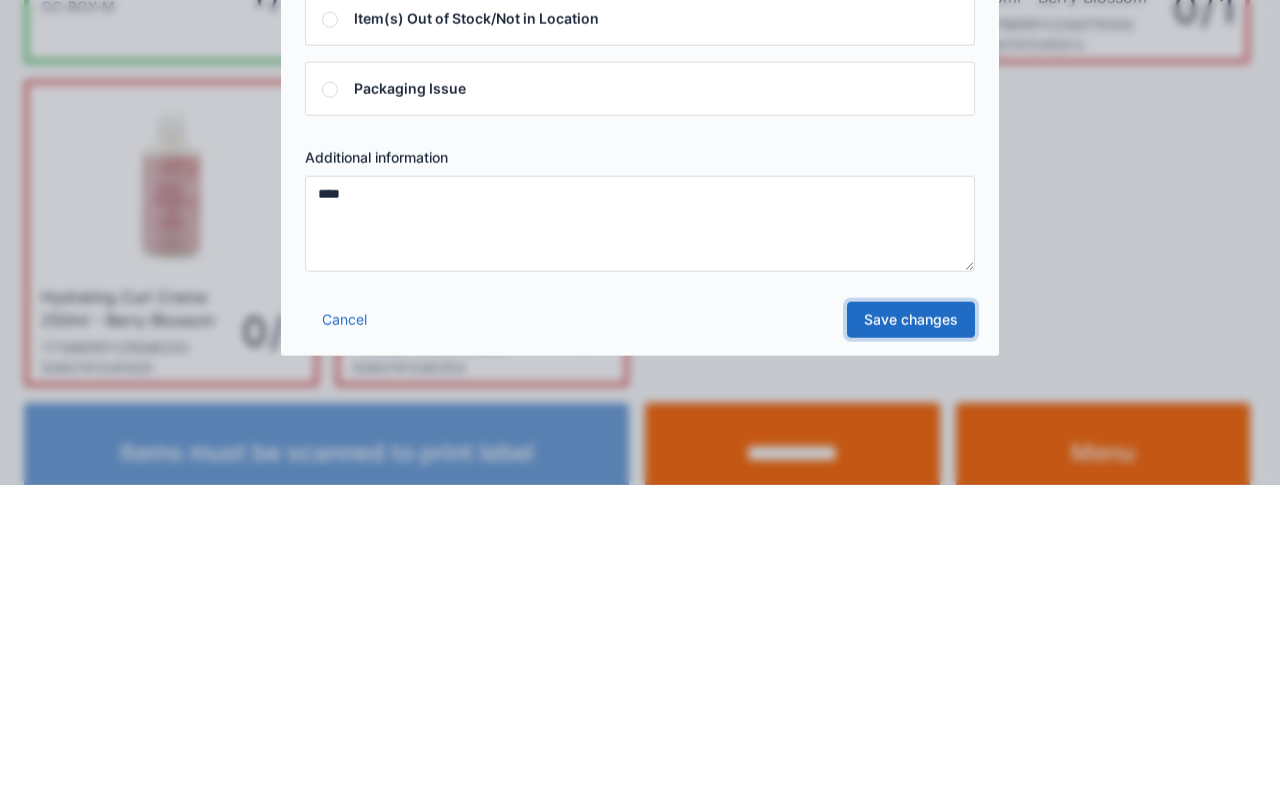 click on "Save changes" at bounding box center [911, 635] 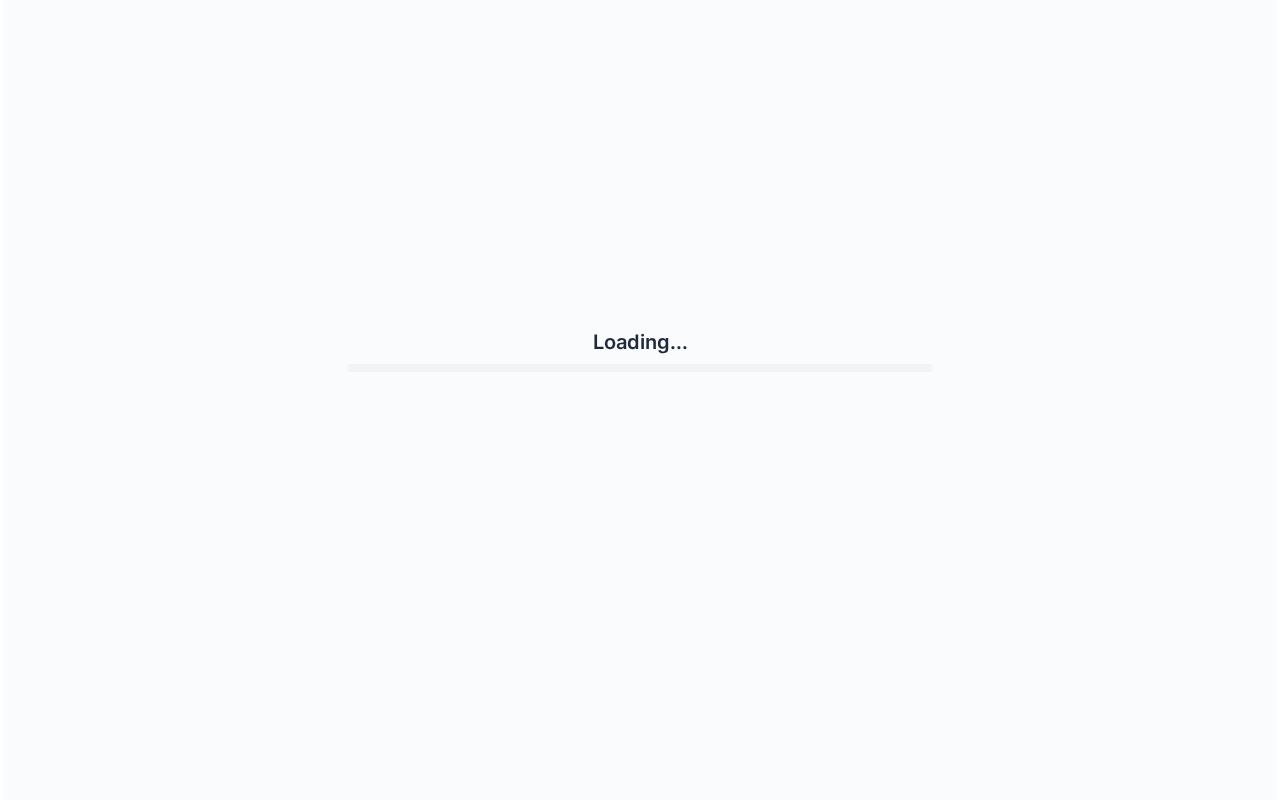 scroll, scrollTop: 0, scrollLeft: 0, axis: both 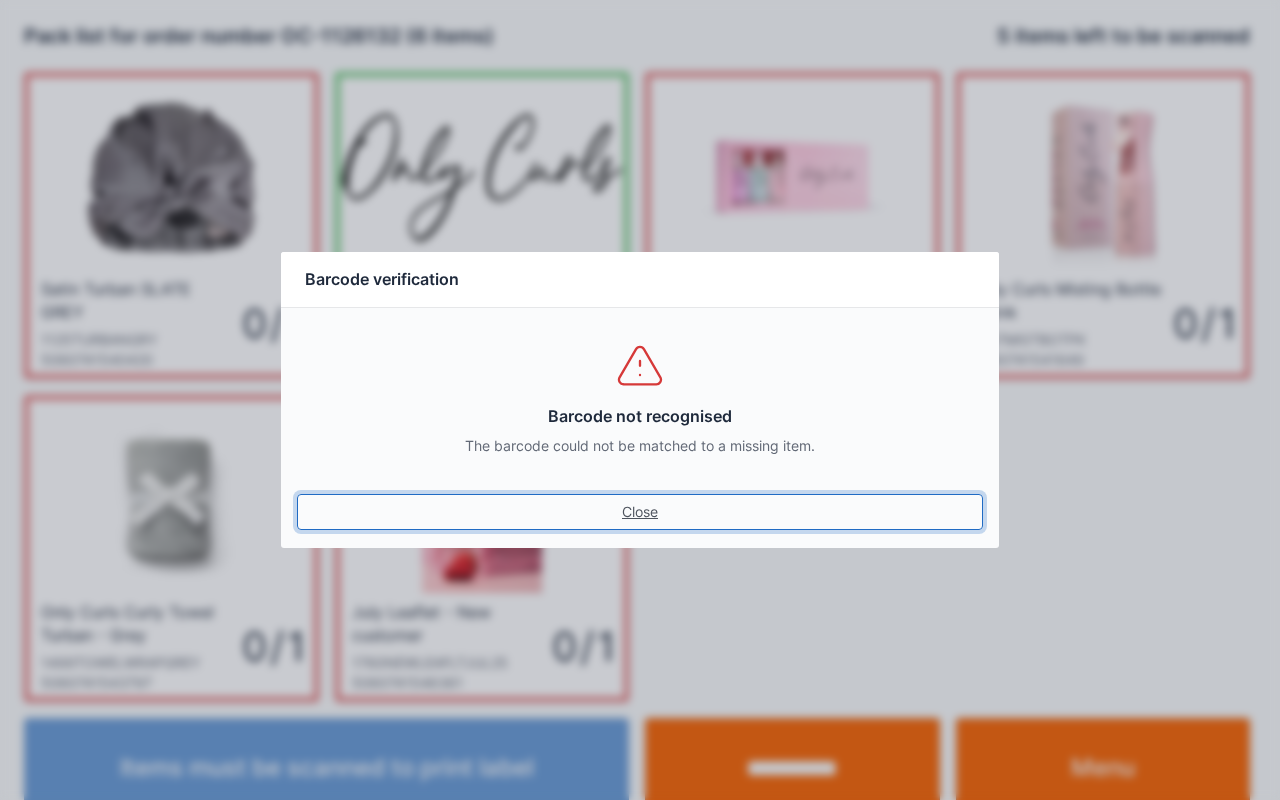 click on "Close" at bounding box center (640, 512) 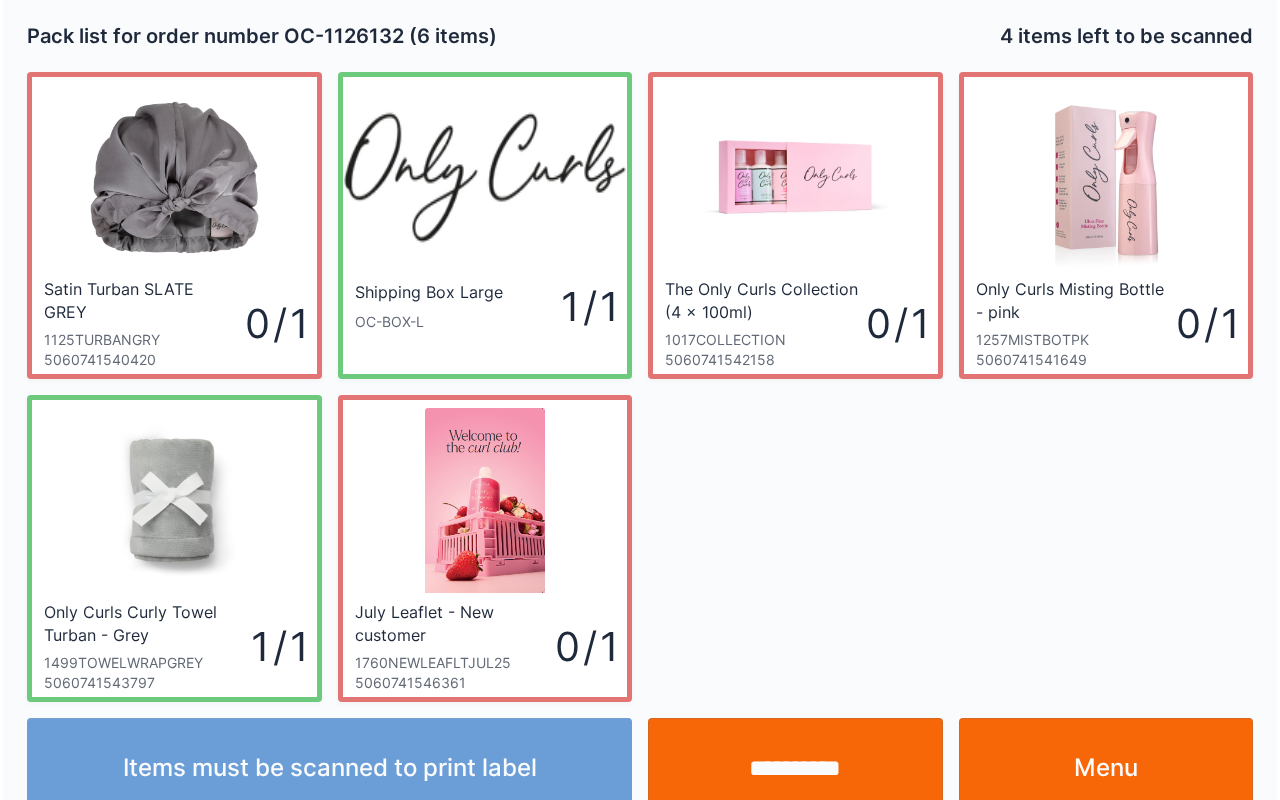 scroll, scrollTop: 36, scrollLeft: 0, axis: vertical 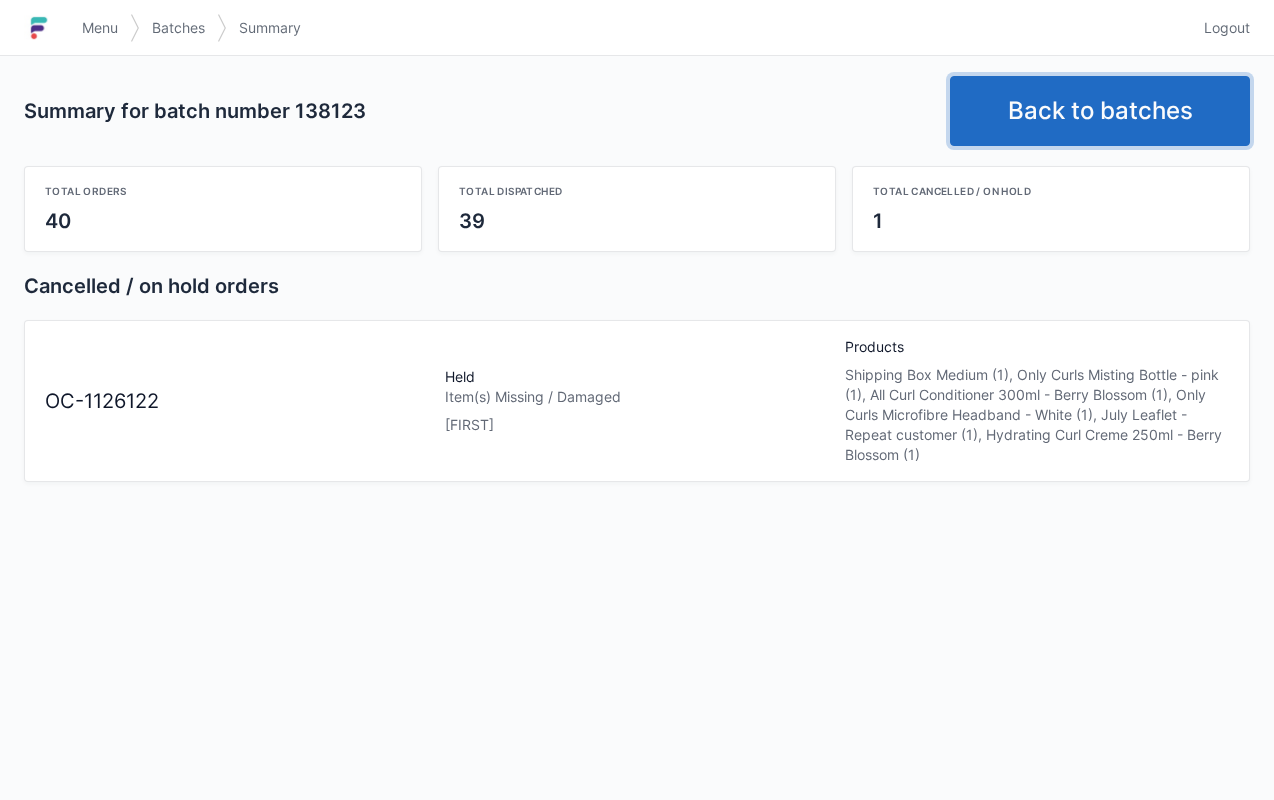 click on "Back to batches" at bounding box center [1100, 111] 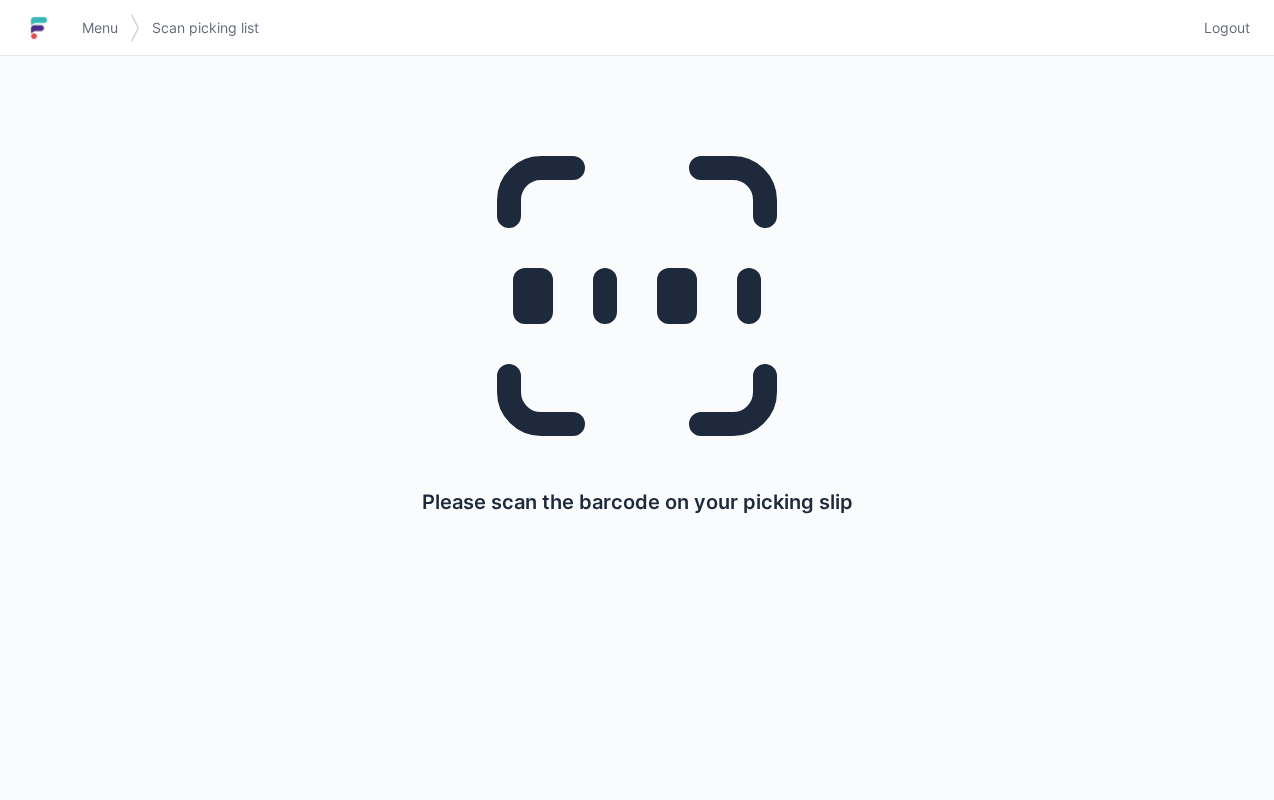 scroll, scrollTop: 0, scrollLeft: 0, axis: both 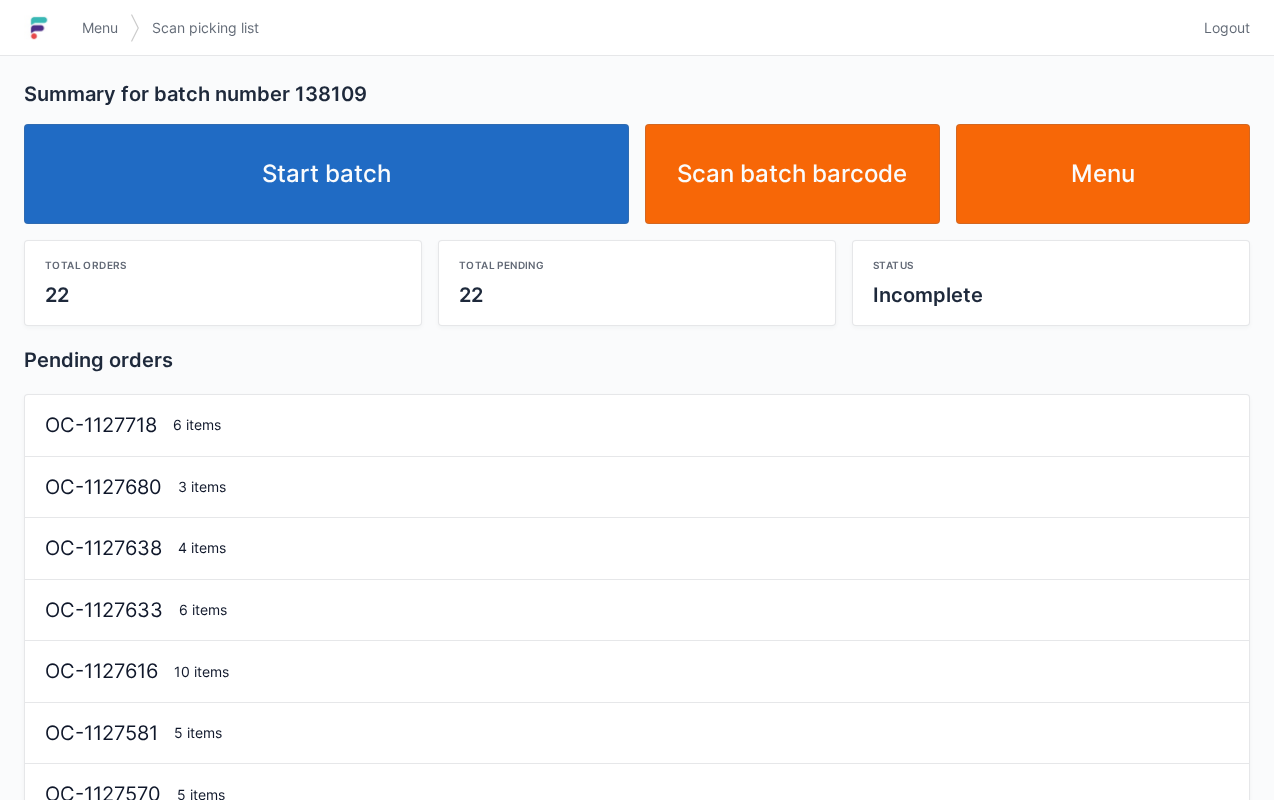 click on "Start batch" at bounding box center (326, 174) 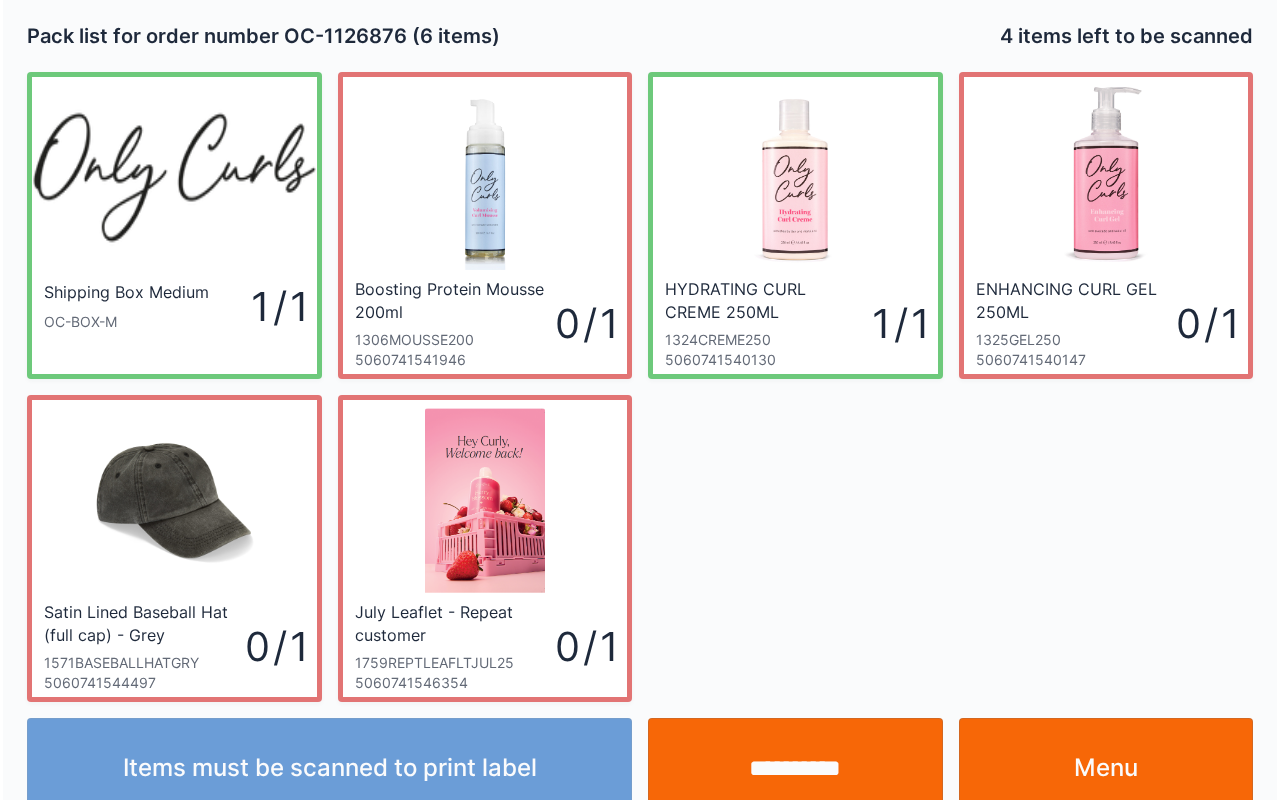 scroll, scrollTop: 36, scrollLeft: 0, axis: vertical 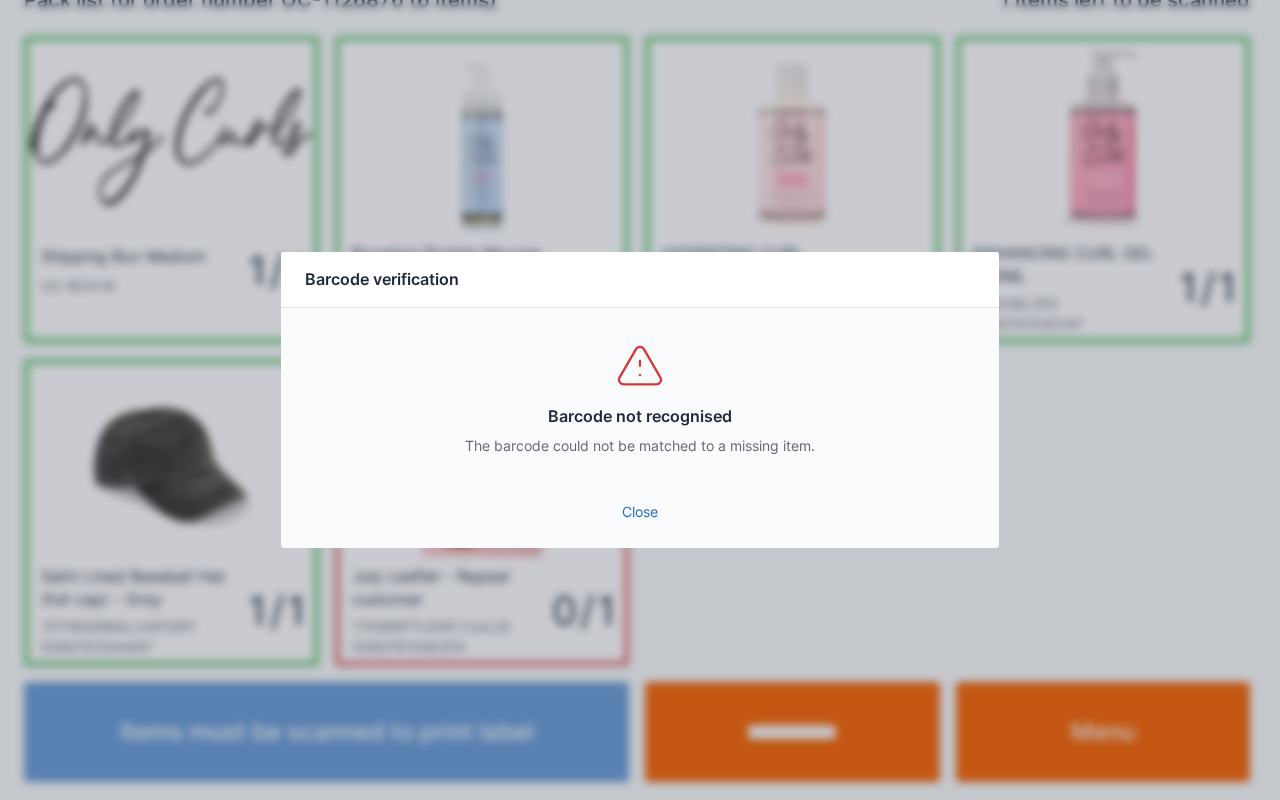 click on "Close" at bounding box center [640, 512] 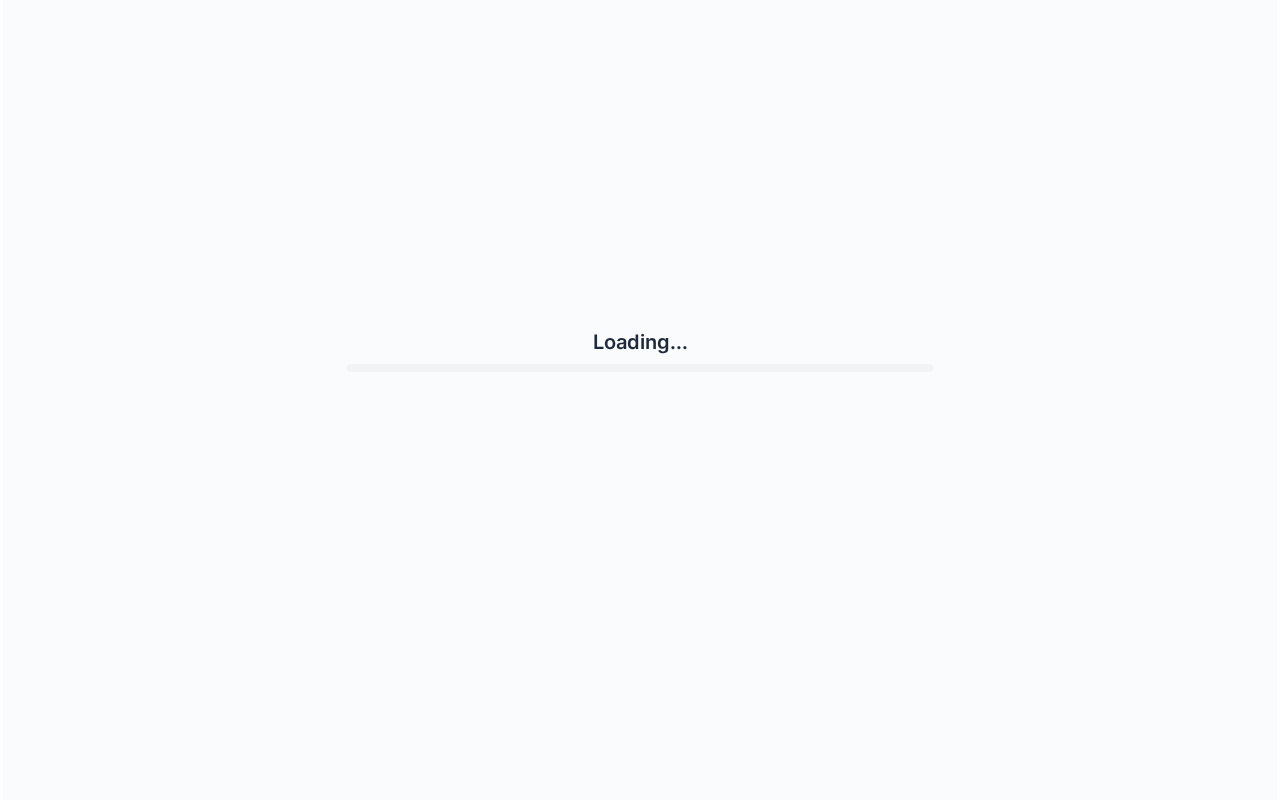 scroll, scrollTop: 0, scrollLeft: 0, axis: both 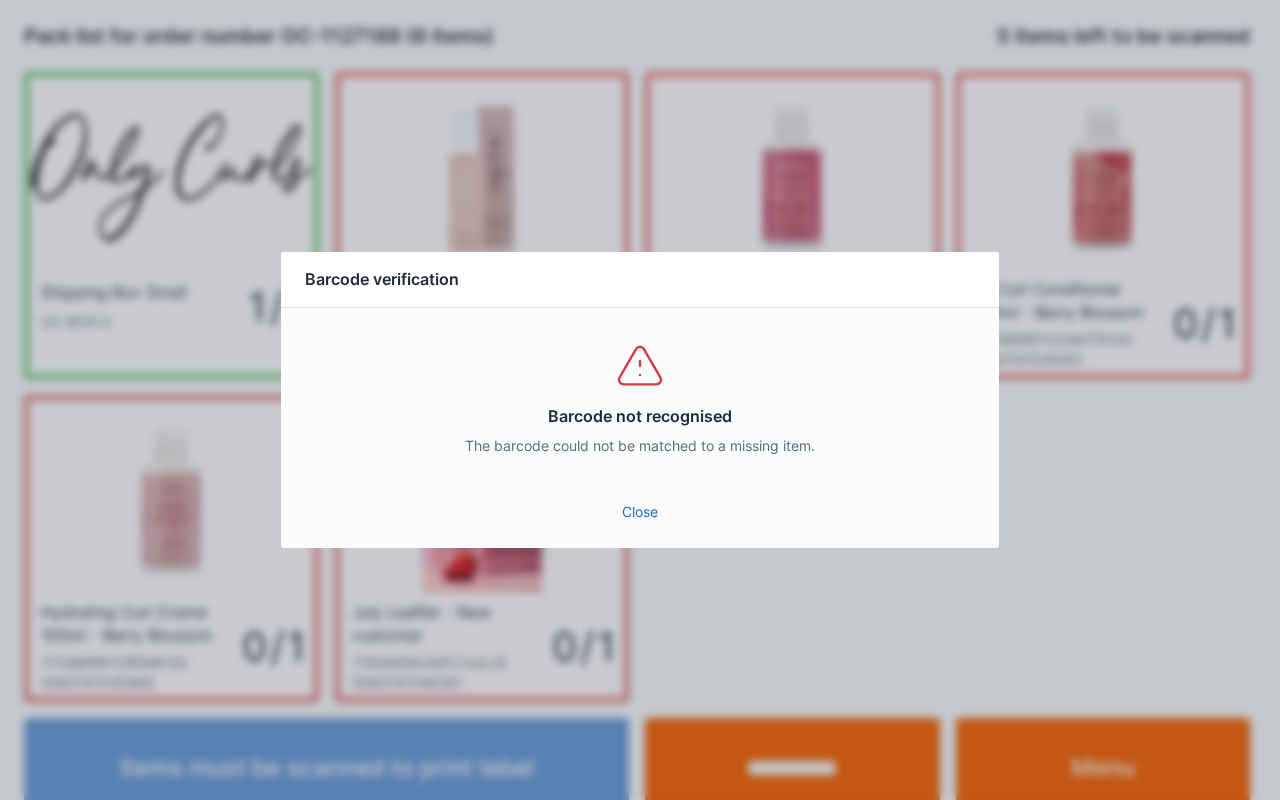 click on "Close" at bounding box center [640, 512] 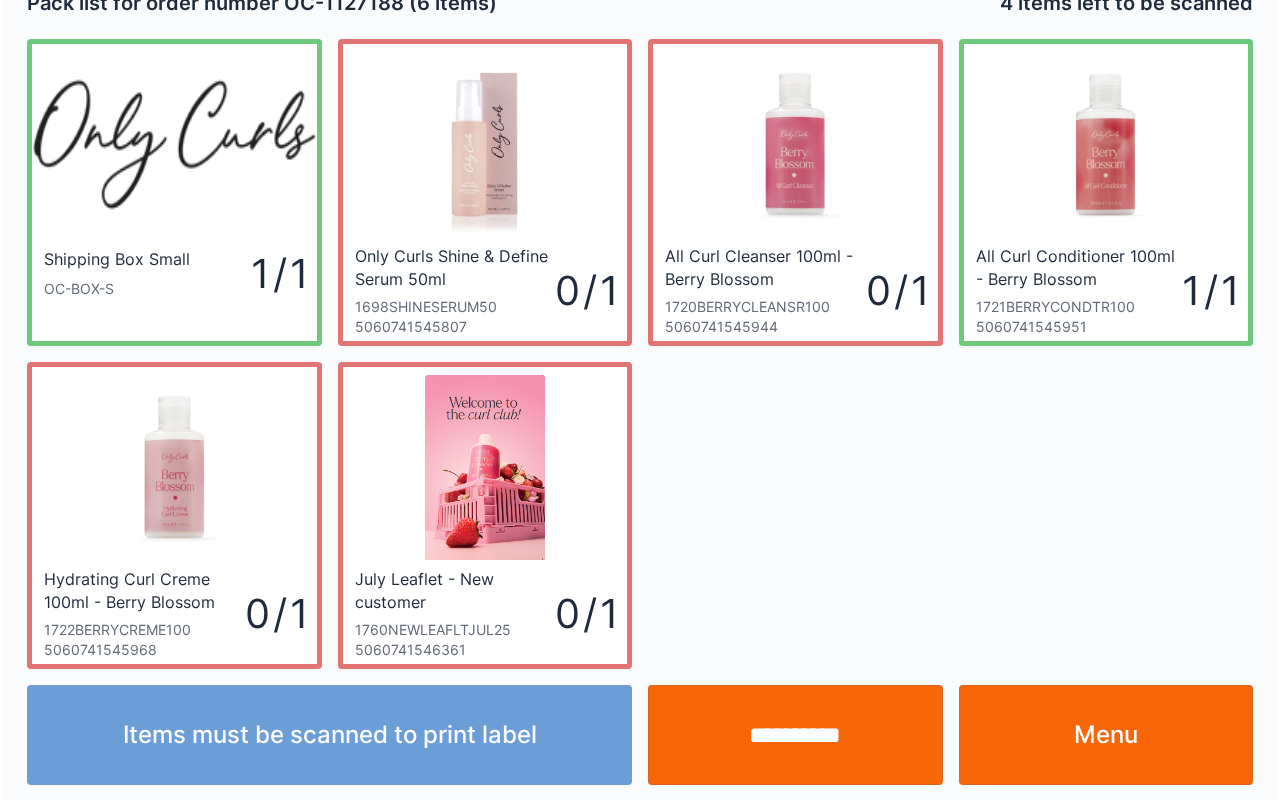 scroll, scrollTop: 36, scrollLeft: 0, axis: vertical 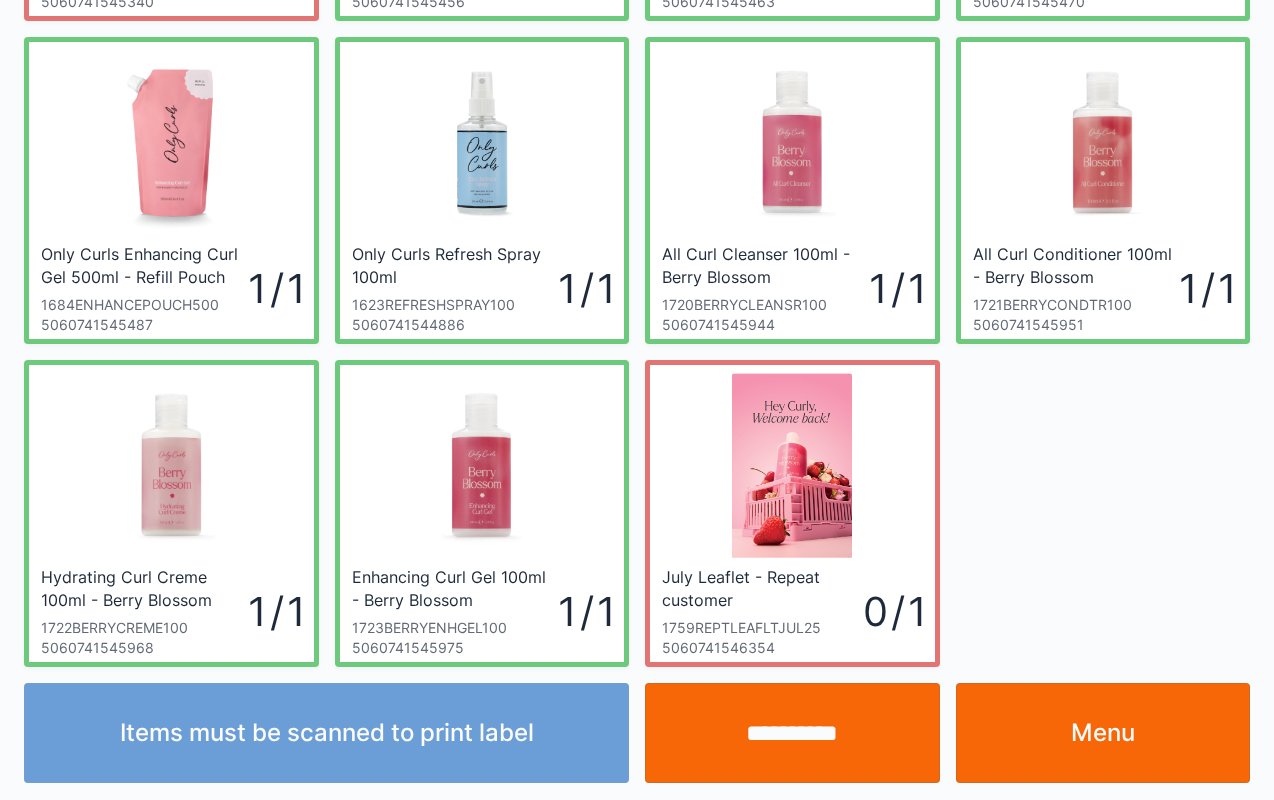 click on "**********" at bounding box center (792, 733) 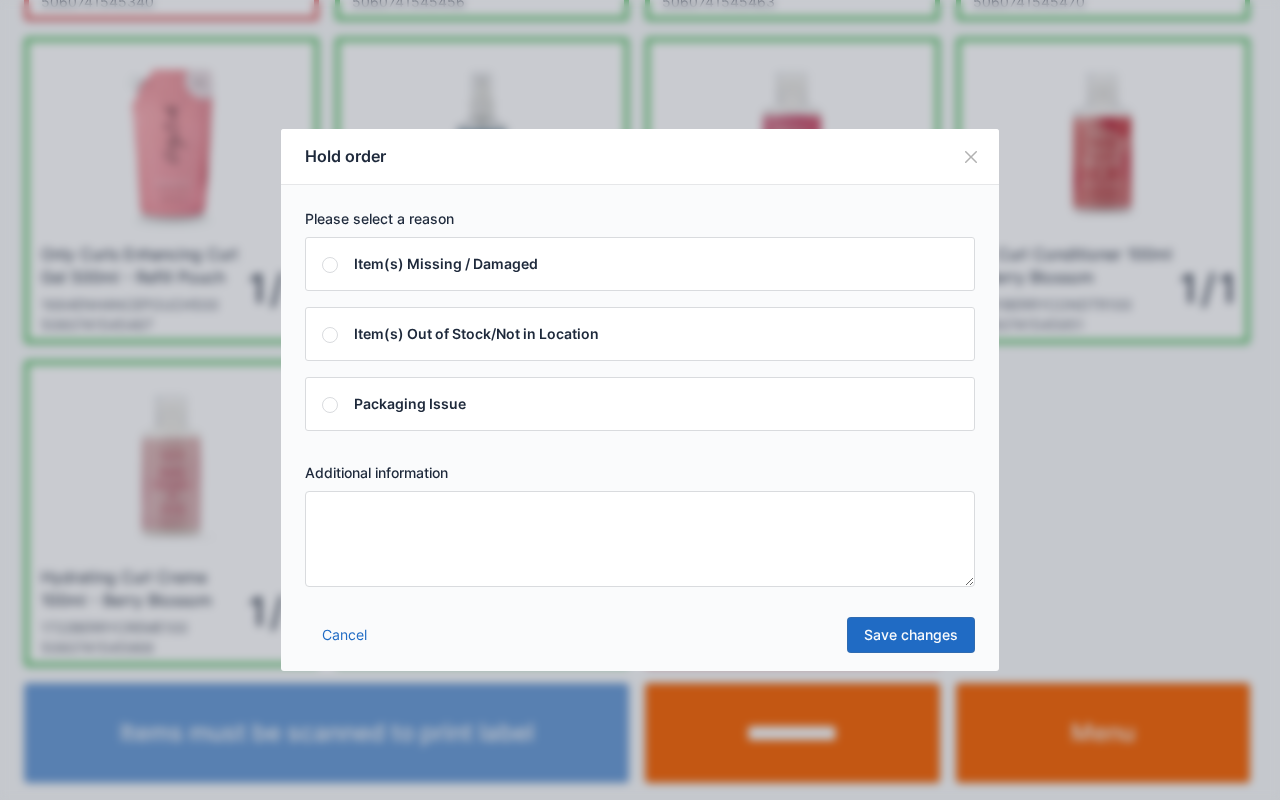 click at bounding box center (640, 539) 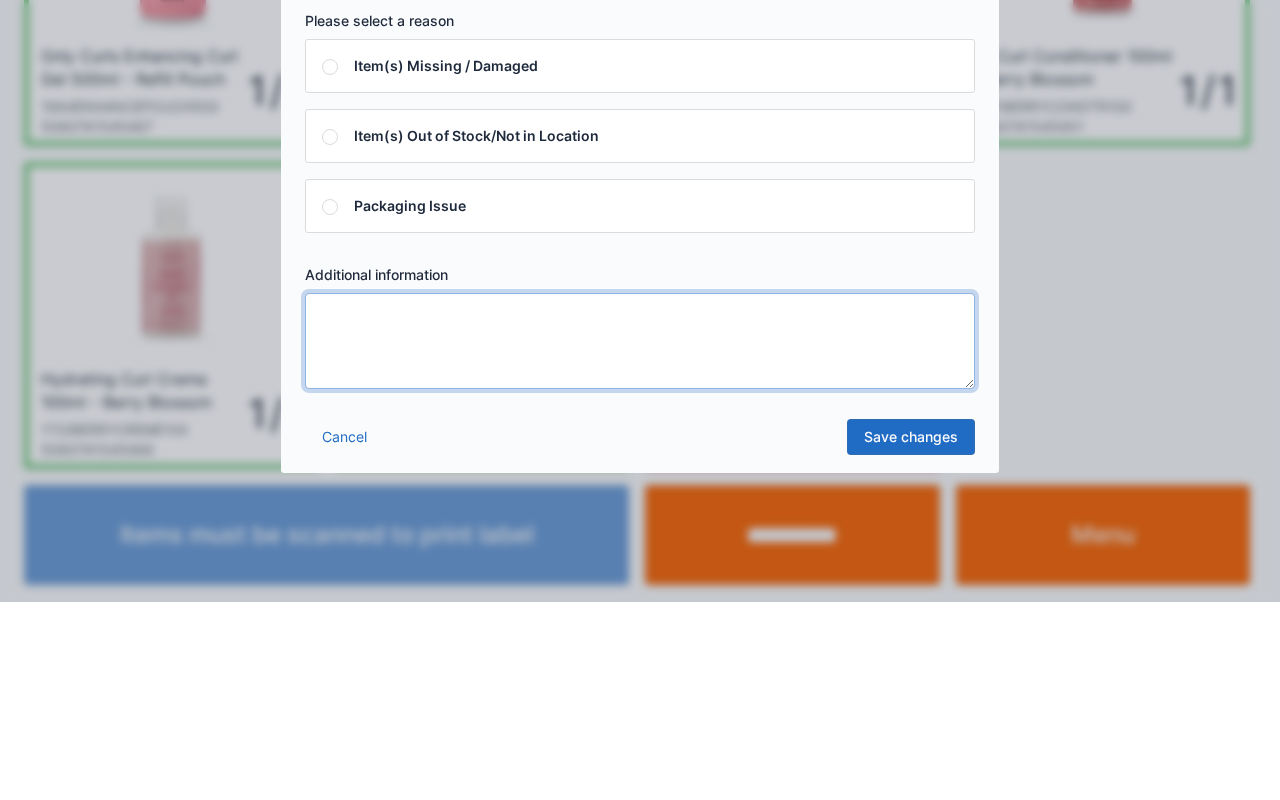 scroll, scrollTop: 1004, scrollLeft: 0, axis: vertical 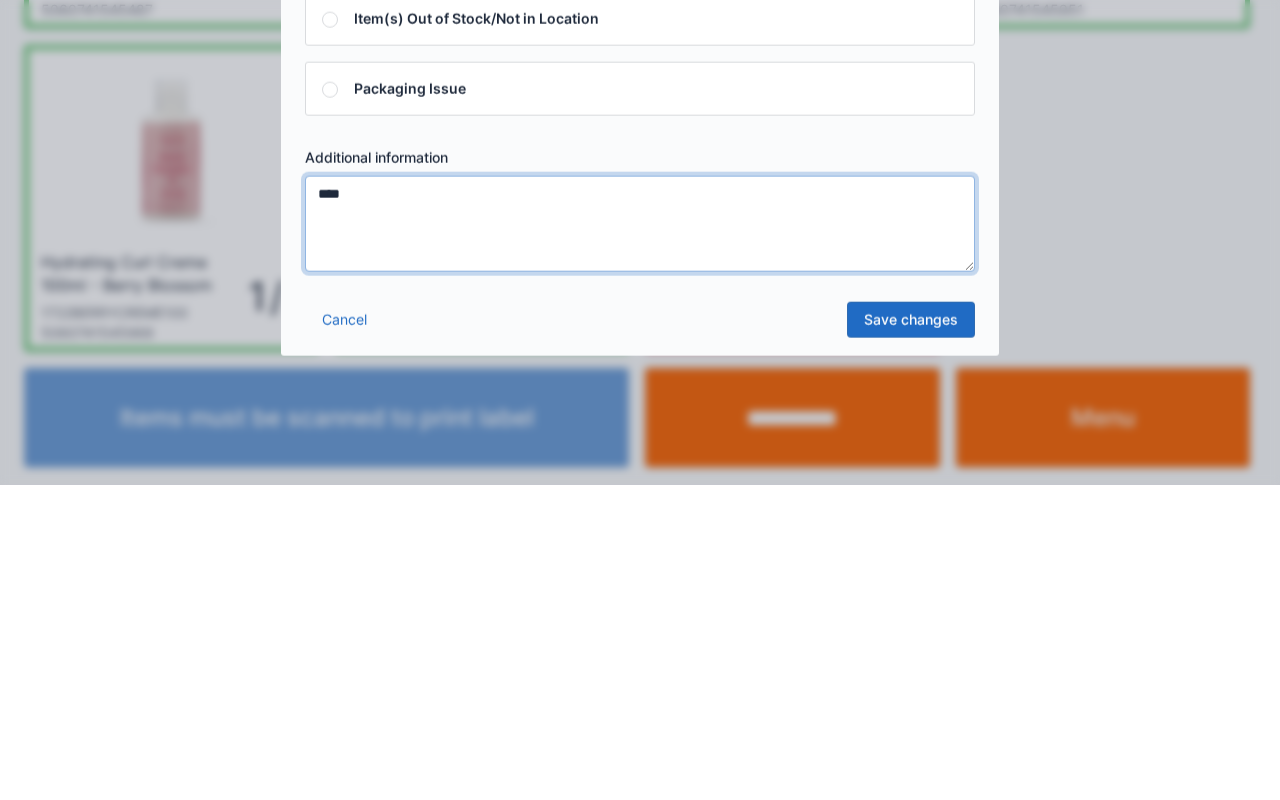 type on "****" 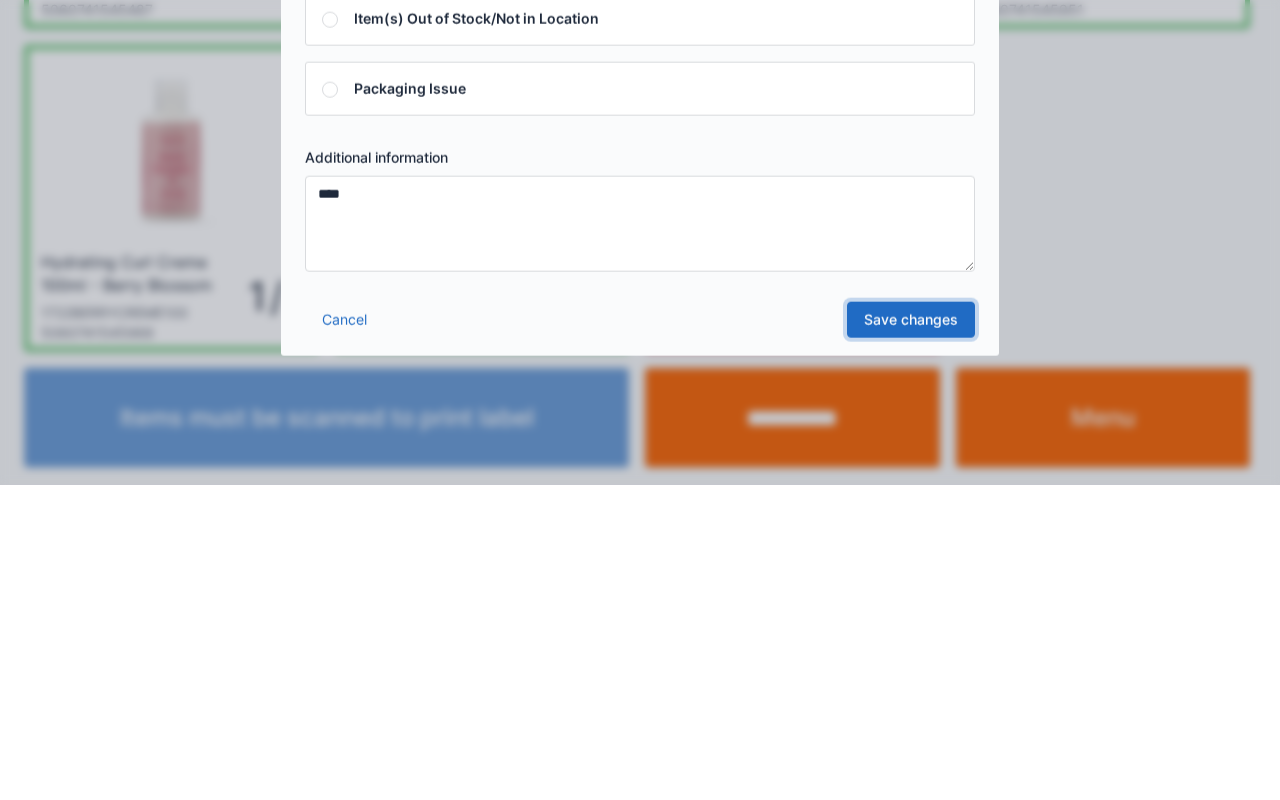 click on "Save changes" at bounding box center (911, 635) 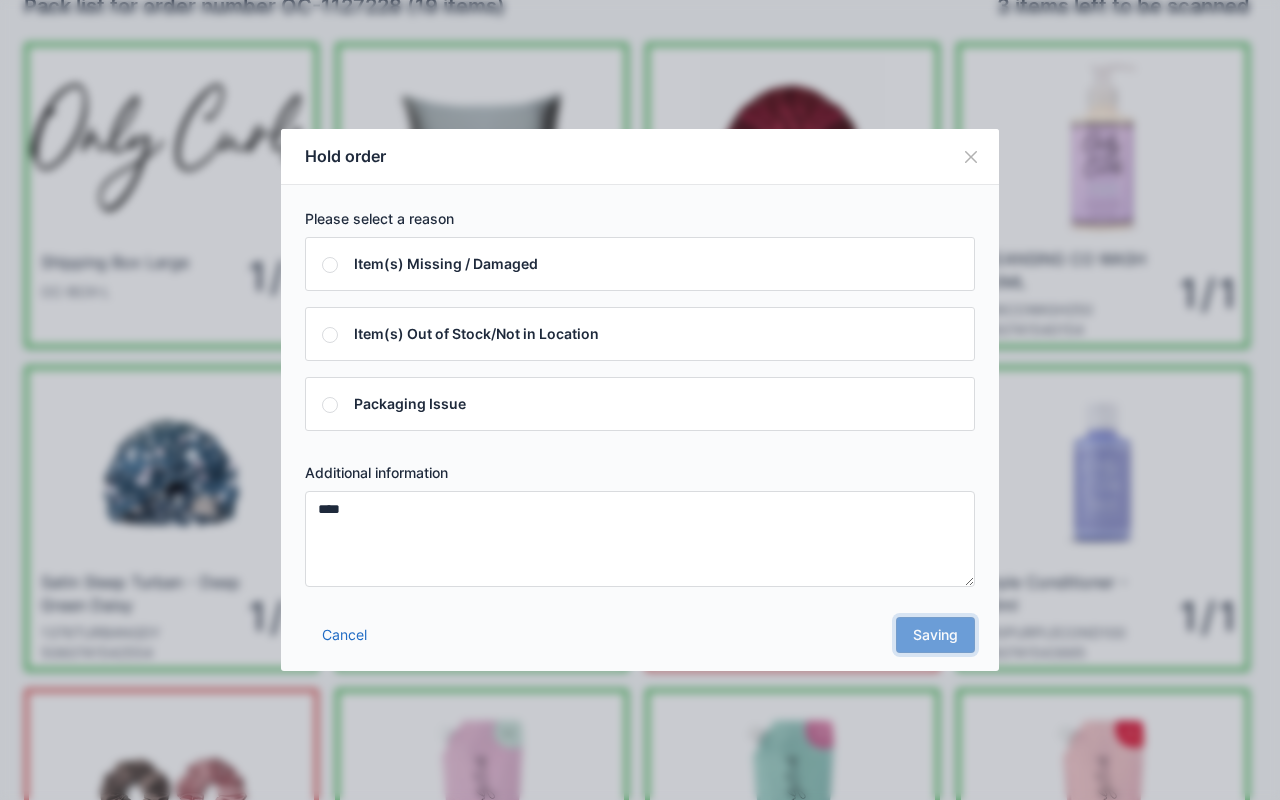 scroll, scrollTop: 0, scrollLeft: 0, axis: both 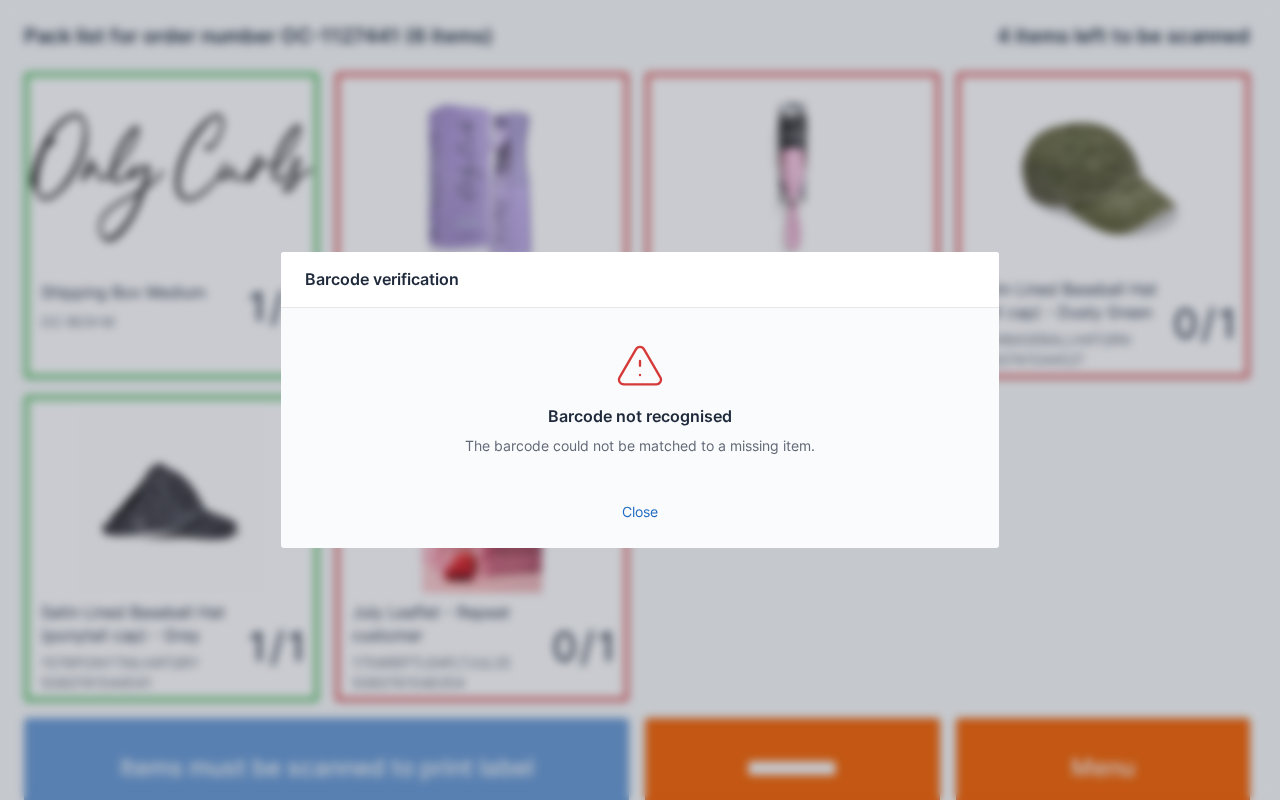 click on "Close" at bounding box center [640, 512] 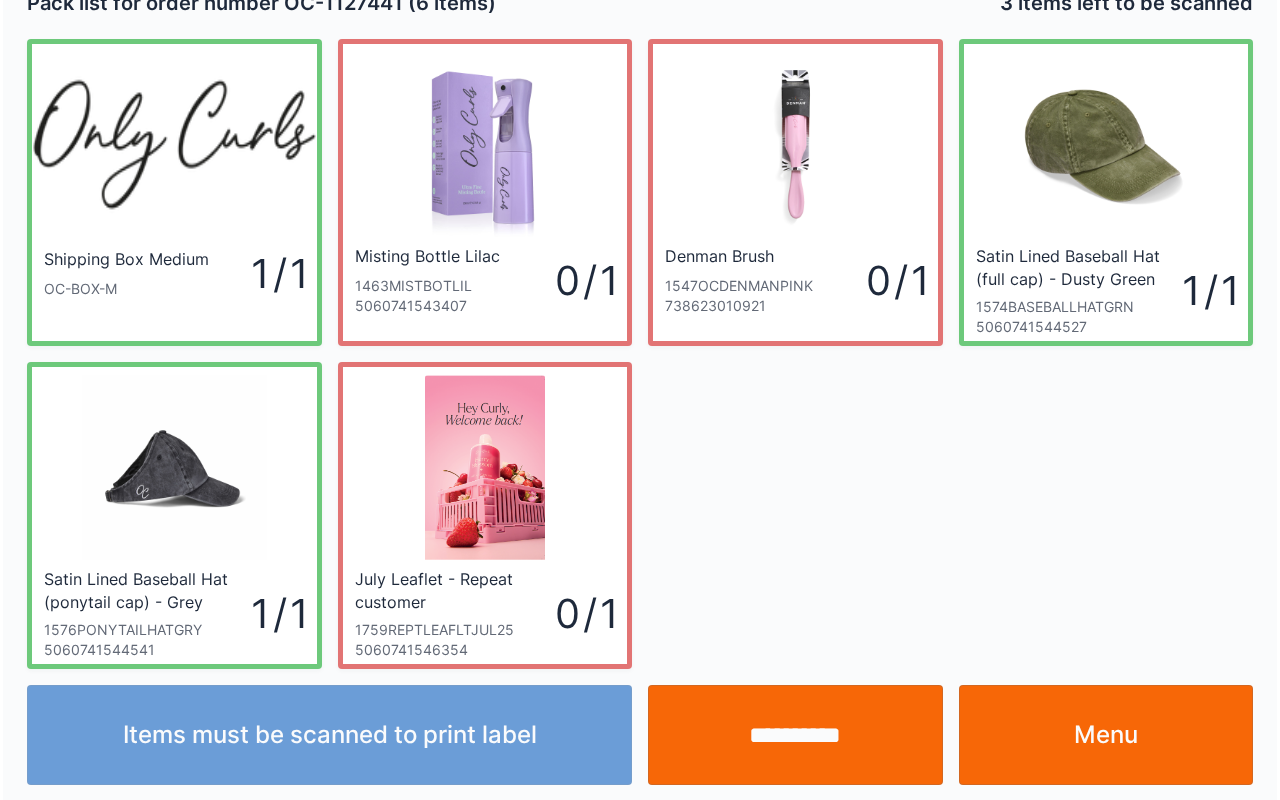 scroll, scrollTop: 36, scrollLeft: 0, axis: vertical 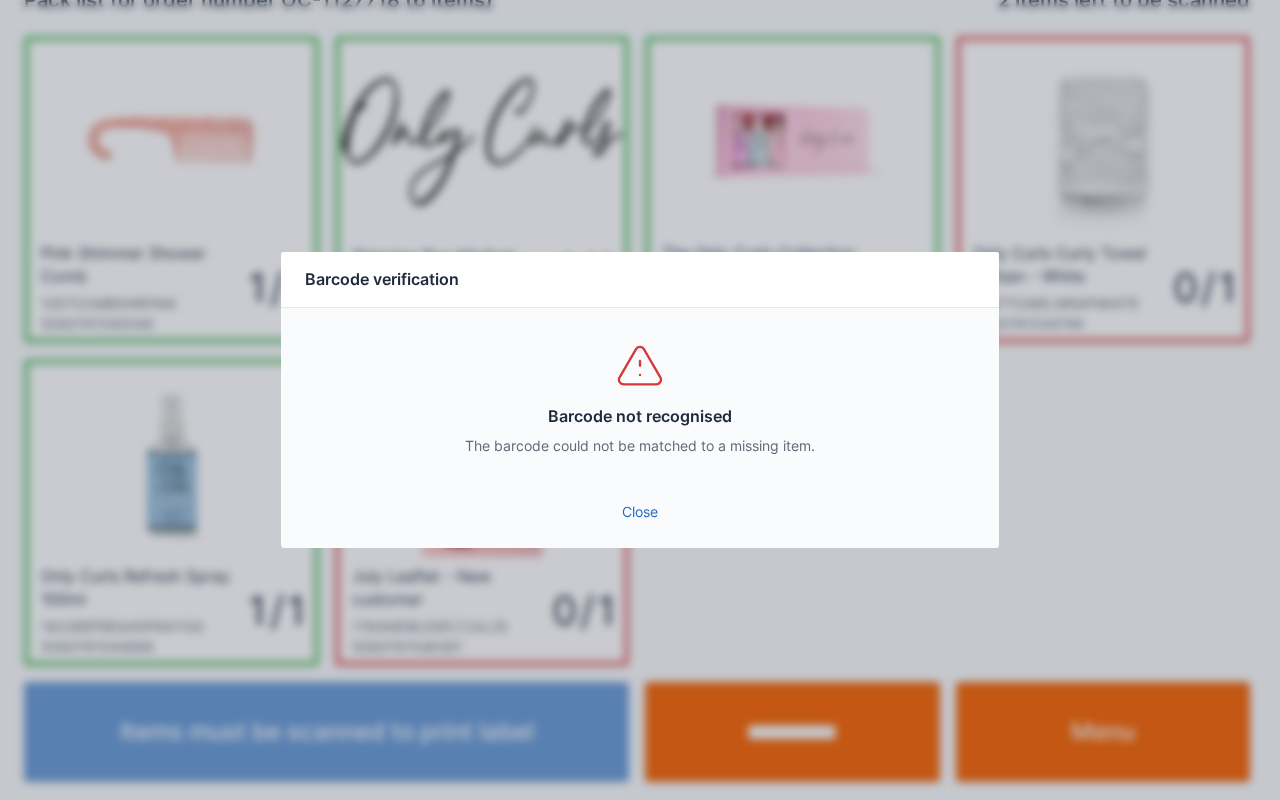click on "Close" at bounding box center (640, 512) 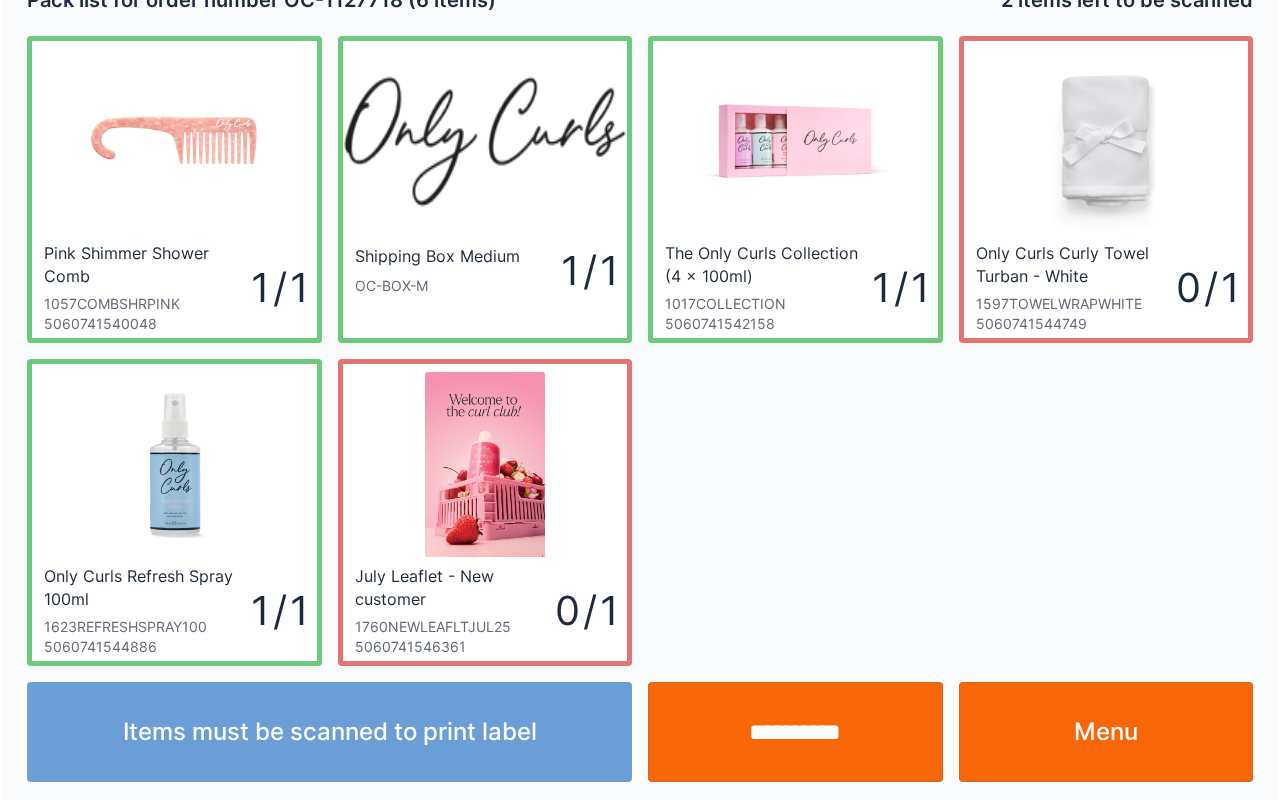 scroll, scrollTop: 0, scrollLeft: 0, axis: both 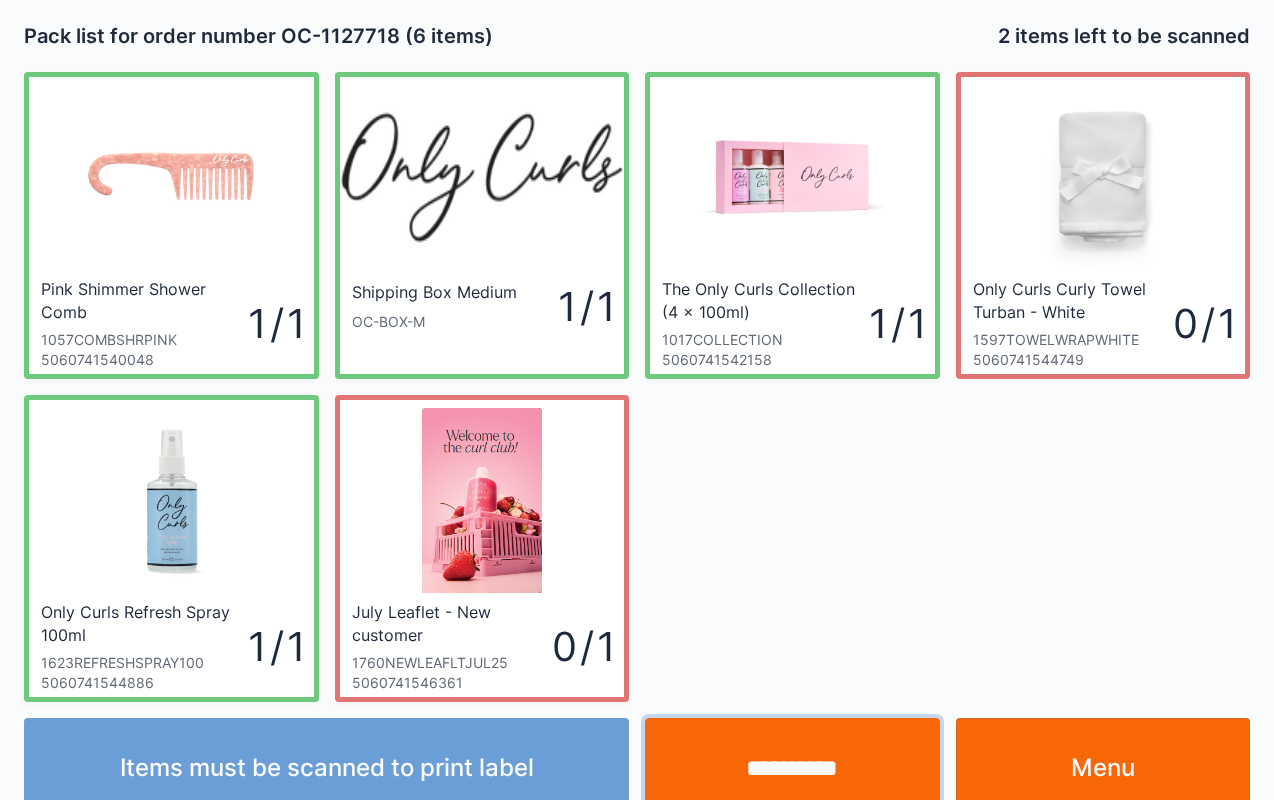 click on "**********" at bounding box center (792, 768) 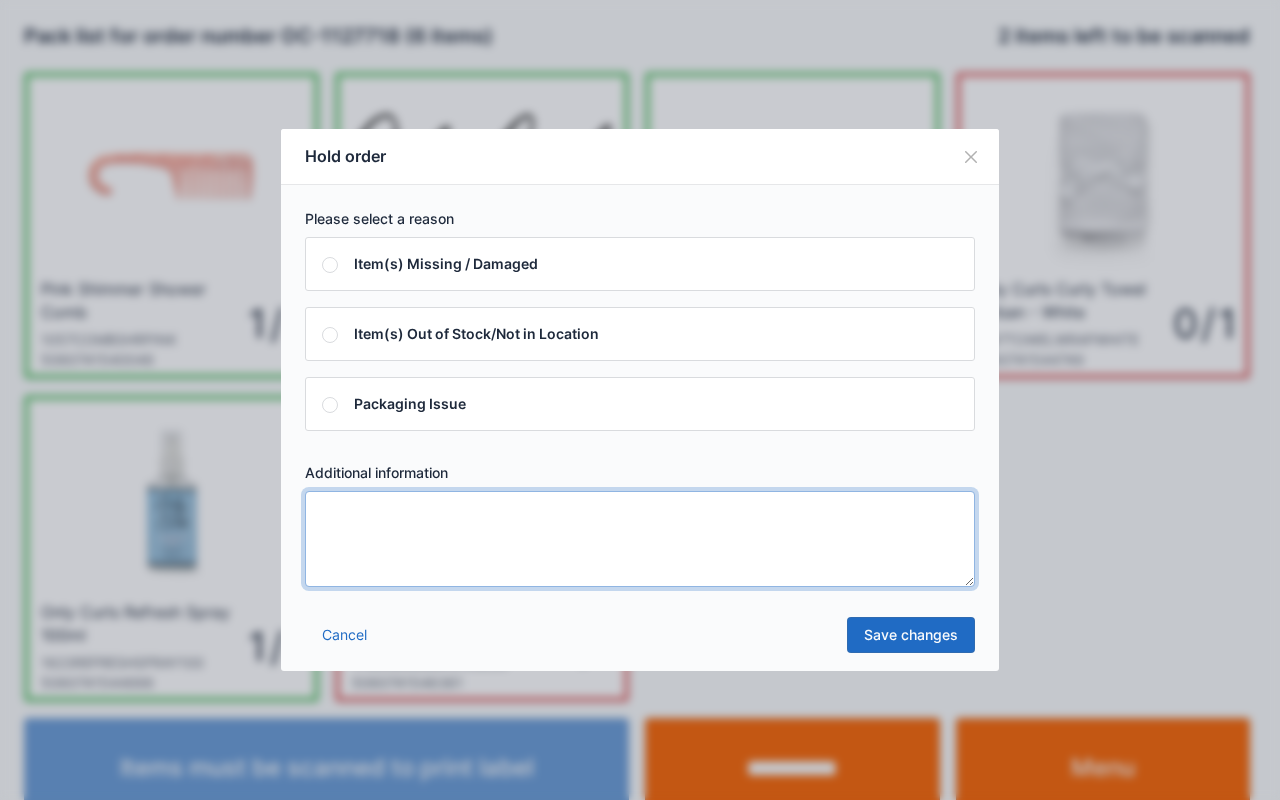 click at bounding box center (640, 539) 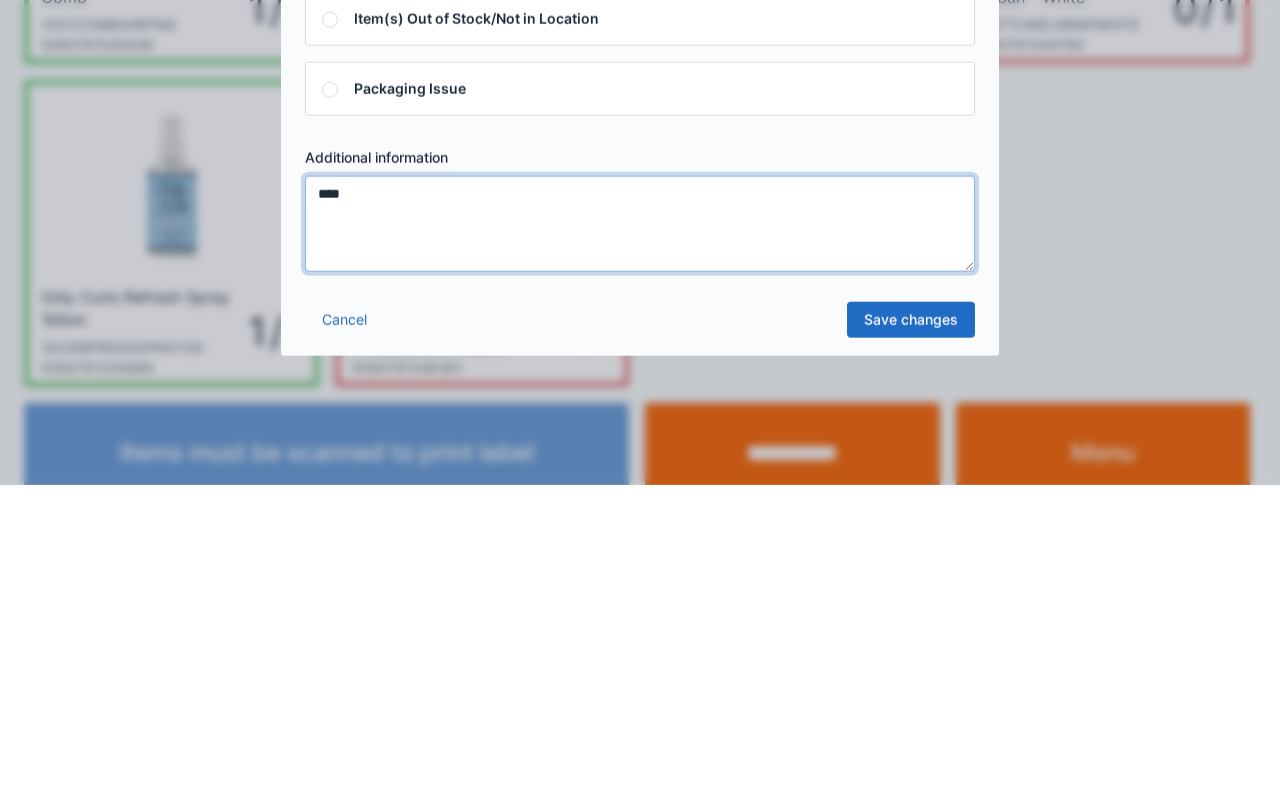 type on "****" 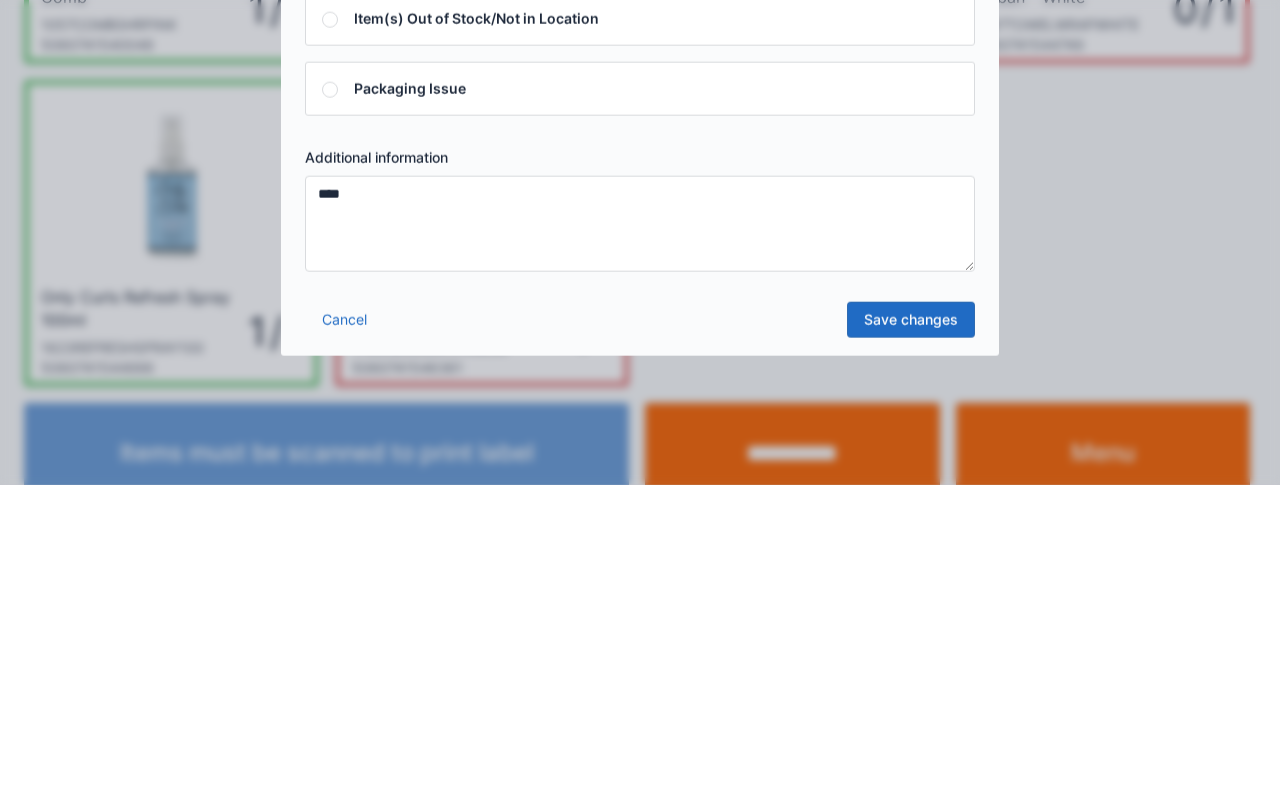 click on "Save changes" at bounding box center (911, 635) 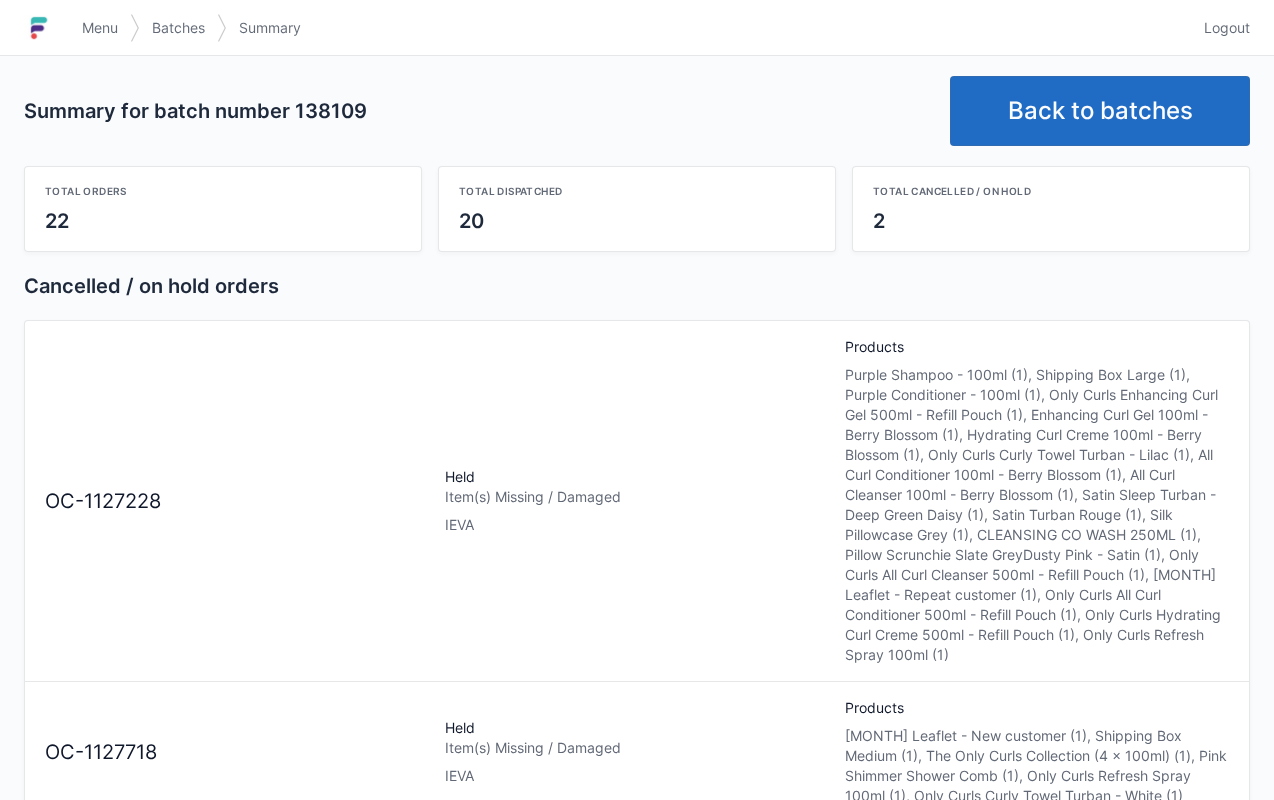 scroll, scrollTop: 41, scrollLeft: 0, axis: vertical 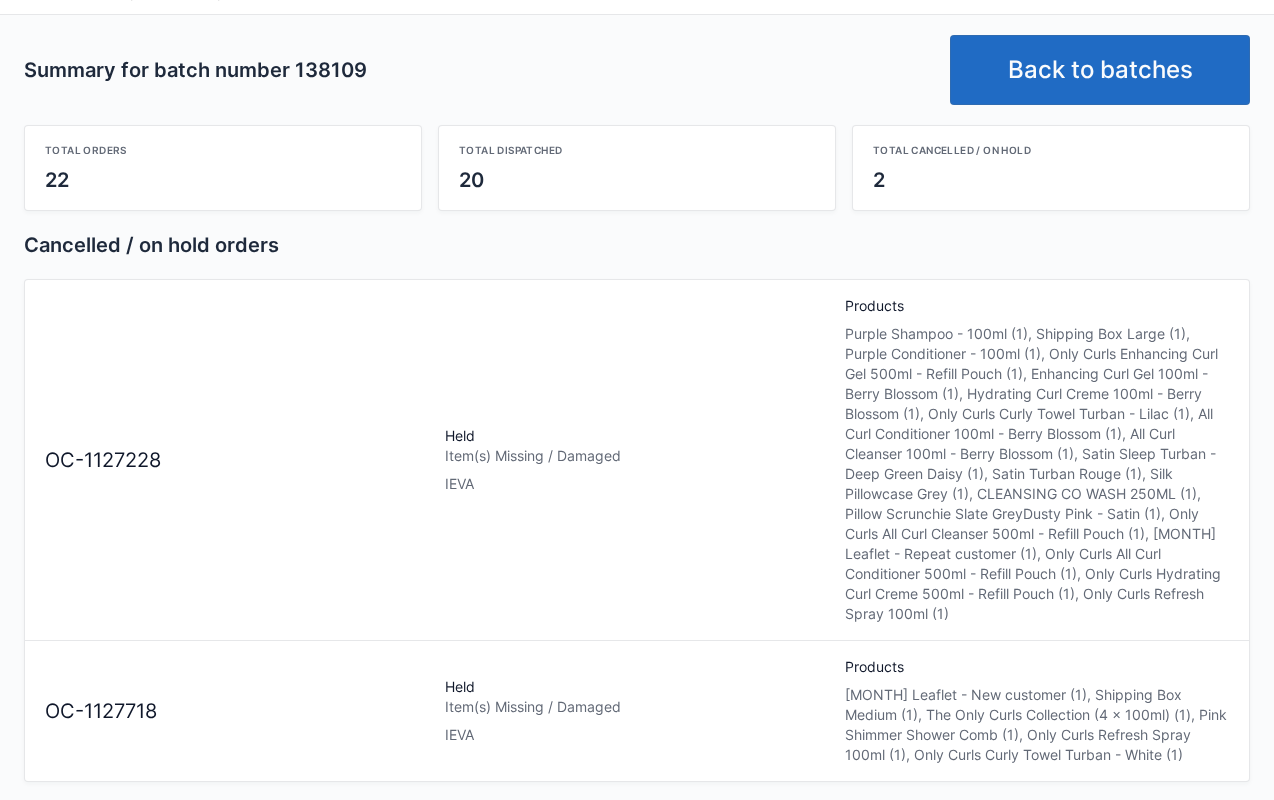 click on "Back to batches" at bounding box center [1100, 70] 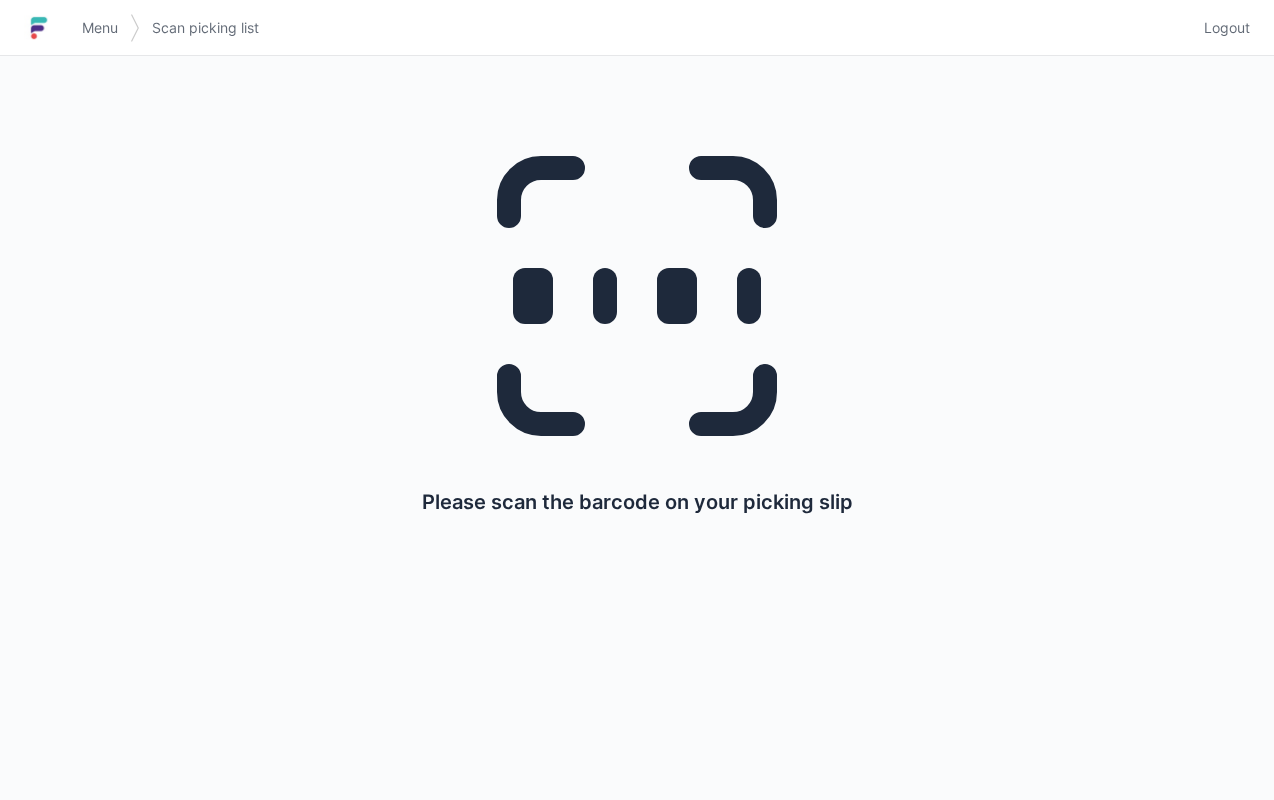 scroll, scrollTop: 0, scrollLeft: 0, axis: both 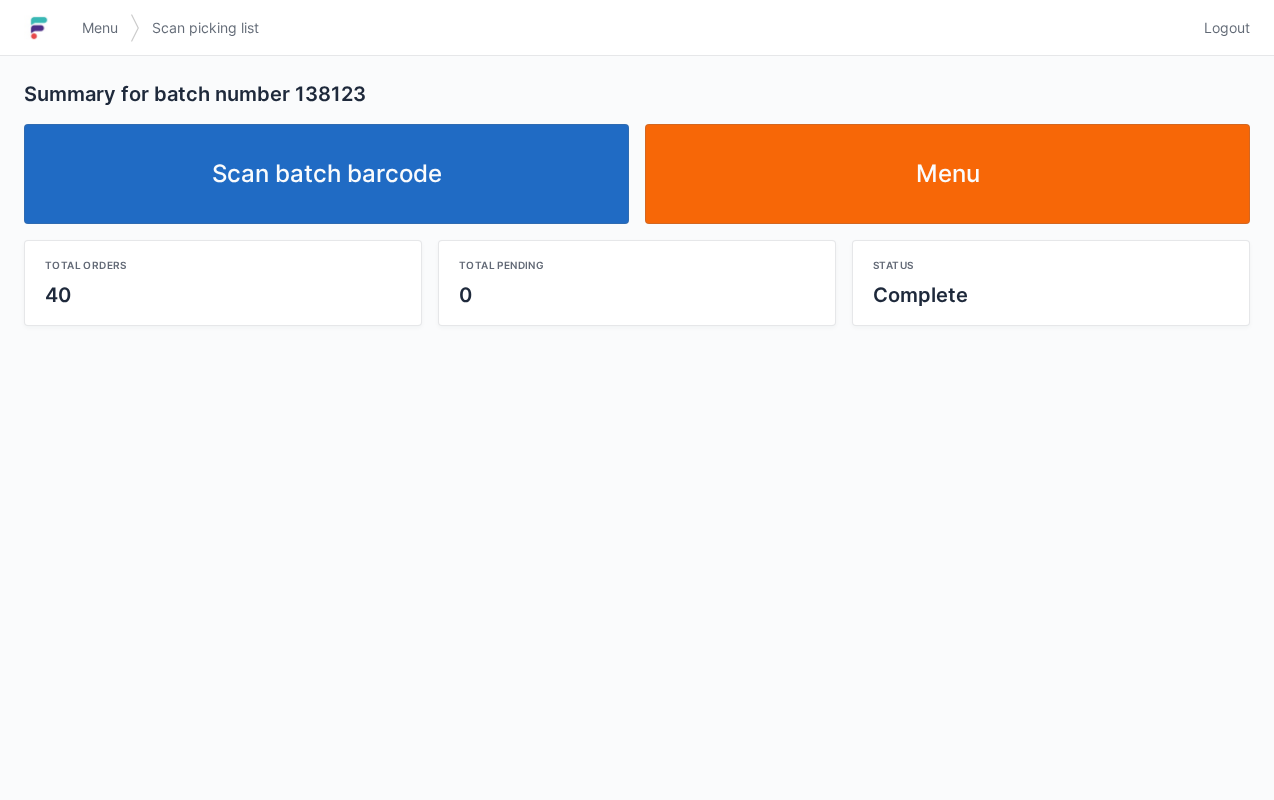 click on "Menu" at bounding box center (947, 174) 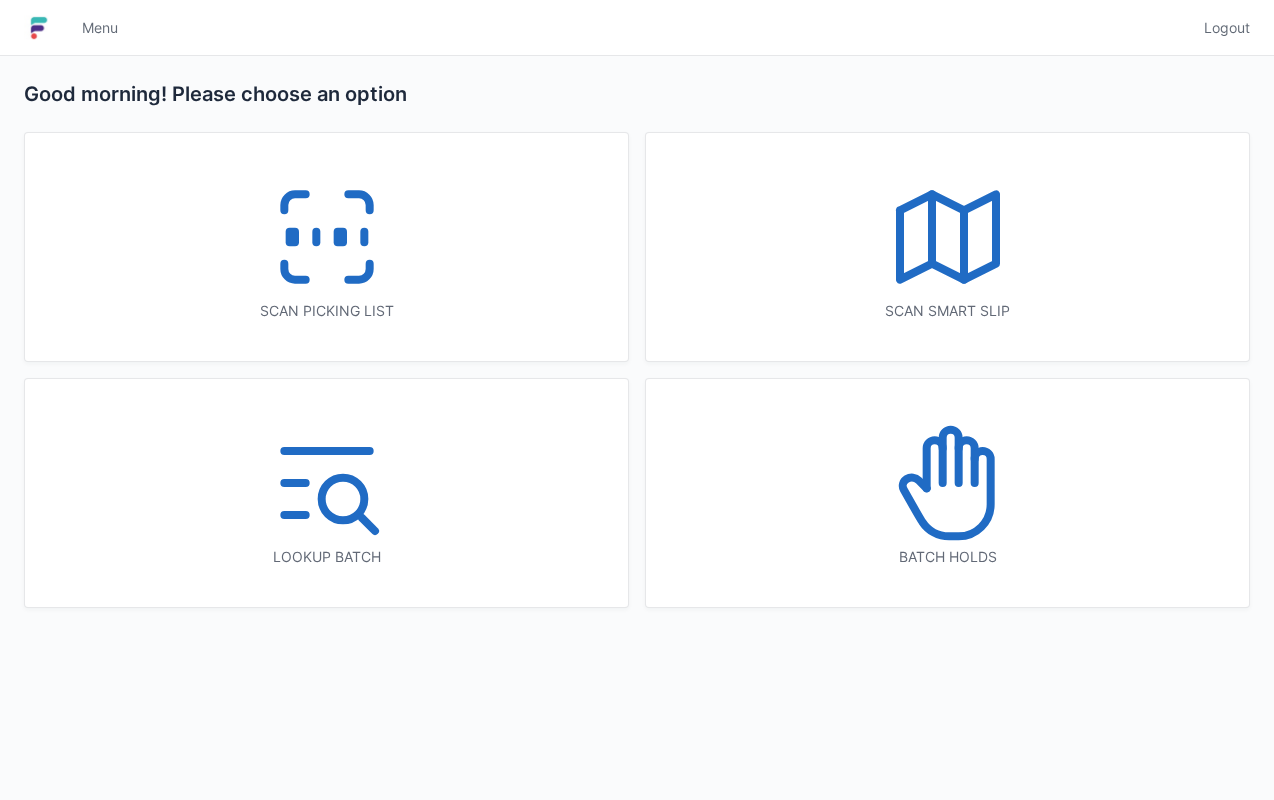 scroll, scrollTop: 0, scrollLeft: 0, axis: both 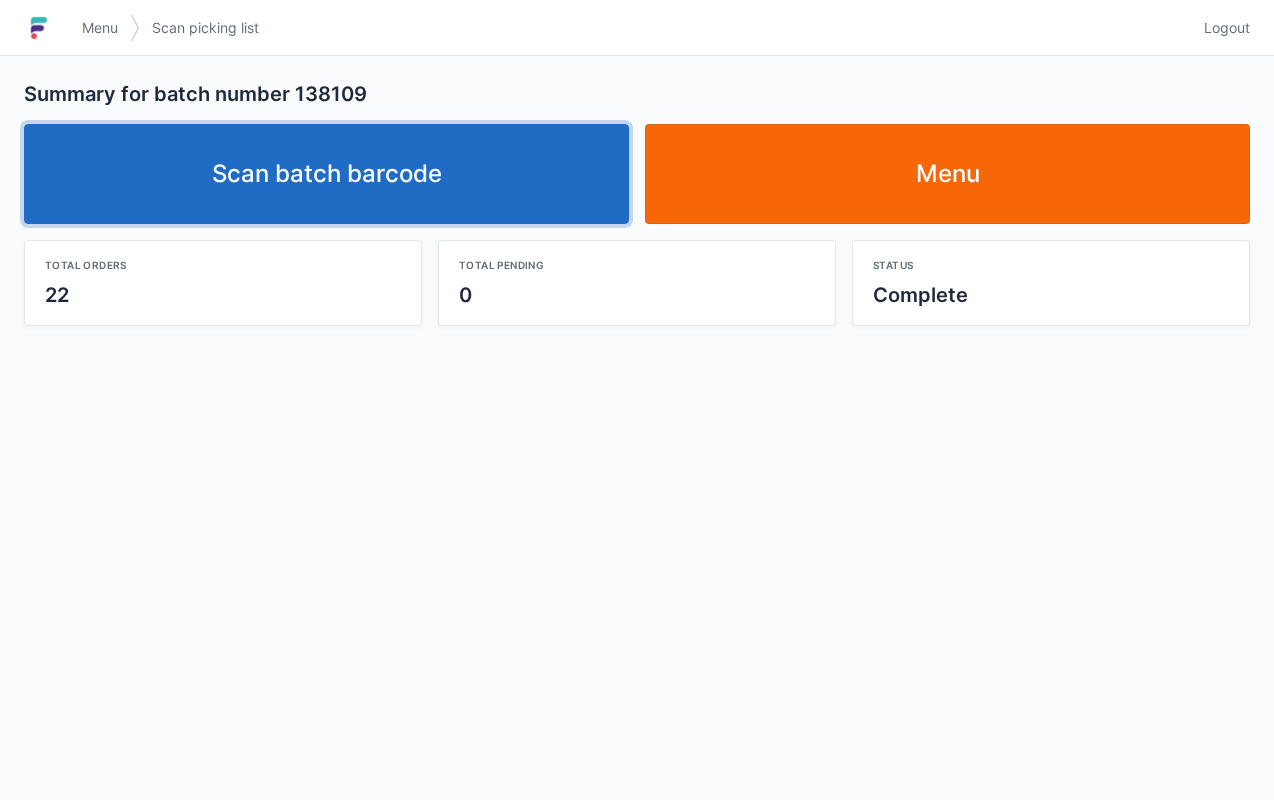 click on "Scan batch barcode" at bounding box center [326, 174] 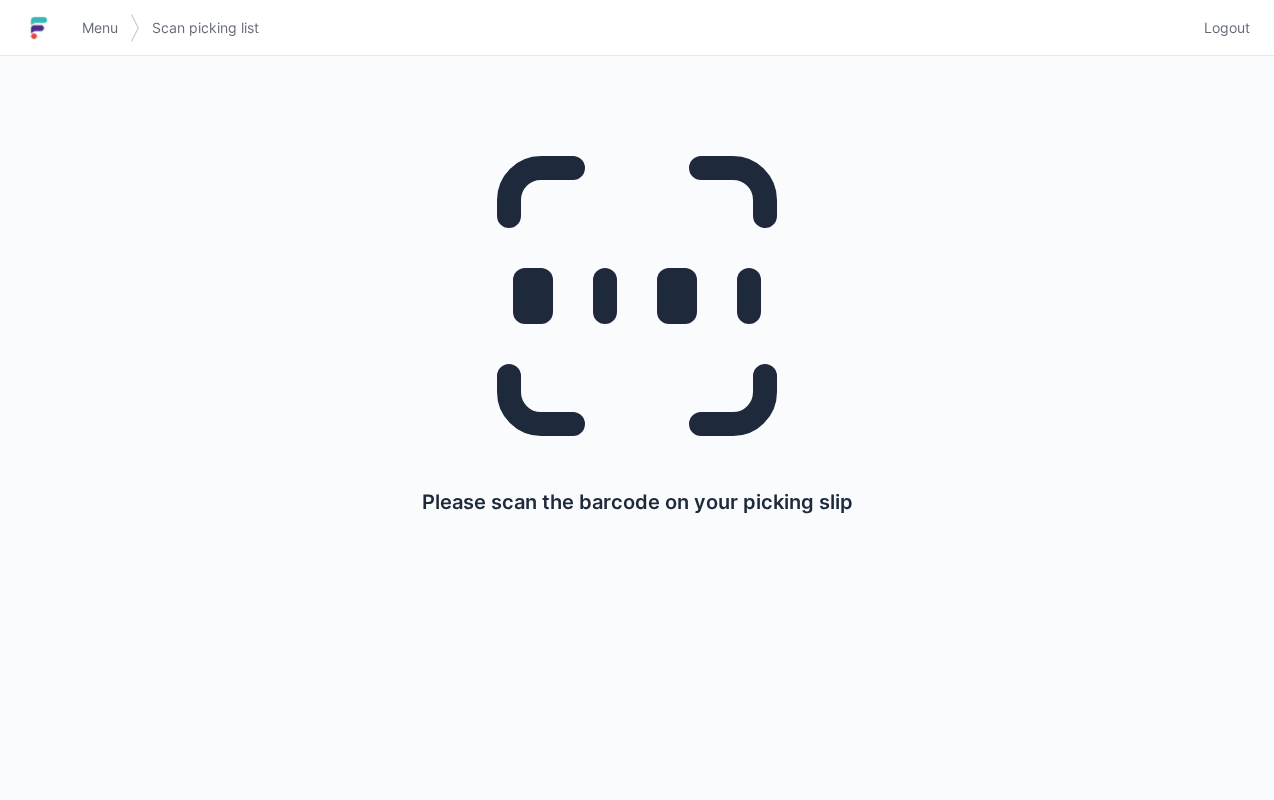 scroll, scrollTop: 0, scrollLeft: 0, axis: both 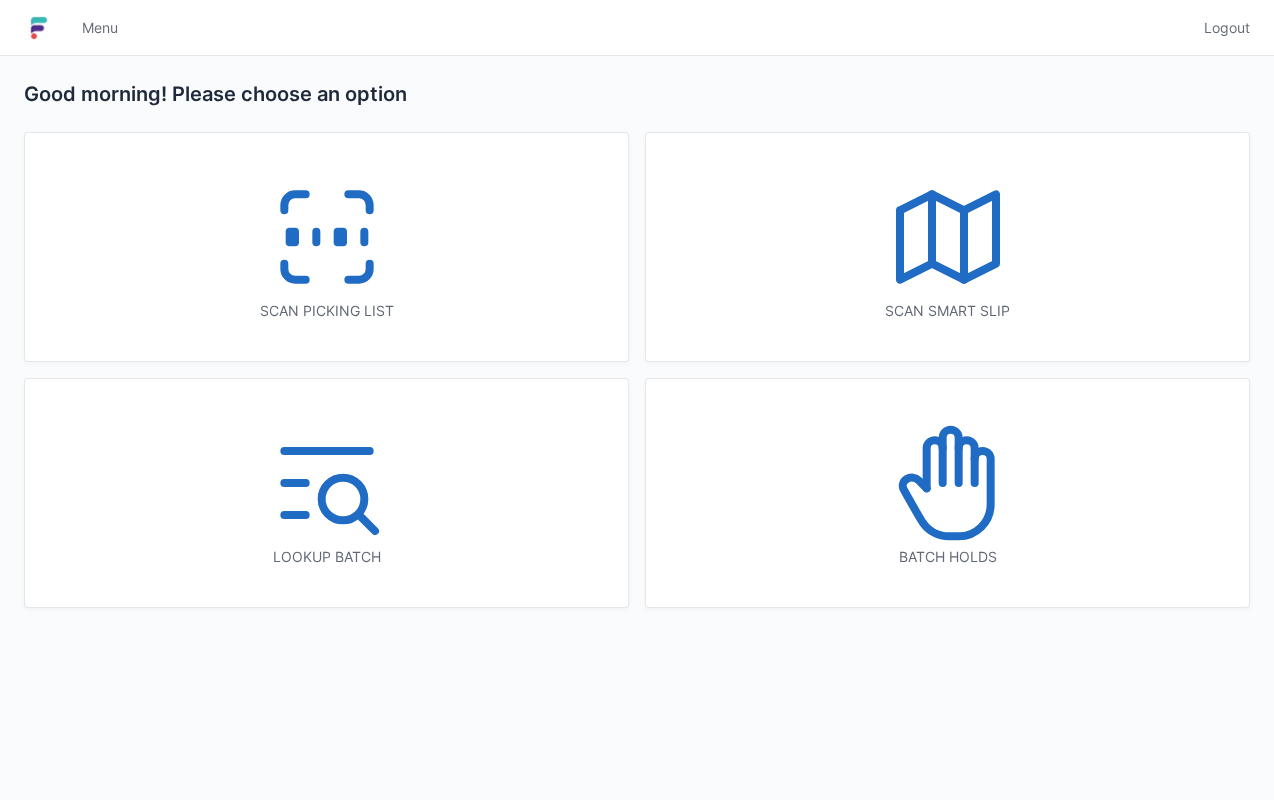 click 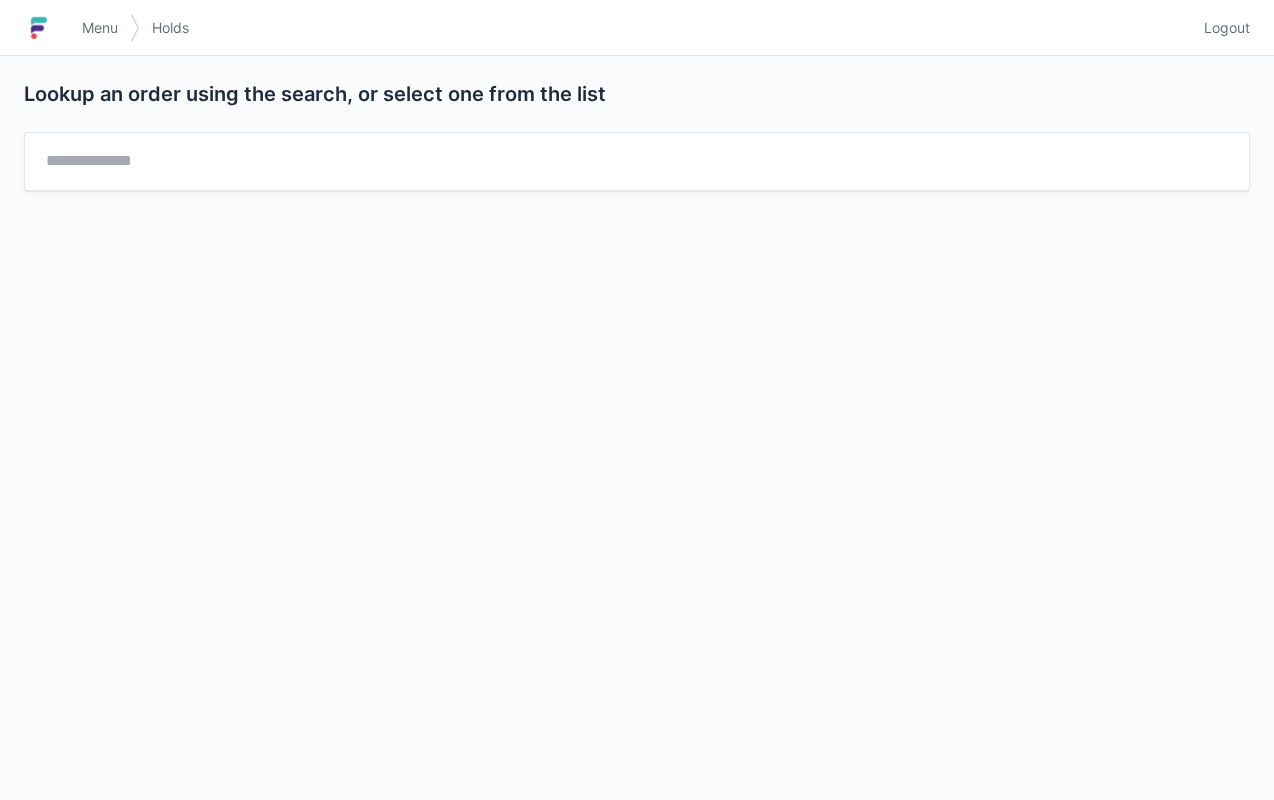 scroll, scrollTop: 0, scrollLeft: 0, axis: both 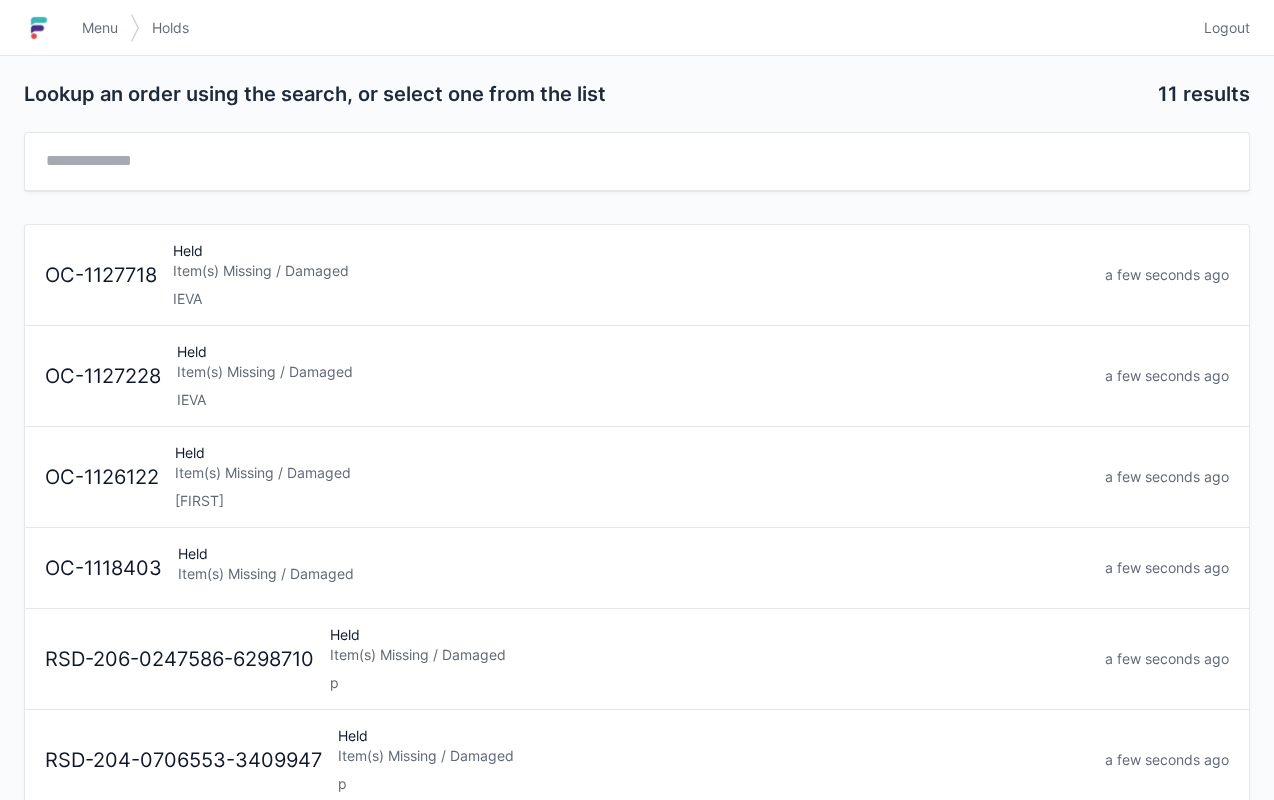 click on "Item(s) Missing / Damaged" at bounding box center [632, 473] 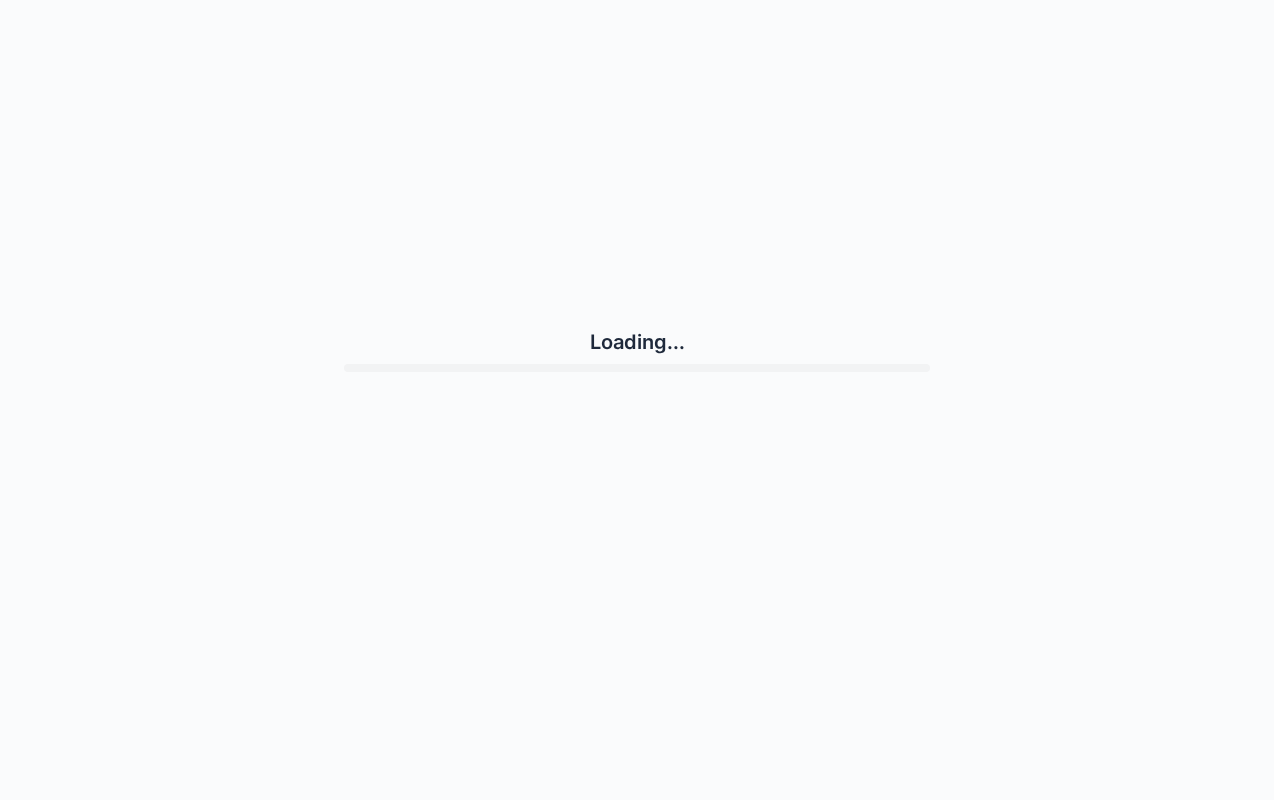 scroll, scrollTop: 0, scrollLeft: 0, axis: both 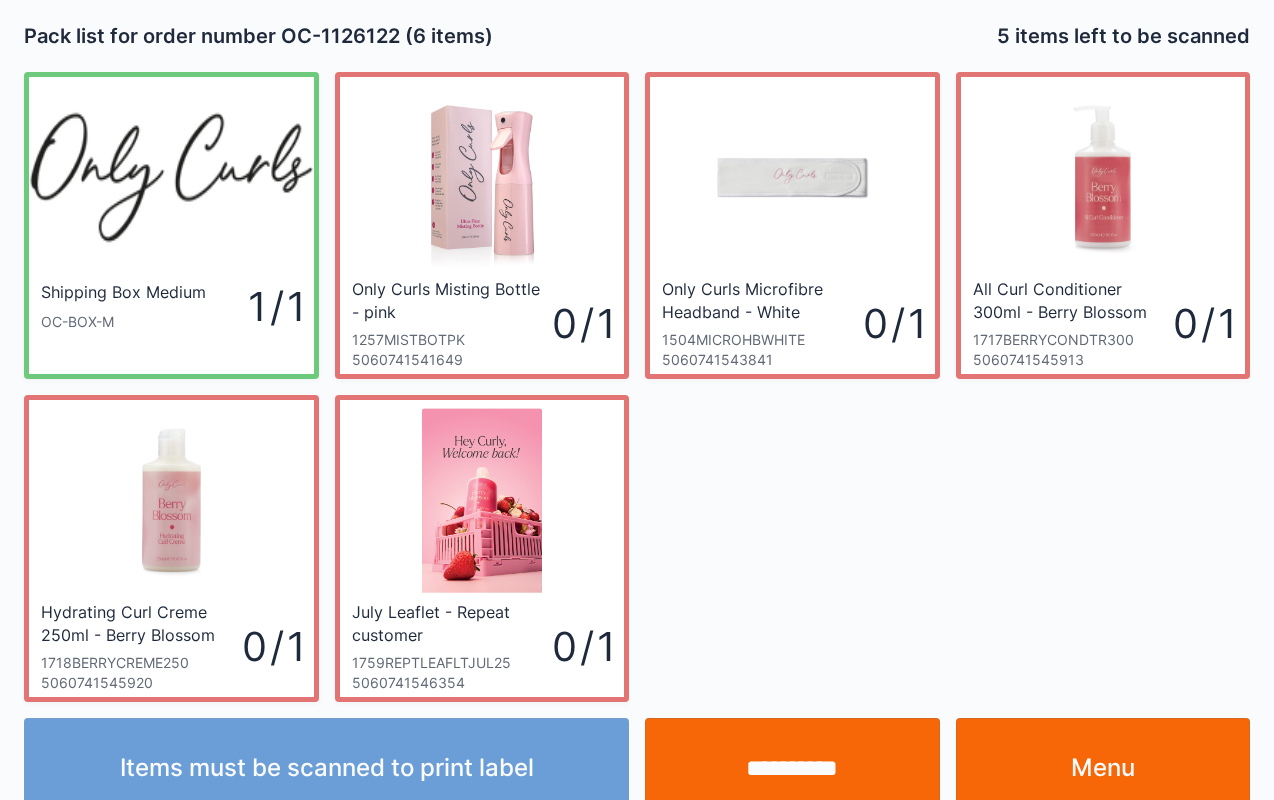 click on "Menu" at bounding box center [1103, 768] 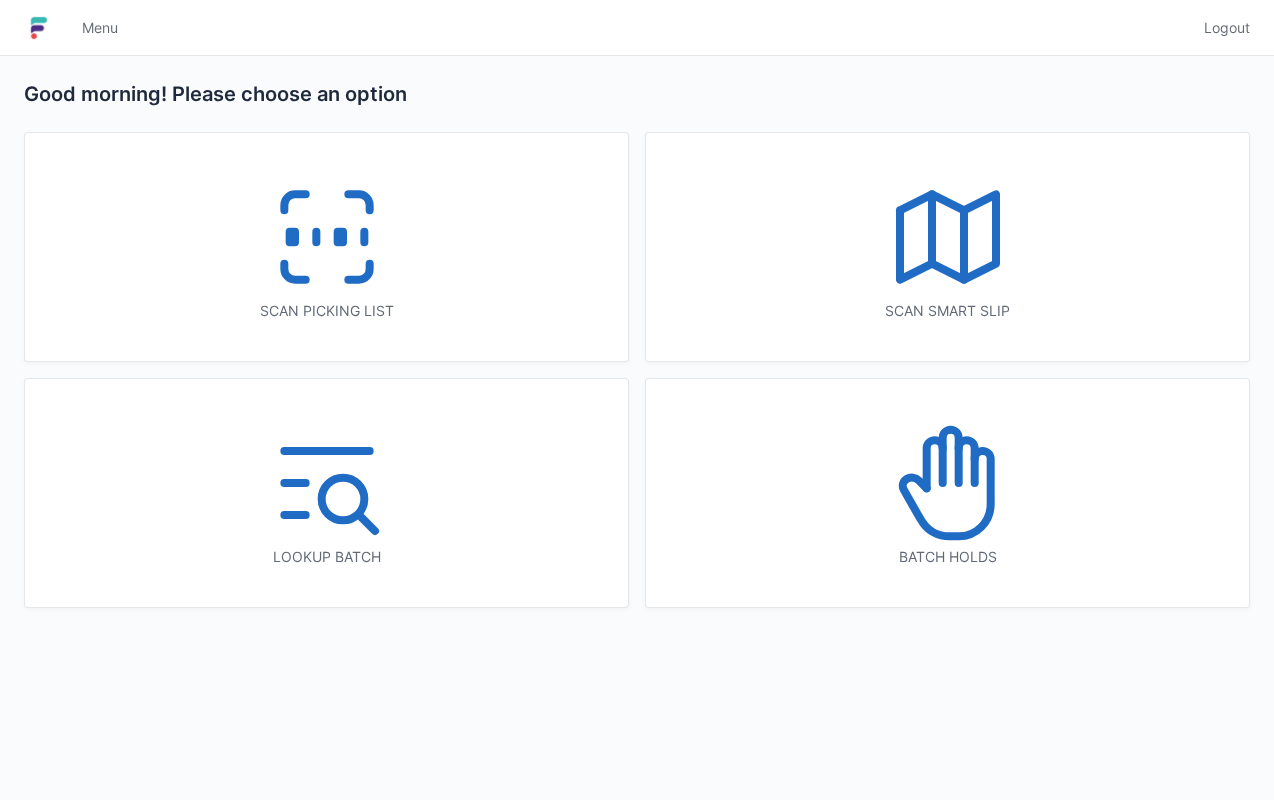 scroll, scrollTop: 0, scrollLeft: 0, axis: both 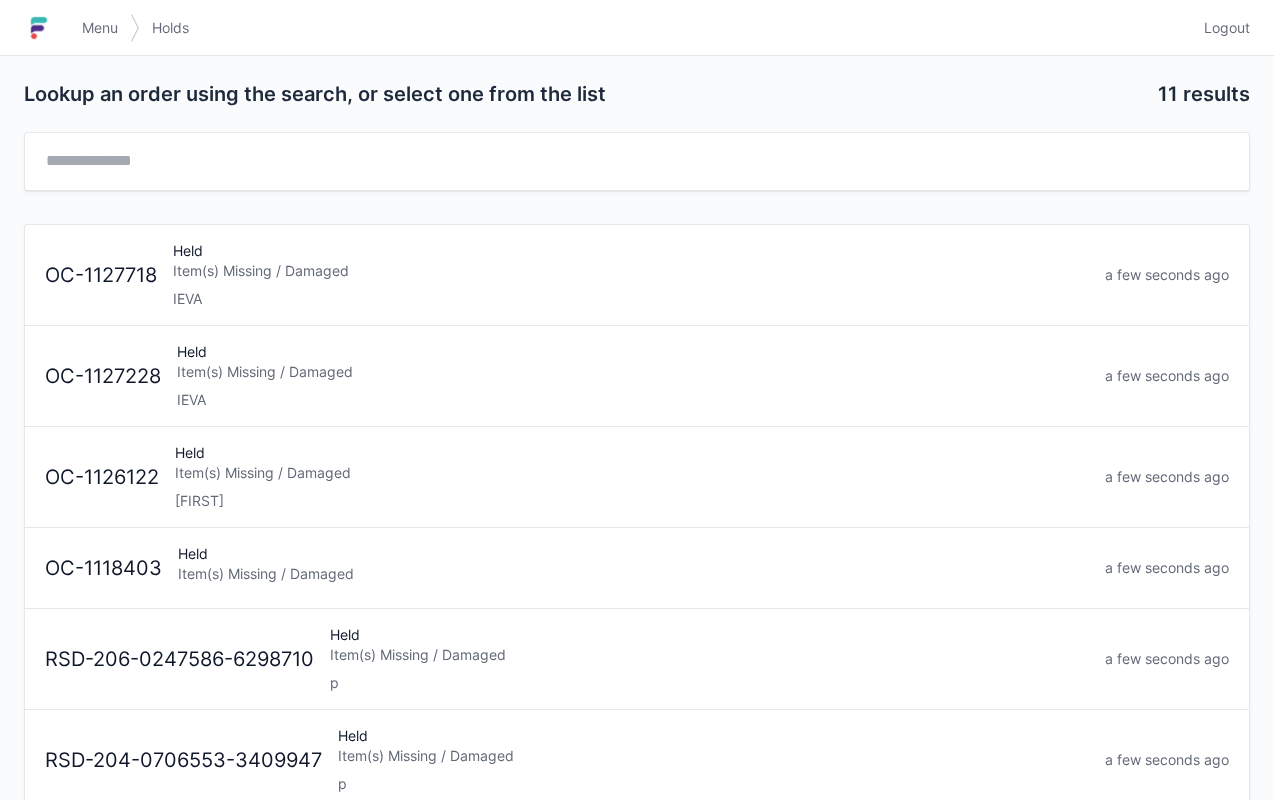 click on "Item(s) Missing / Damaged" at bounding box center [633, 372] 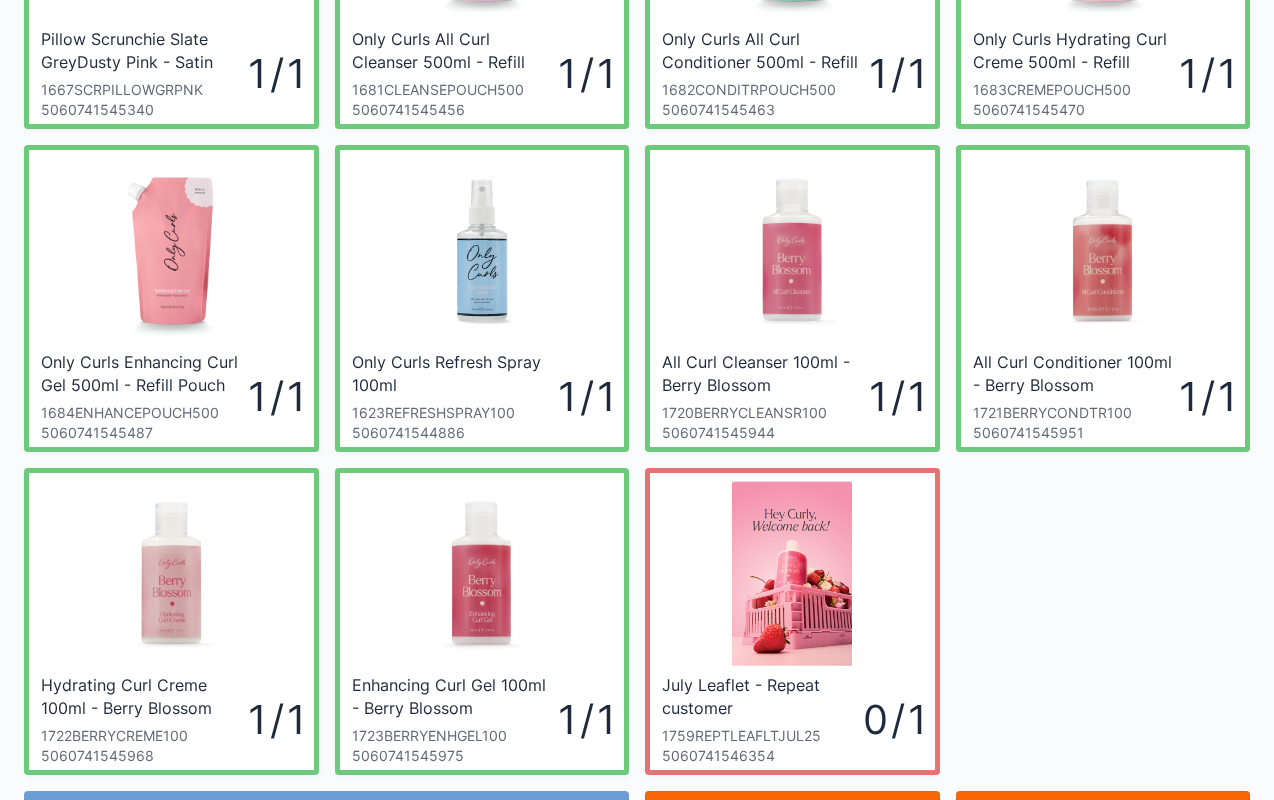 scroll, scrollTop: 894, scrollLeft: 0, axis: vertical 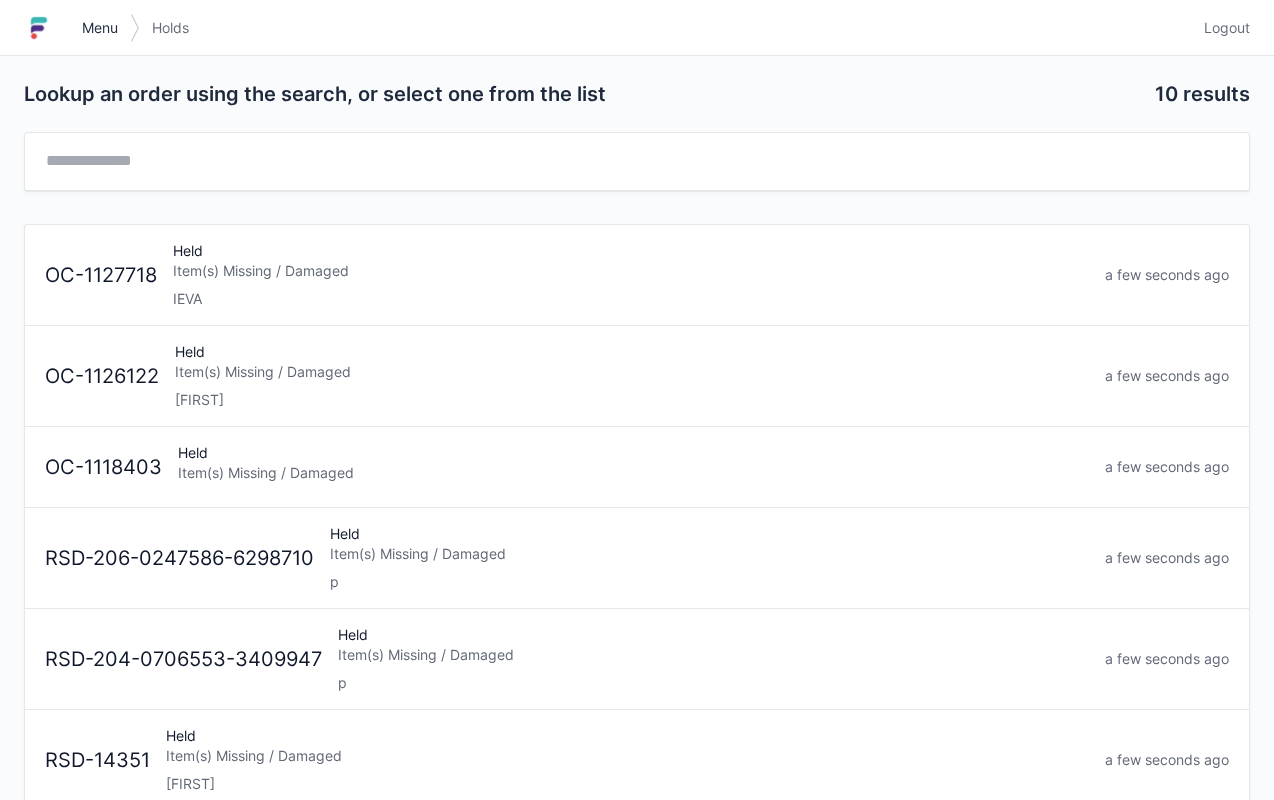 click on "Menu" at bounding box center [100, 28] 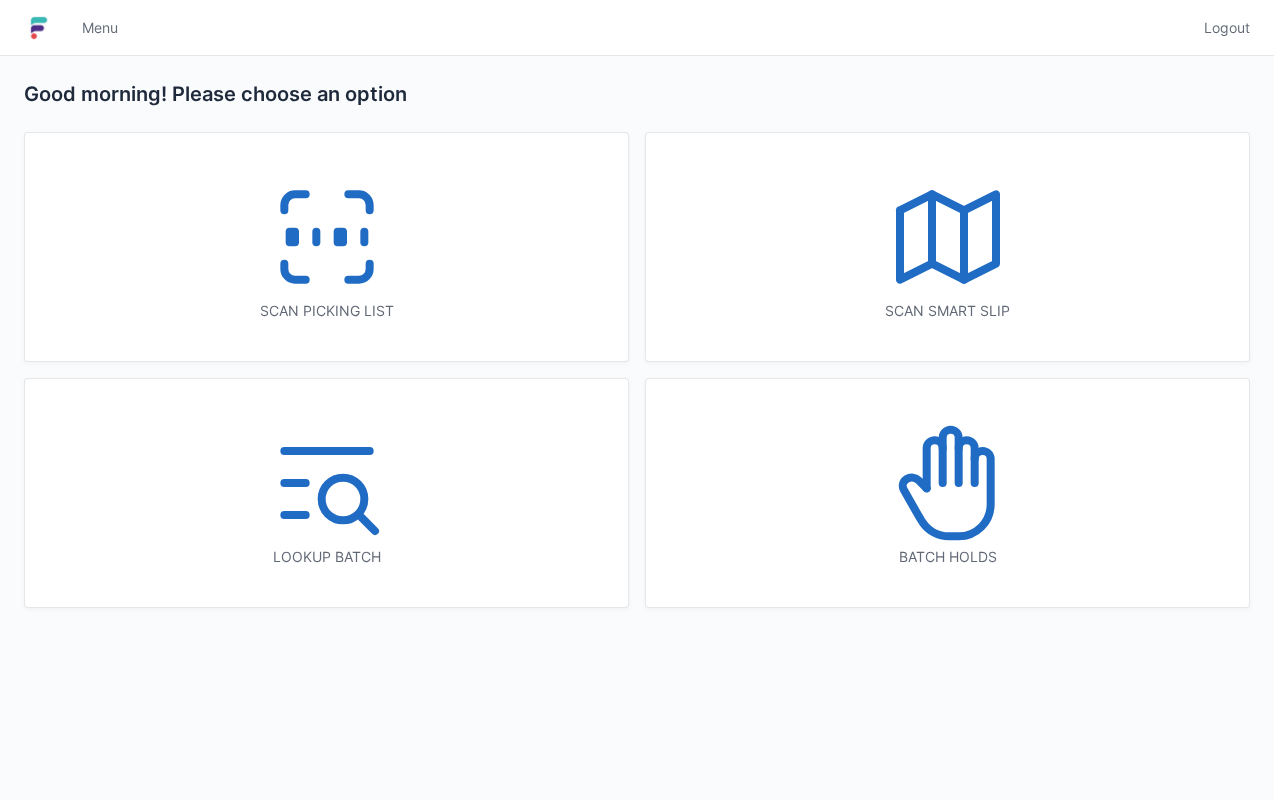 scroll, scrollTop: 0, scrollLeft: 0, axis: both 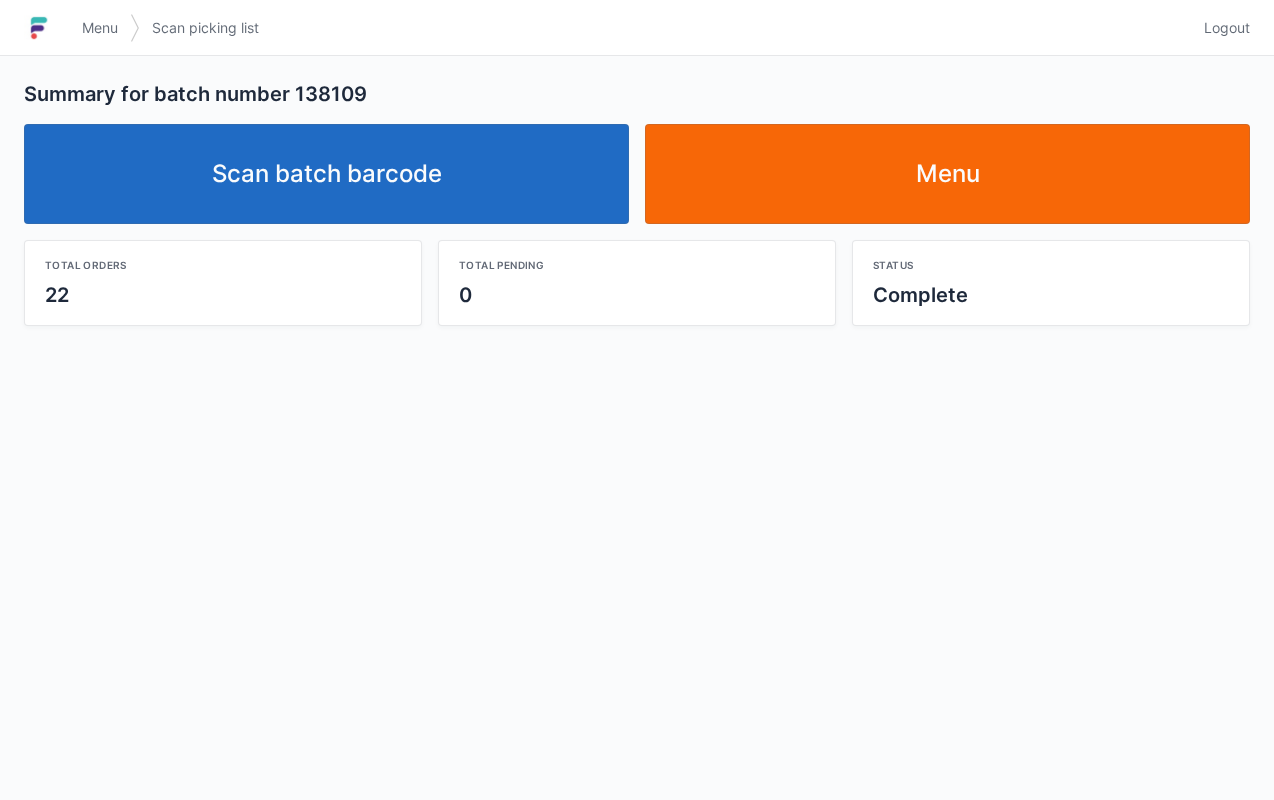click on "Scan batch barcode" at bounding box center [326, 174] 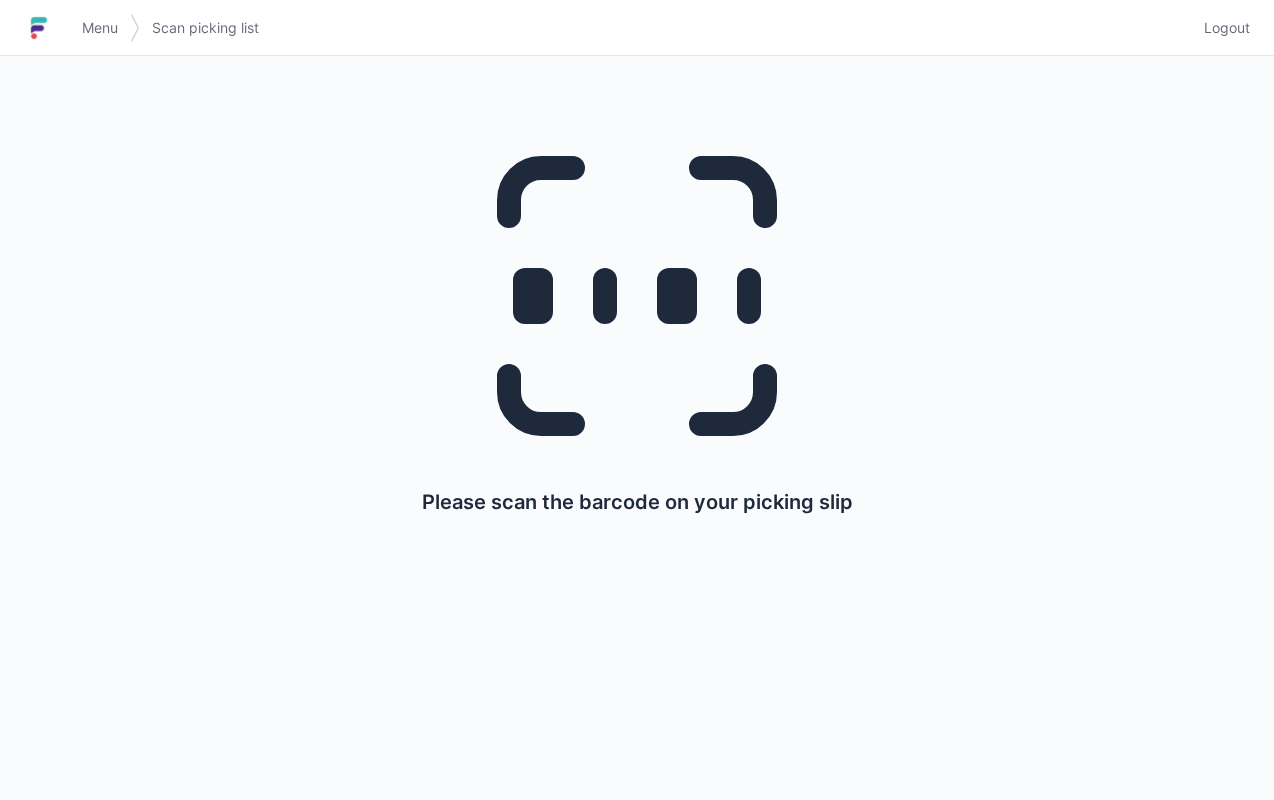 scroll, scrollTop: 0, scrollLeft: 0, axis: both 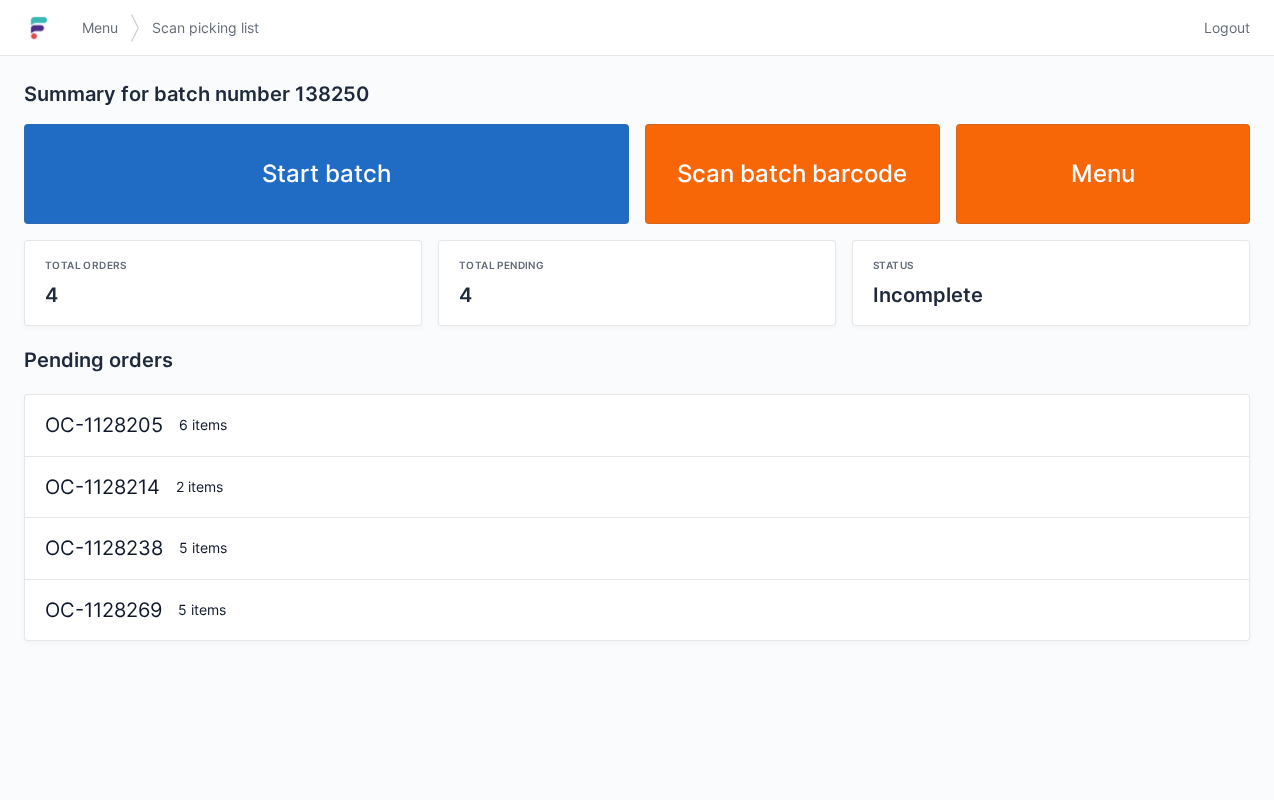 click on "Start batch" at bounding box center (326, 174) 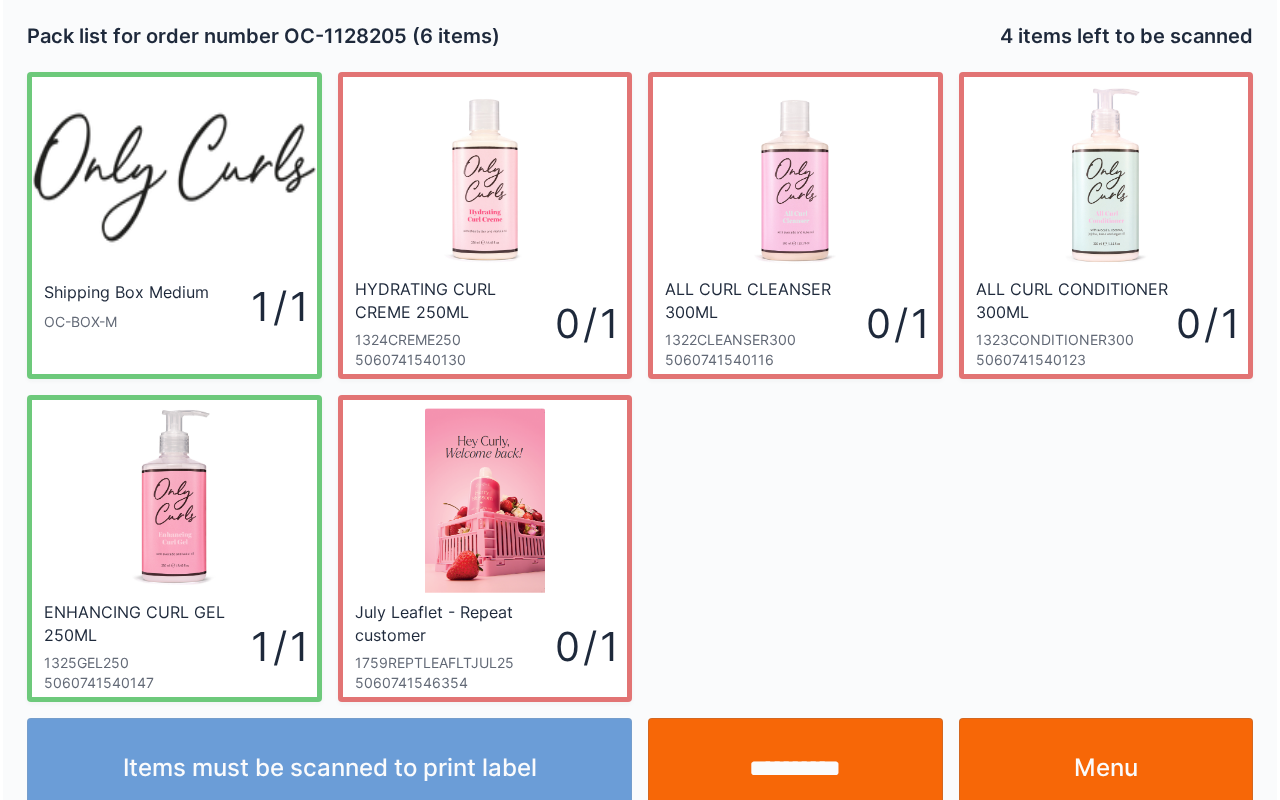 scroll, scrollTop: 36, scrollLeft: 0, axis: vertical 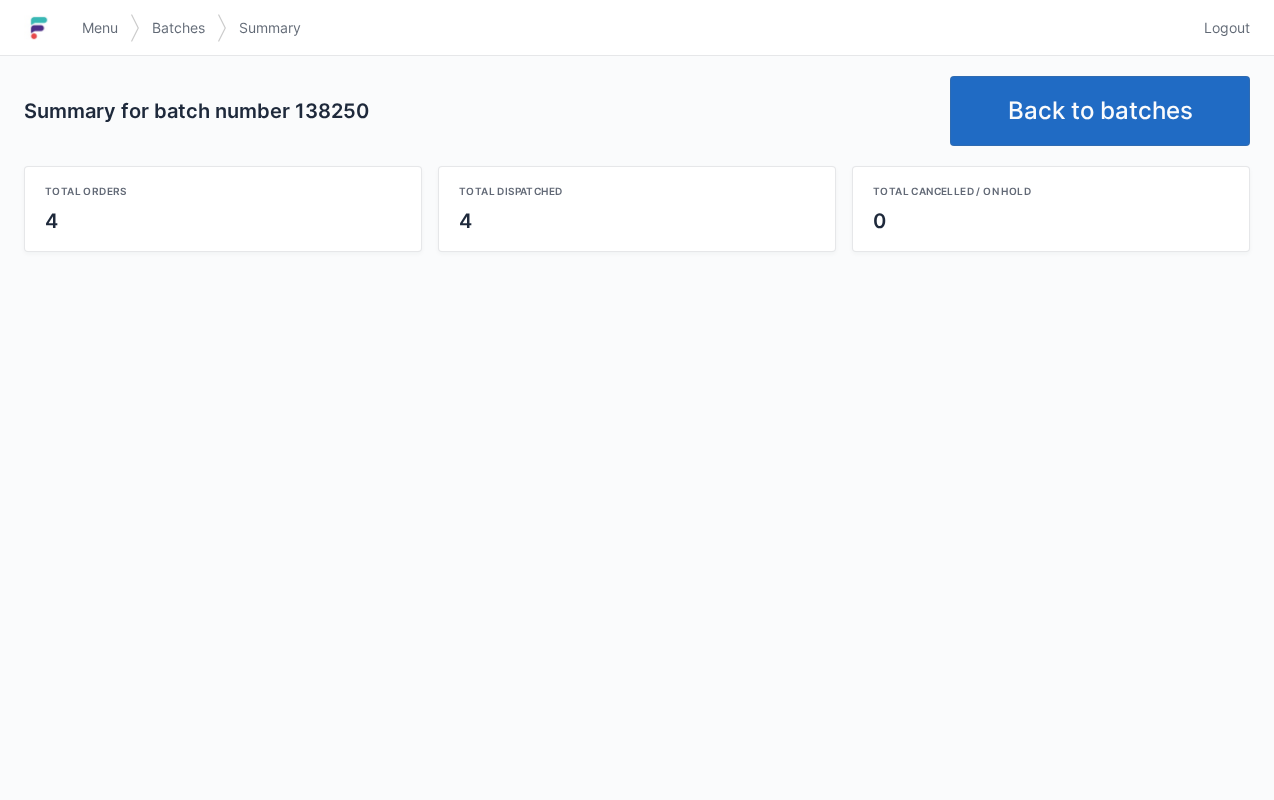 click on "Back to batches" at bounding box center (1100, 111) 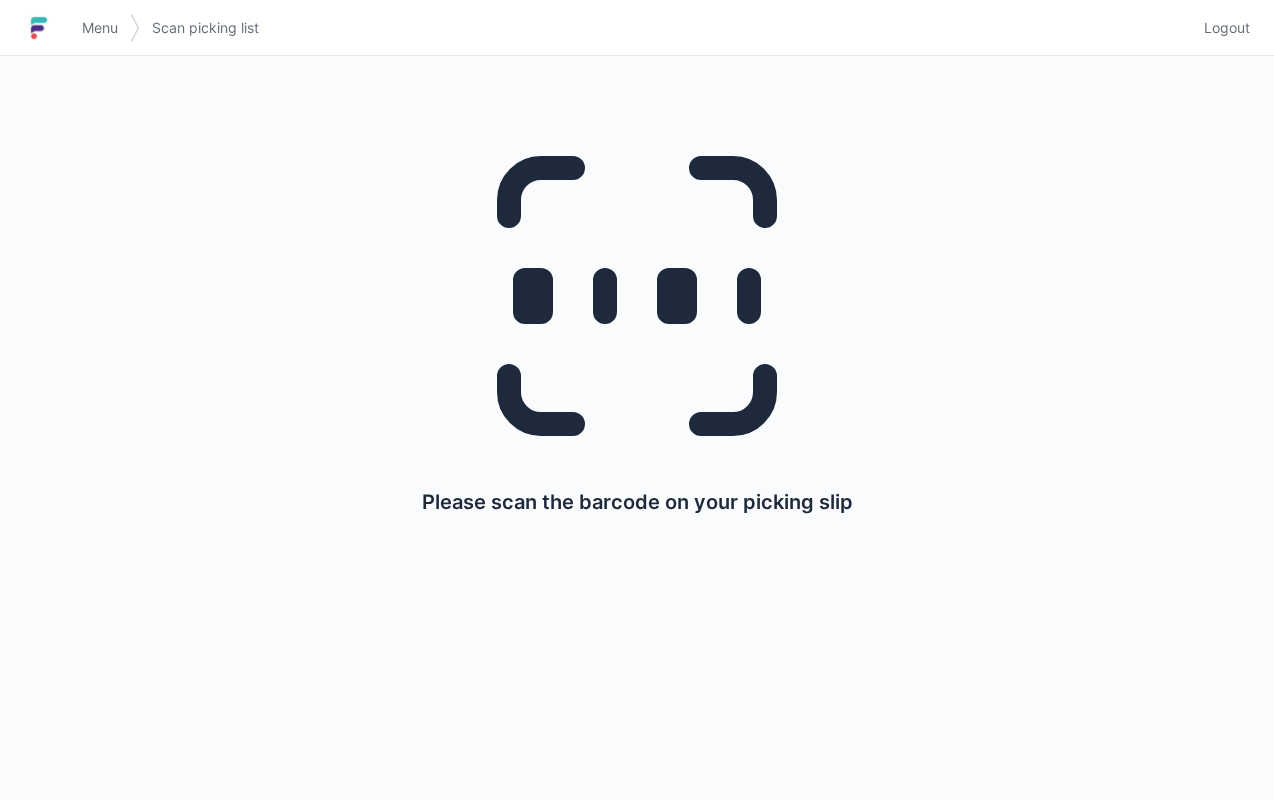 scroll, scrollTop: 0, scrollLeft: 0, axis: both 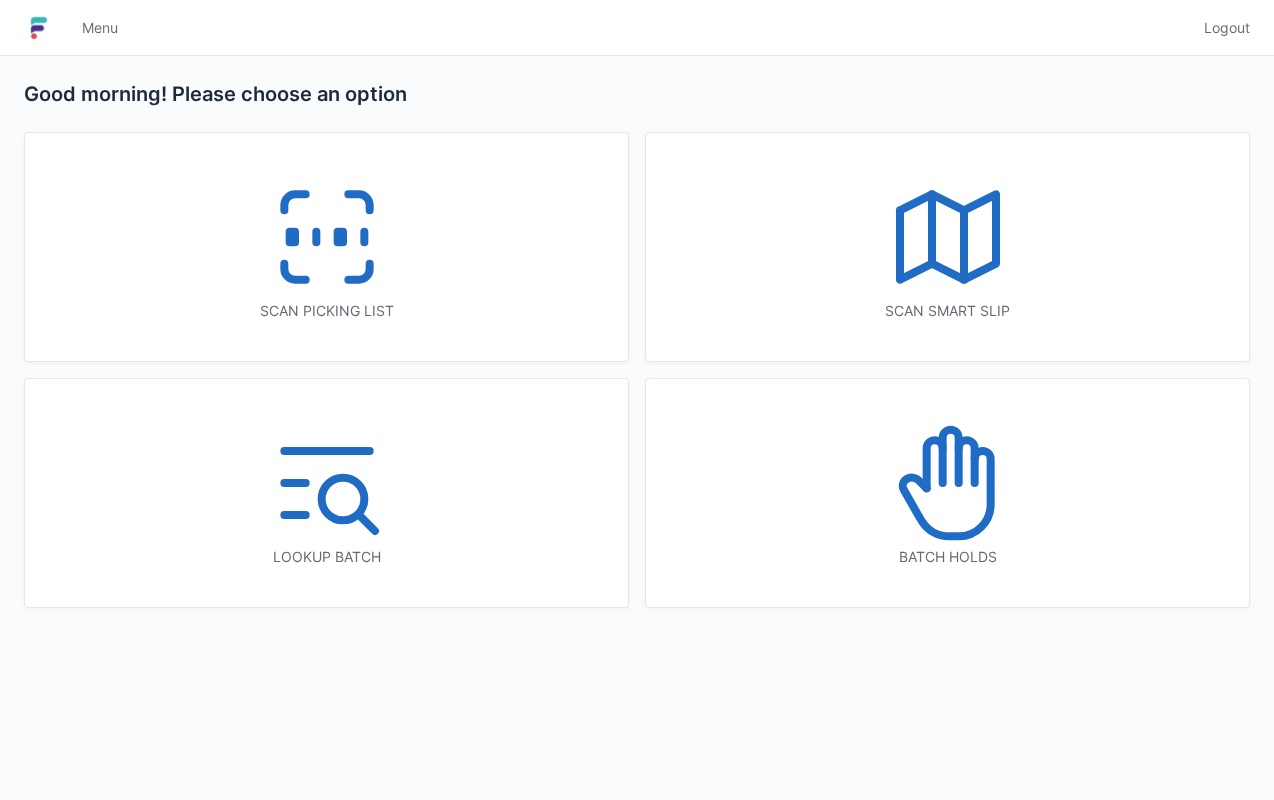 click 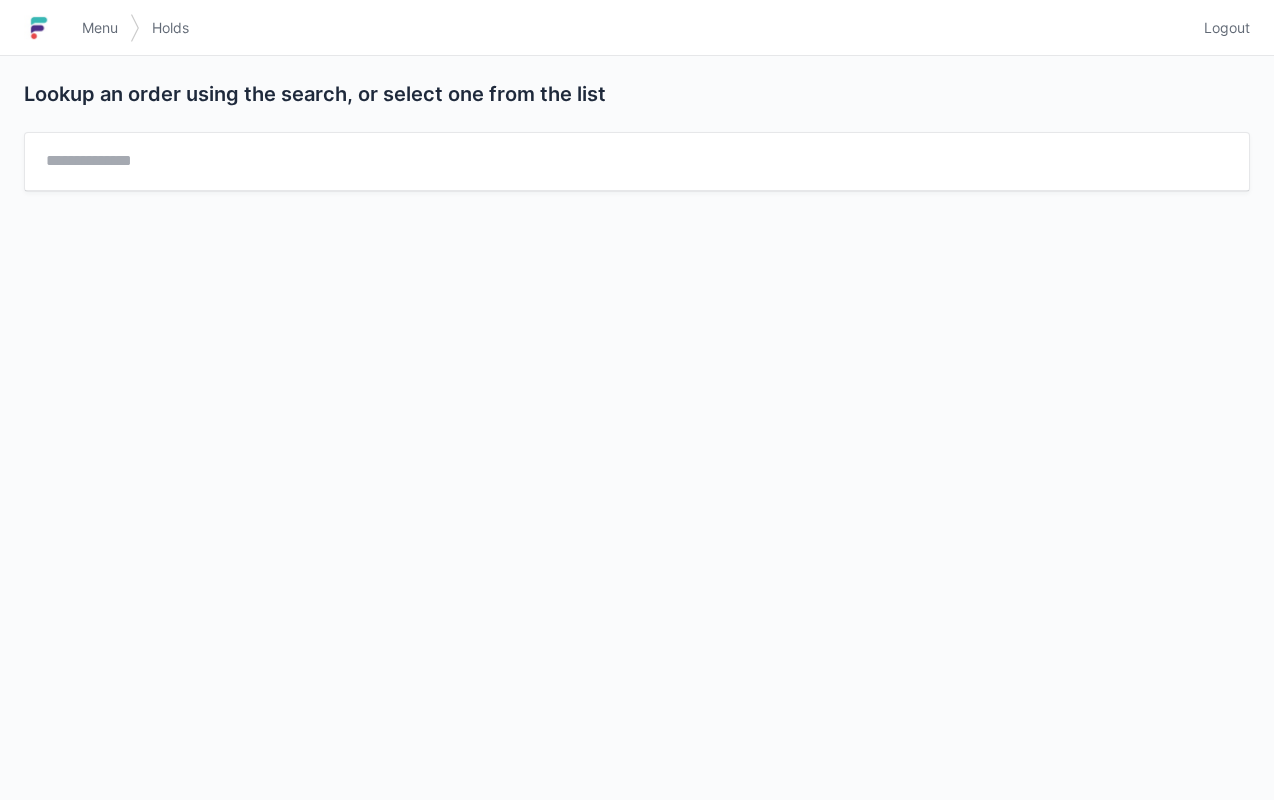 scroll, scrollTop: 0, scrollLeft: 0, axis: both 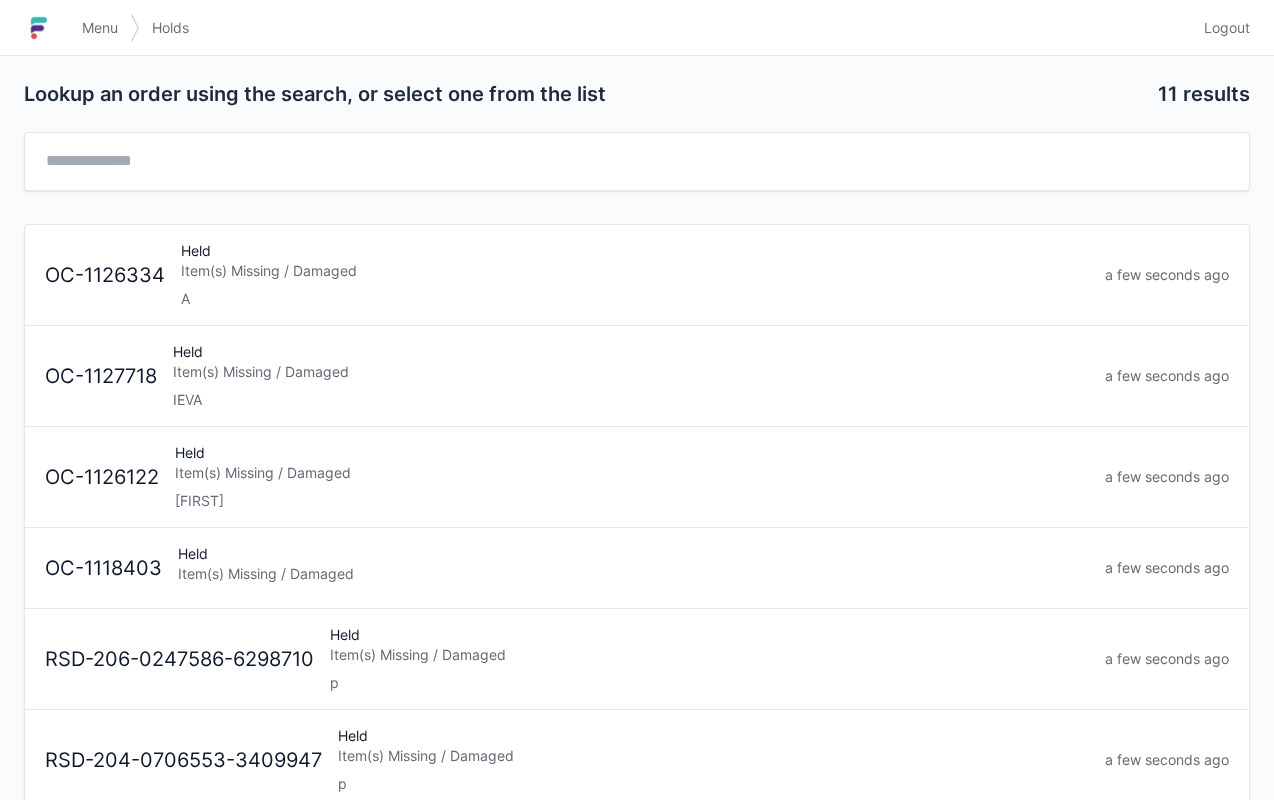 click on "Item(s) Missing / Damaged" at bounding box center (631, 372) 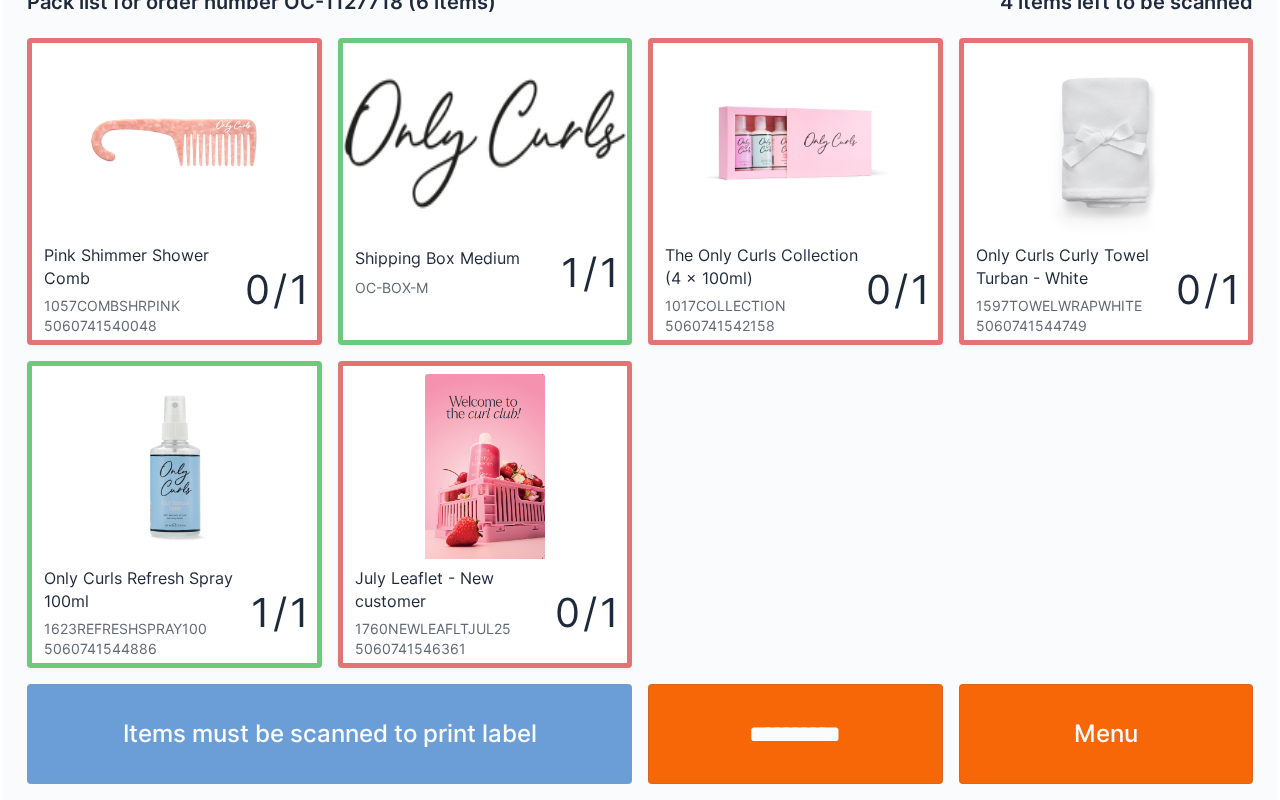 scroll, scrollTop: 36, scrollLeft: 0, axis: vertical 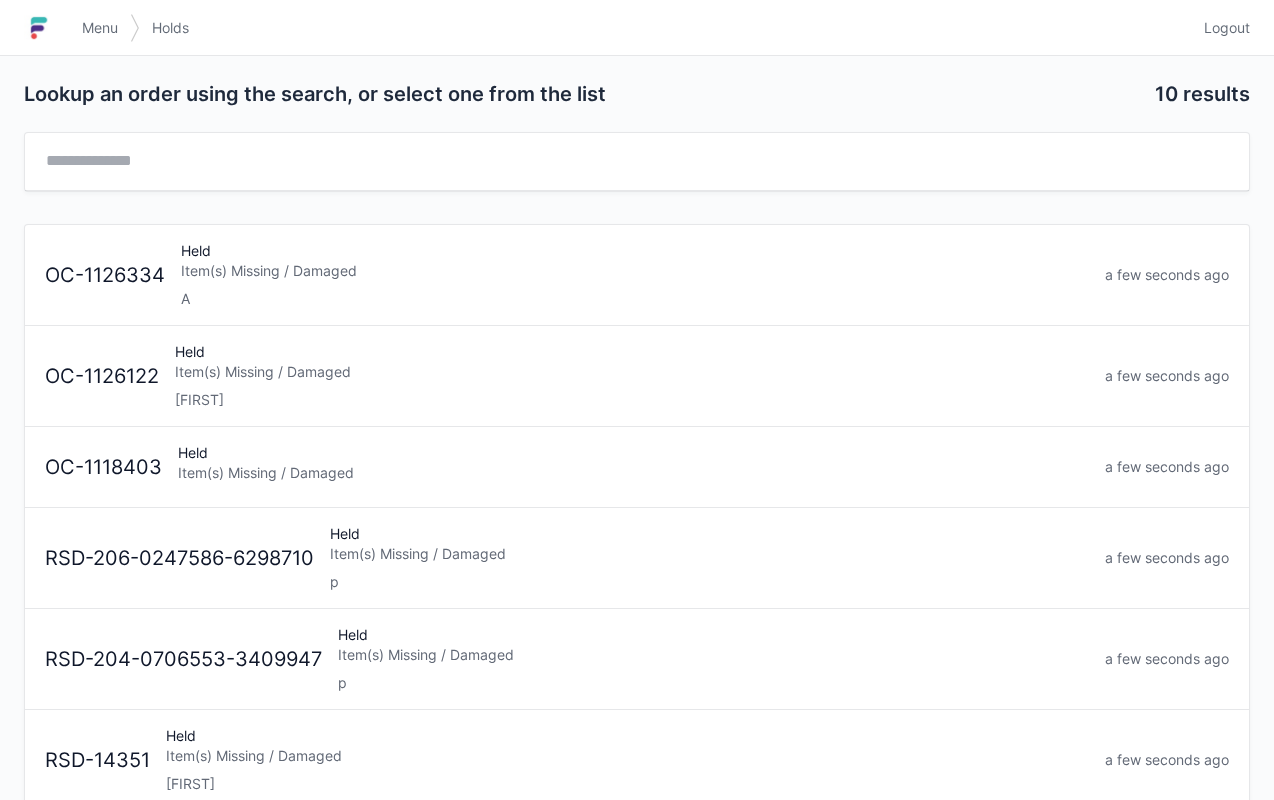 click on "Item(s) Missing / Damaged" at bounding box center [632, 372] 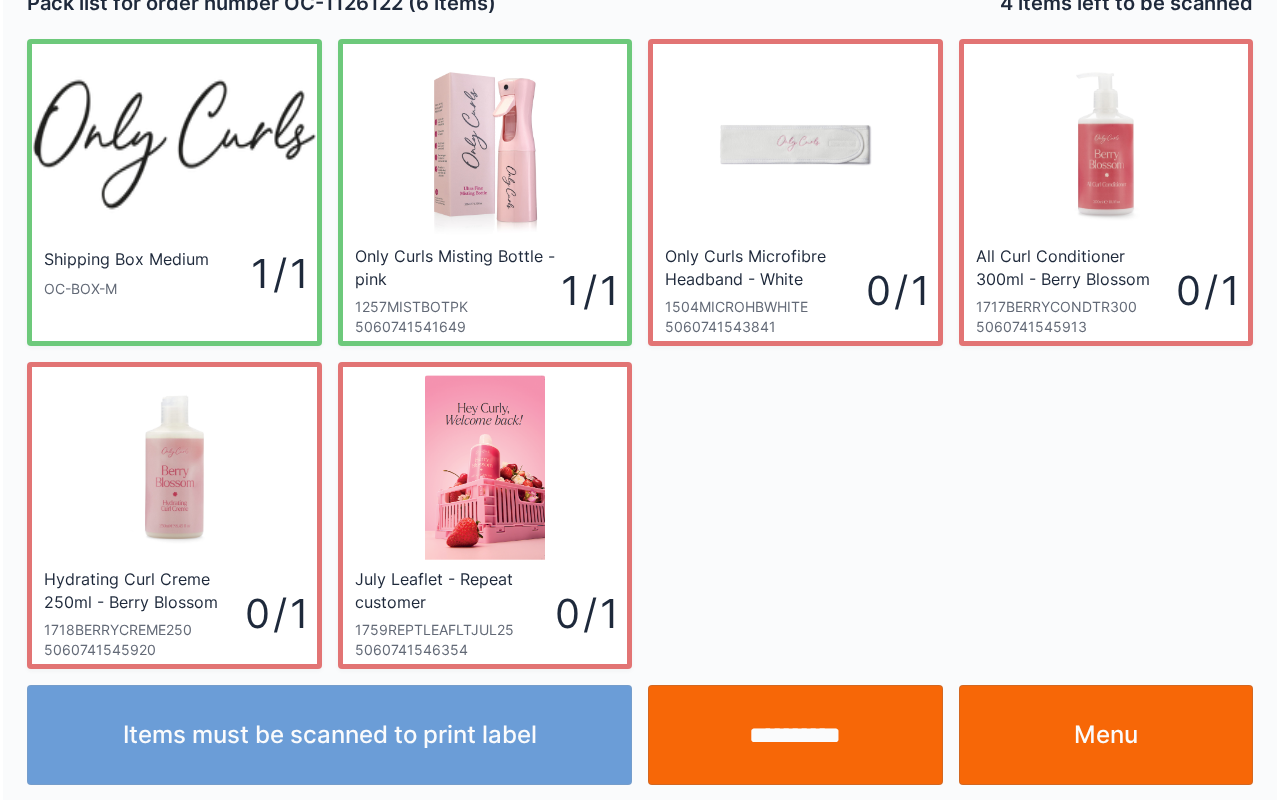 scroll, scrollTop: 36, scrollLeft: 0, axis: vertical 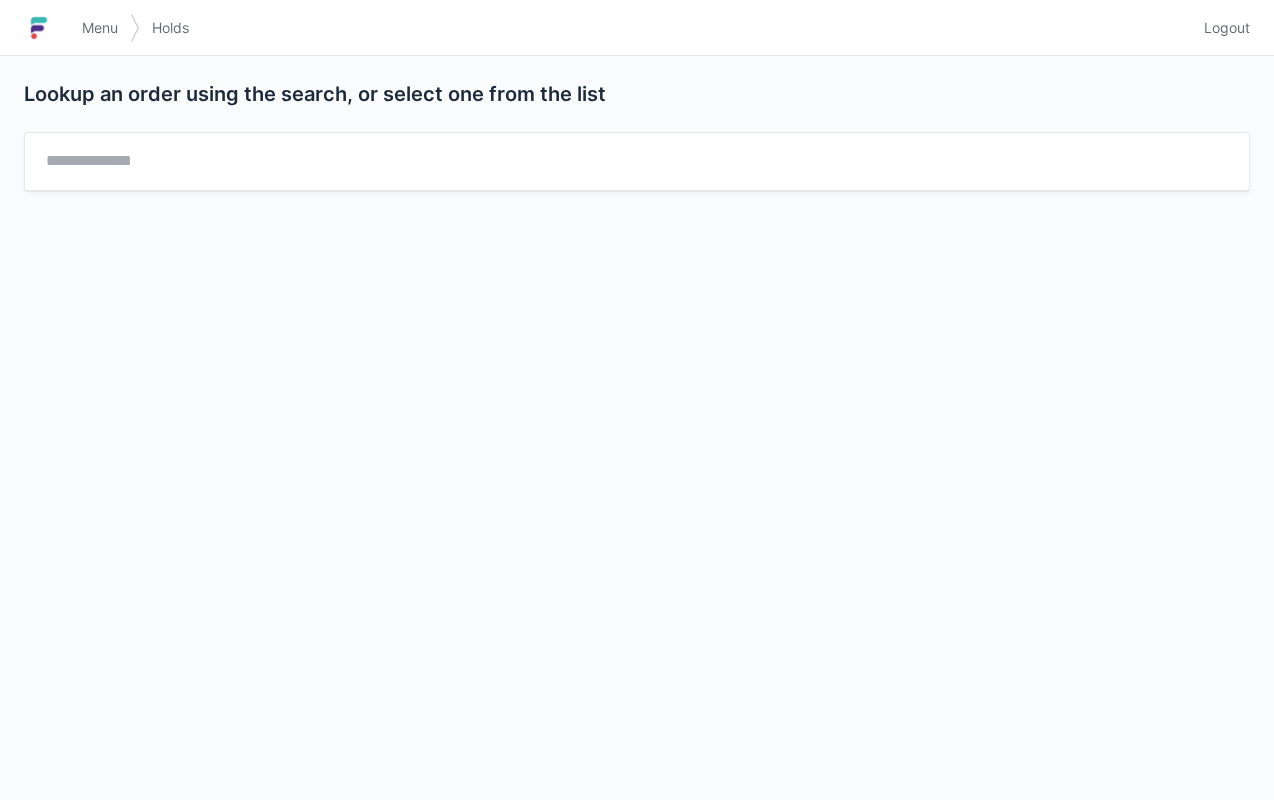 click on "Menu" at bounding box center (100, 28) 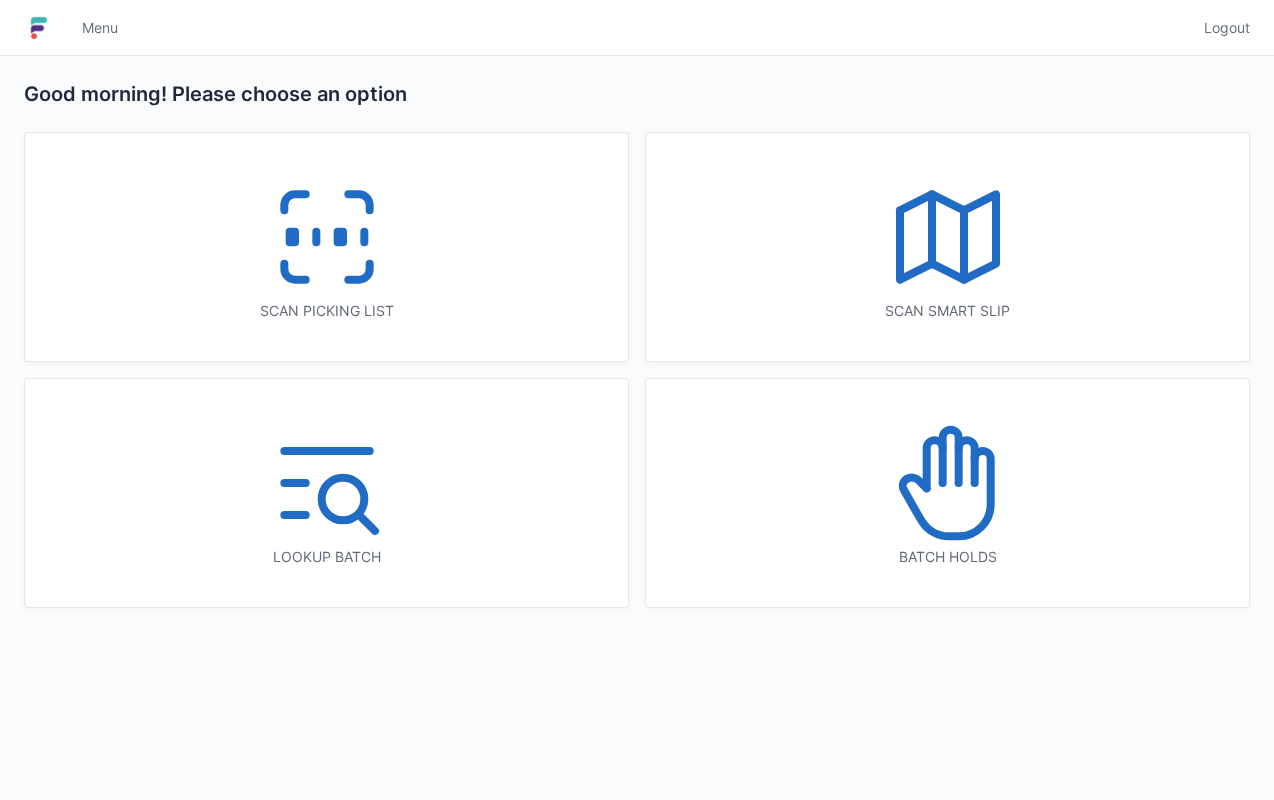 scroll, scrollTop: 0, scrollLeft: 0, axis: both 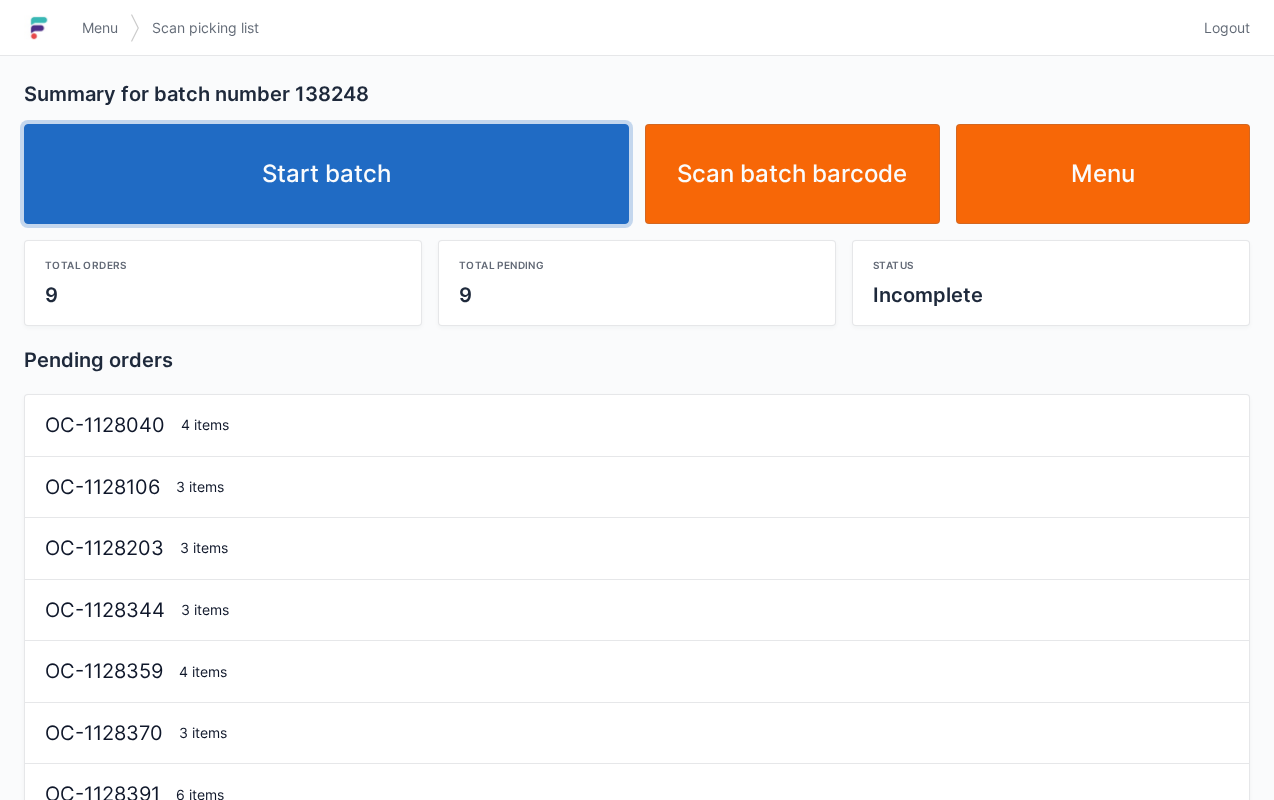 click on "Start batch" at bounding box center [326, 174] 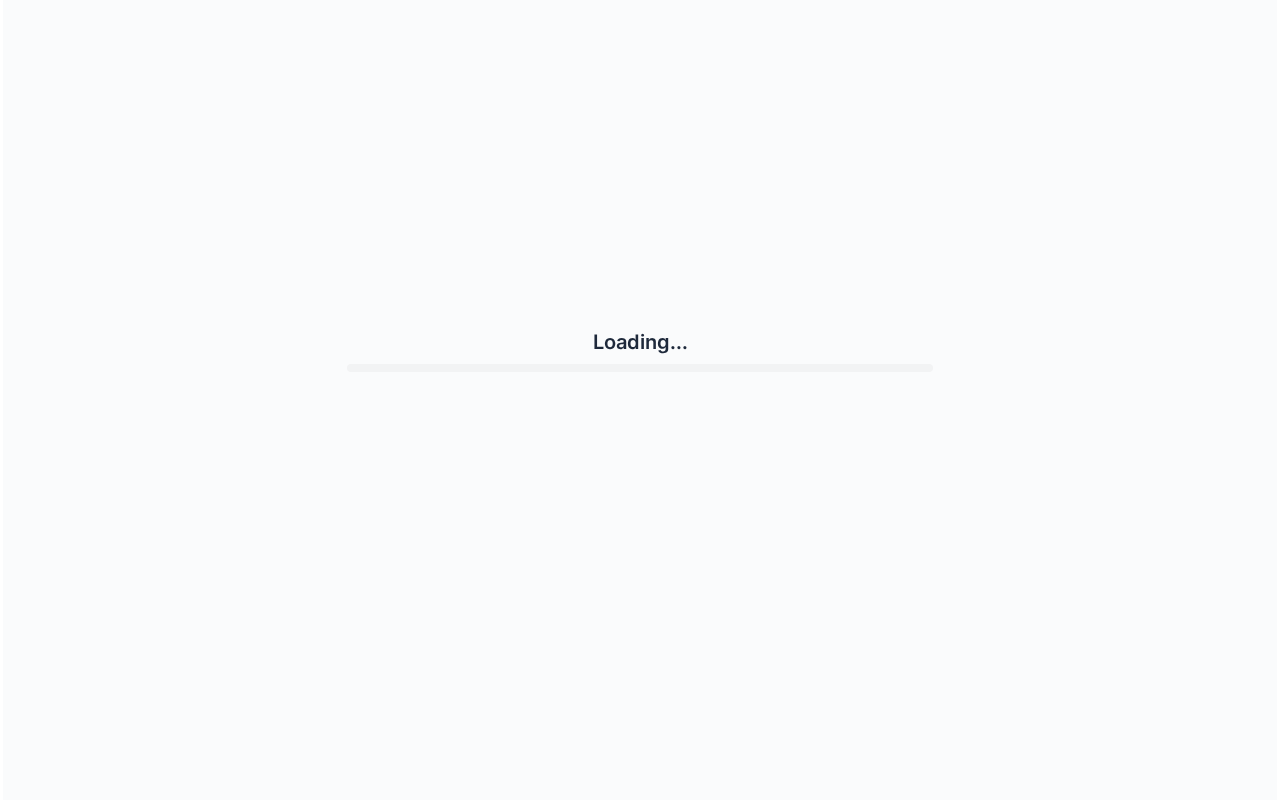 scroll, scrollTop: 0, scrollLeft: 0, axis: both 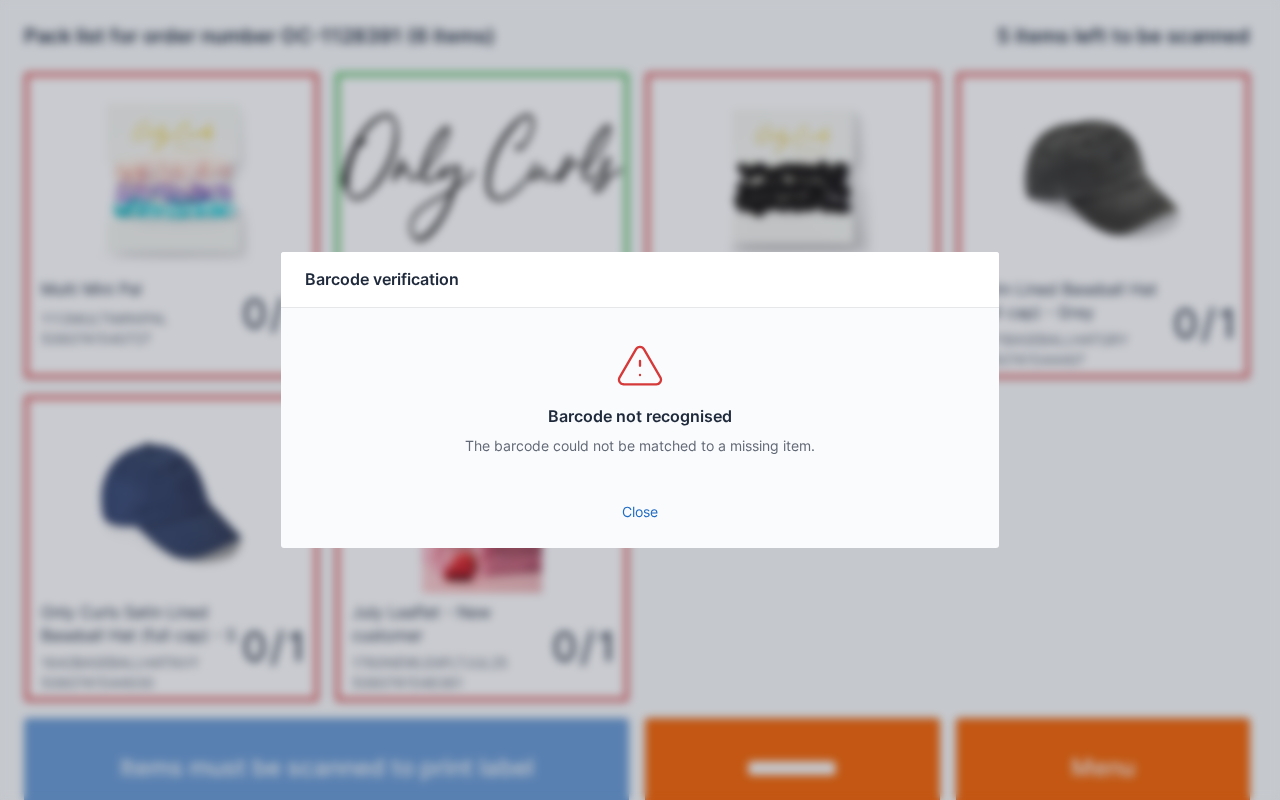 click on "Close" at bounding box center [640, 512] 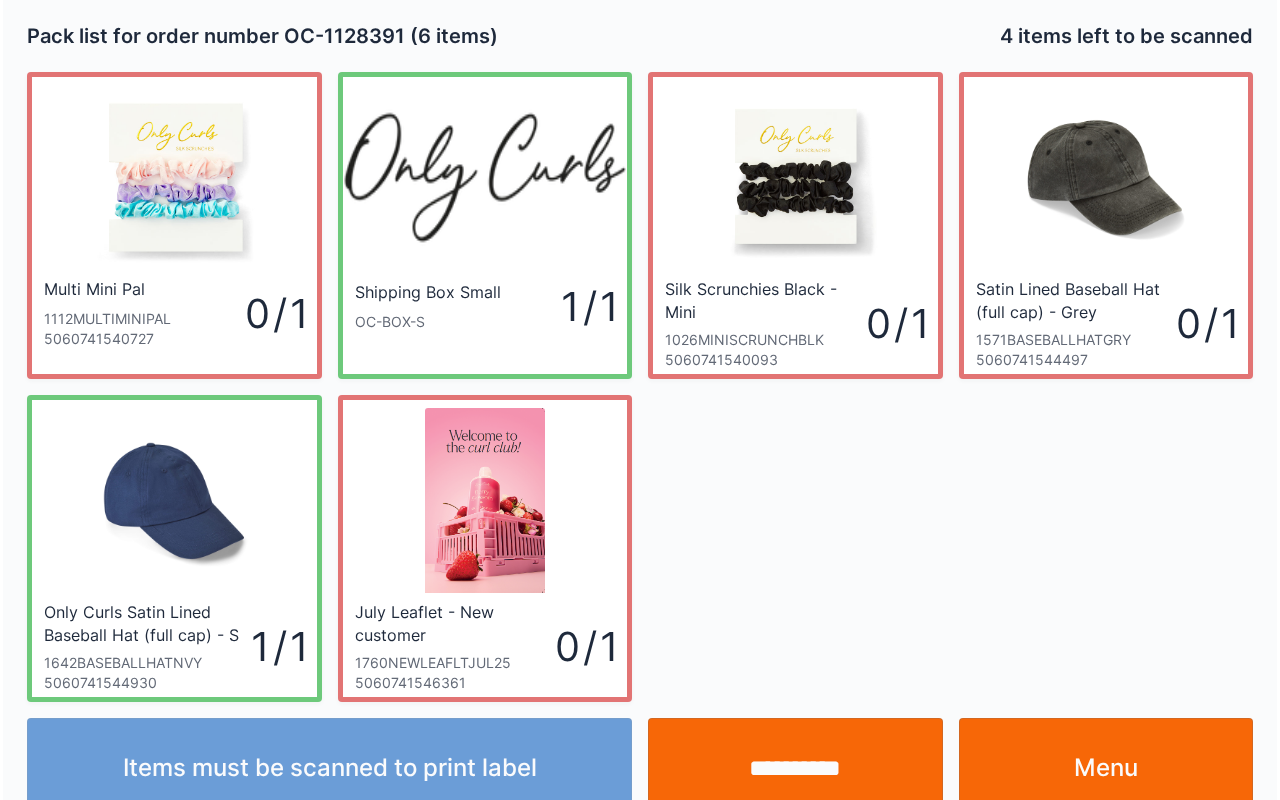 scroll, scrollTop: 36, scrollLeft: 0, axis: vertical 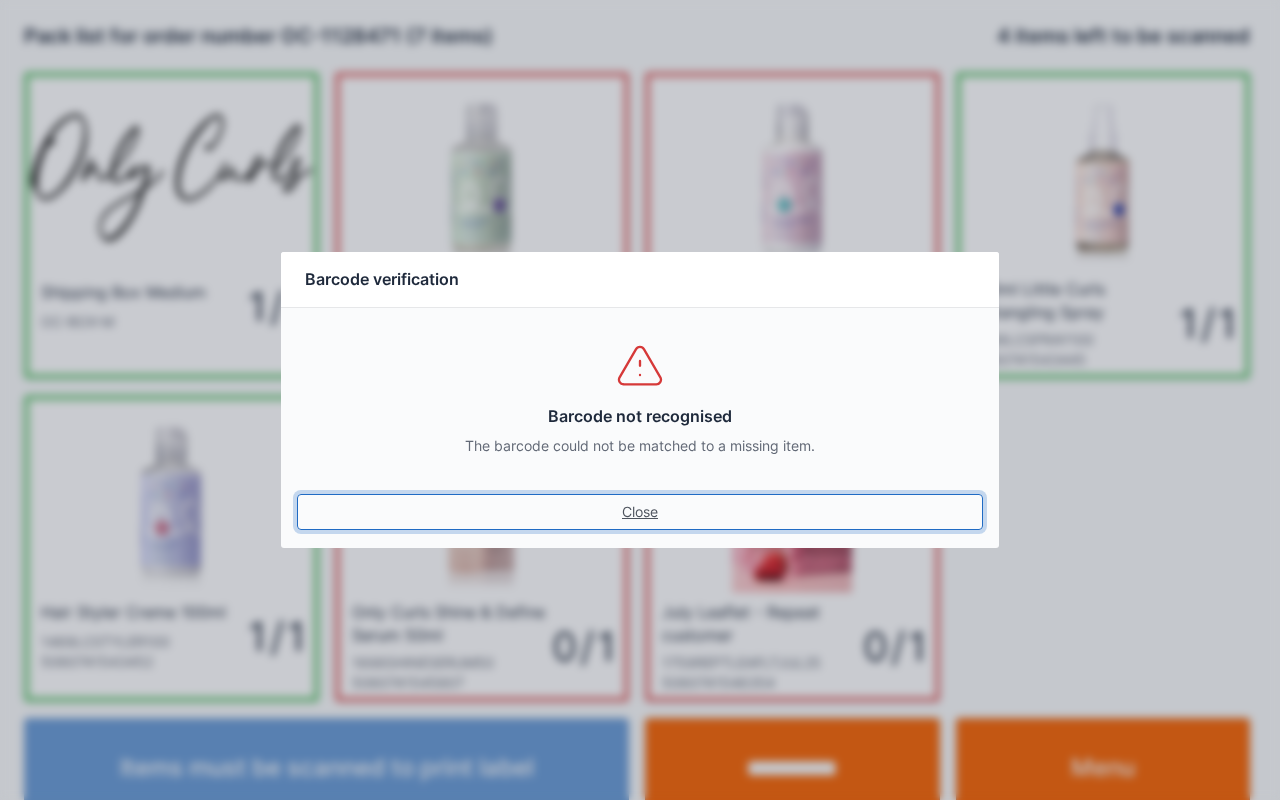 click on "Close" at bounding box center (640, 512) 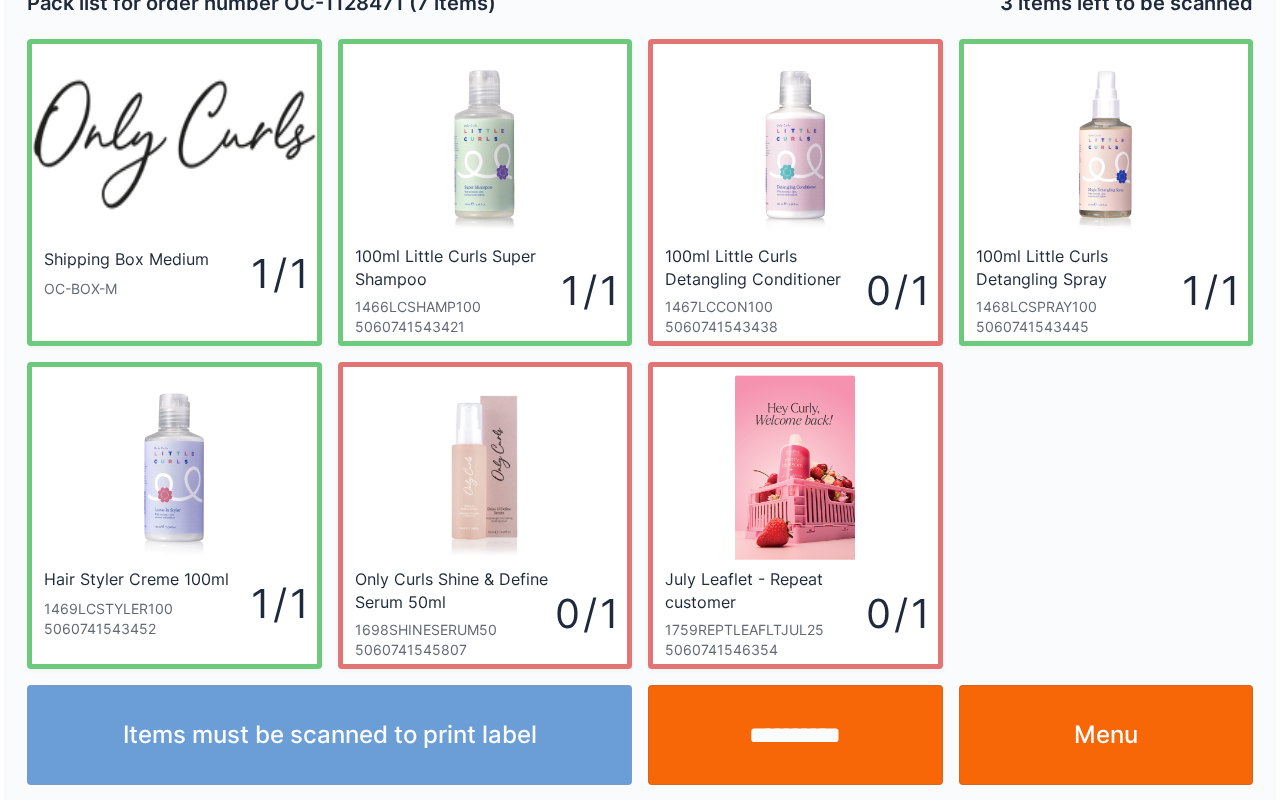 scroll, scrollTop: 36, scrollLeft: 0, axis: vertical 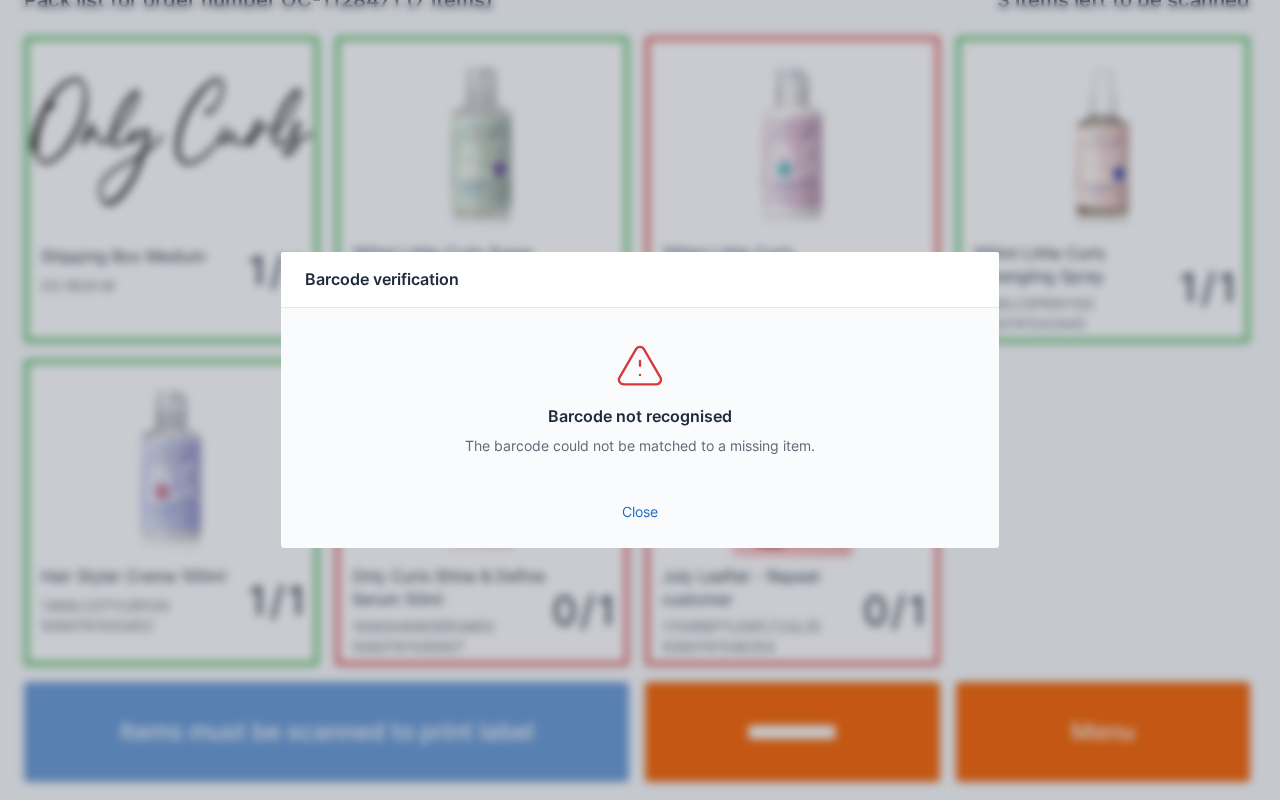 click on "Close" at bounding box center [640, 512] 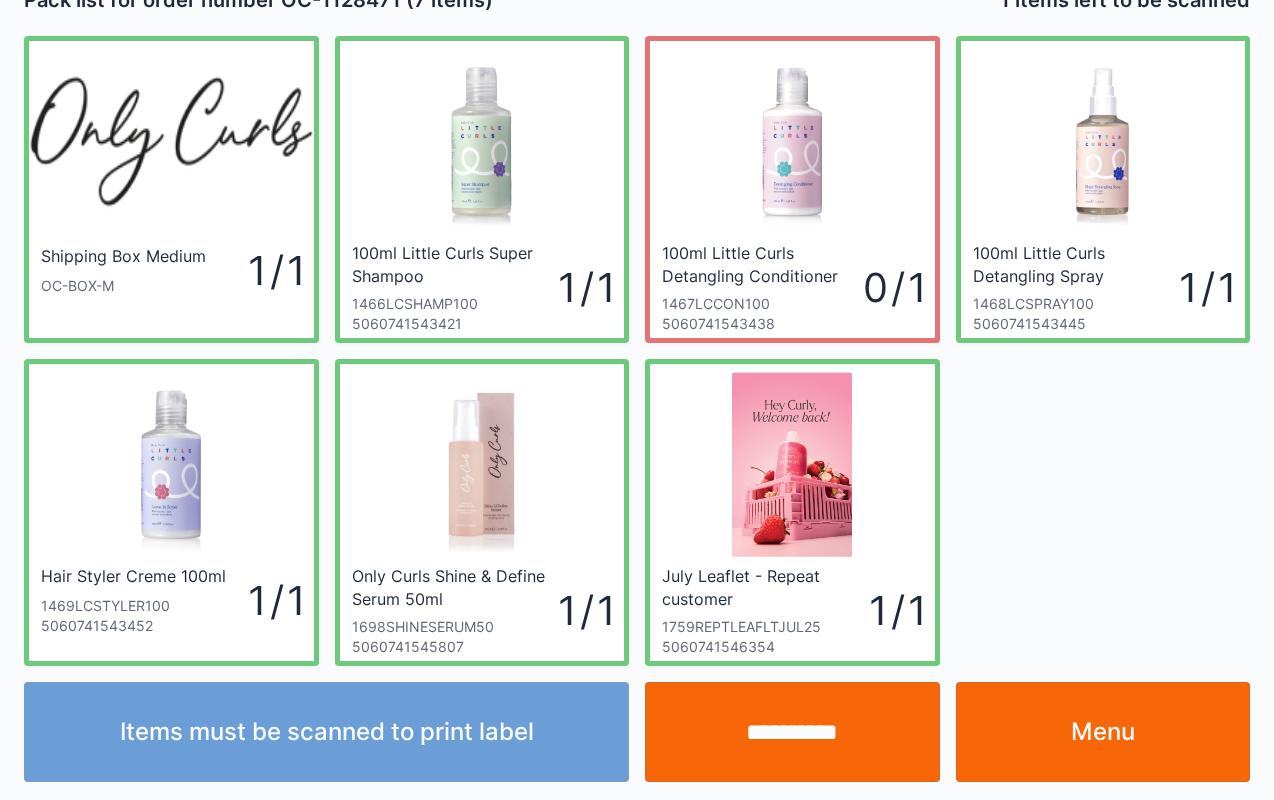 click on "**********" at bounding box center [792, 732] 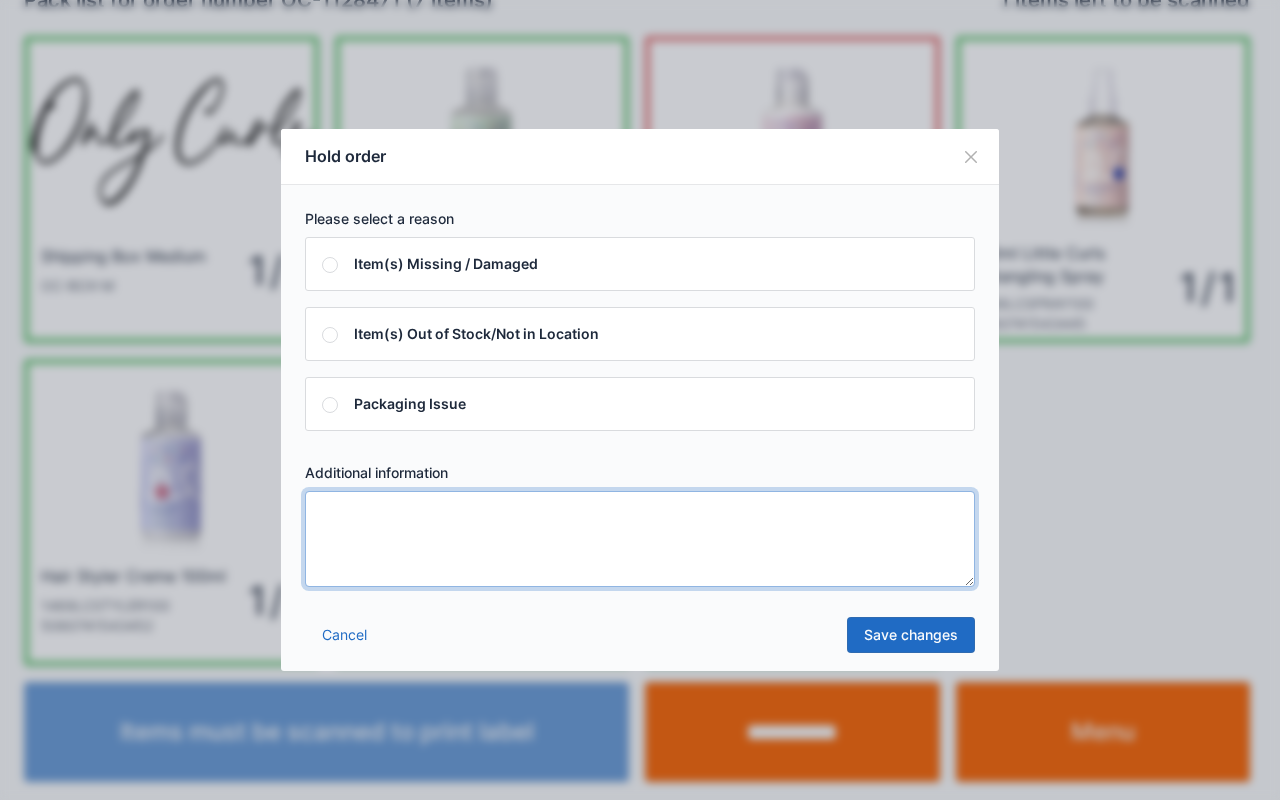 click at bounding box center [640, 539] 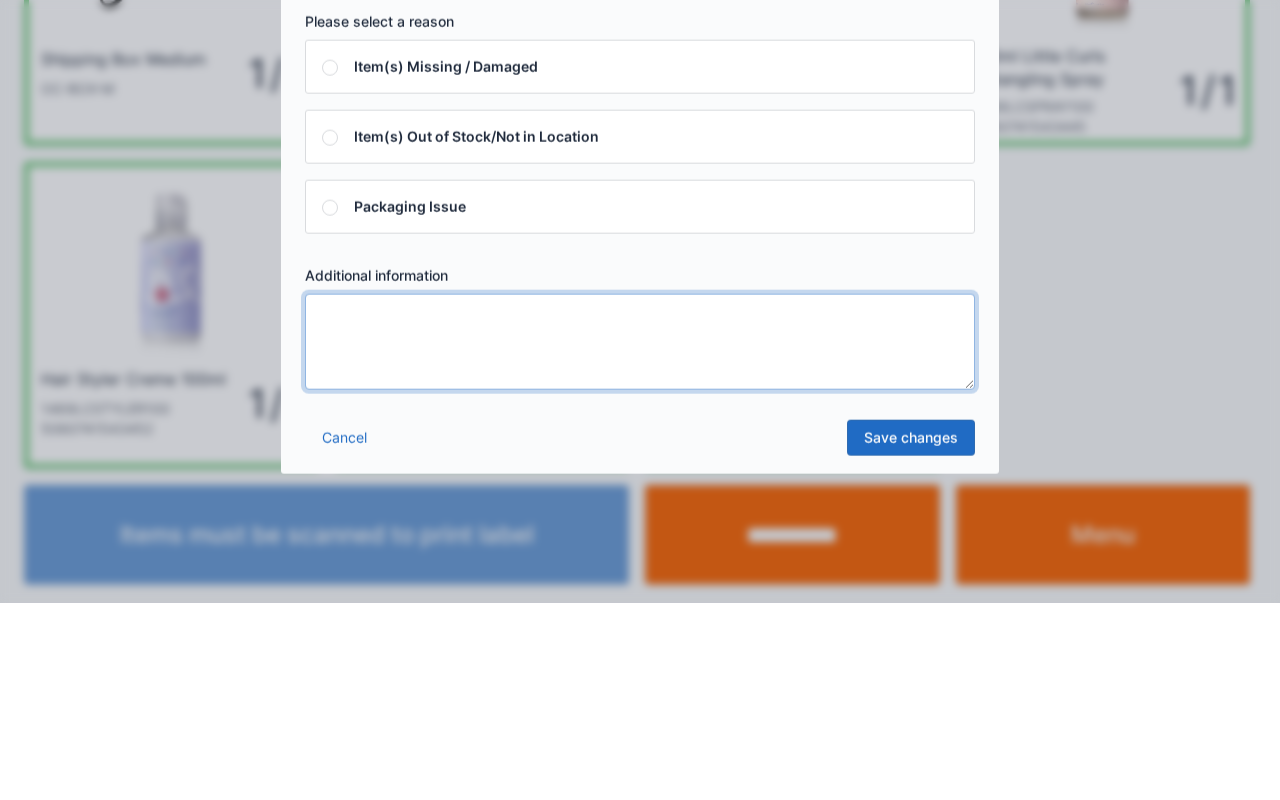 scroll, scrollTop: 36, scrollLeft: 0, axis: vertical 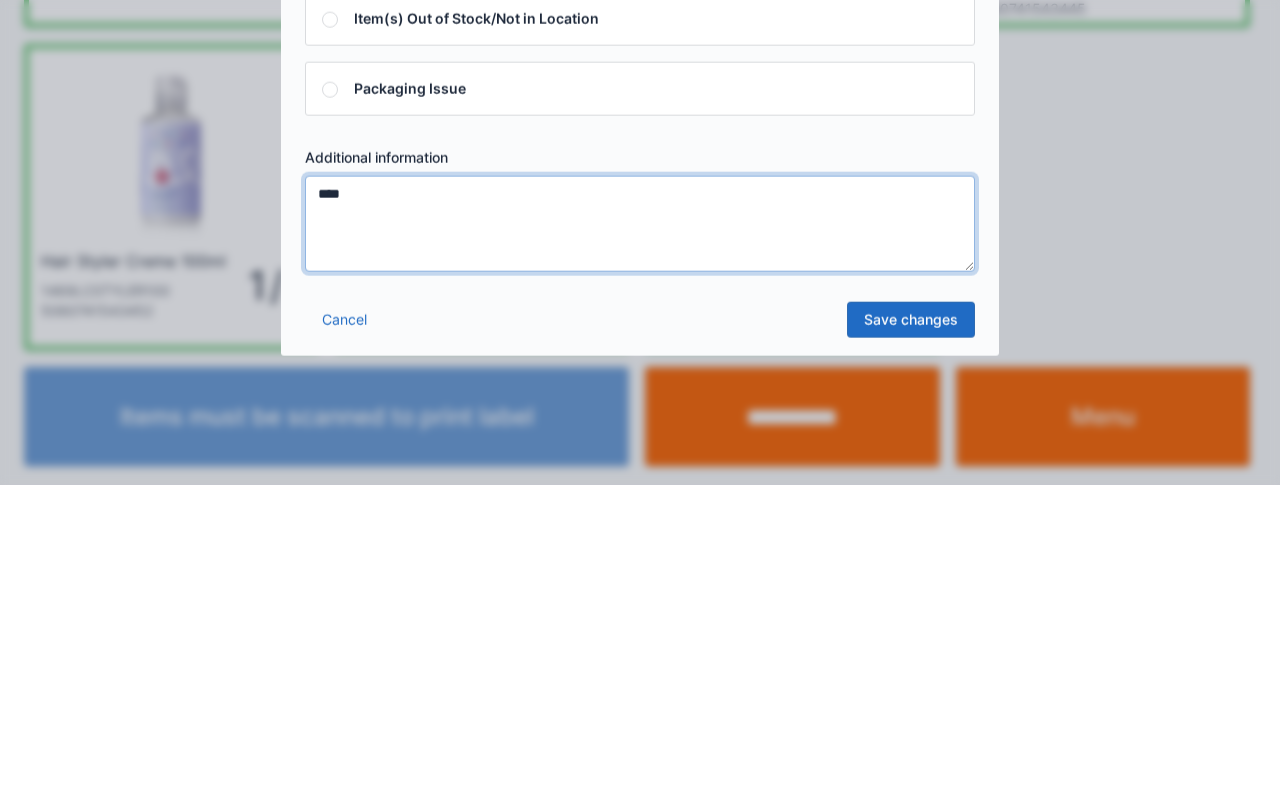 type on "****" 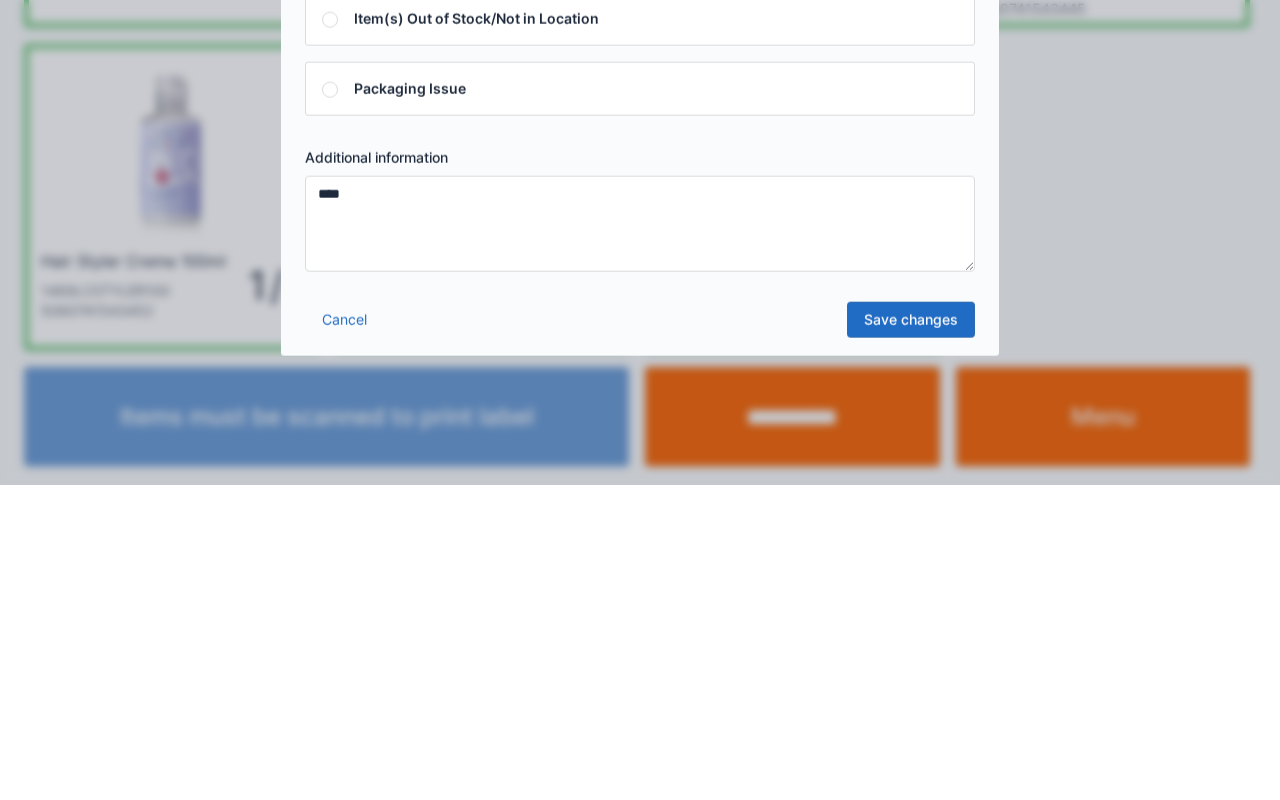 click on "Save changes" at bounding box center [911, 635] 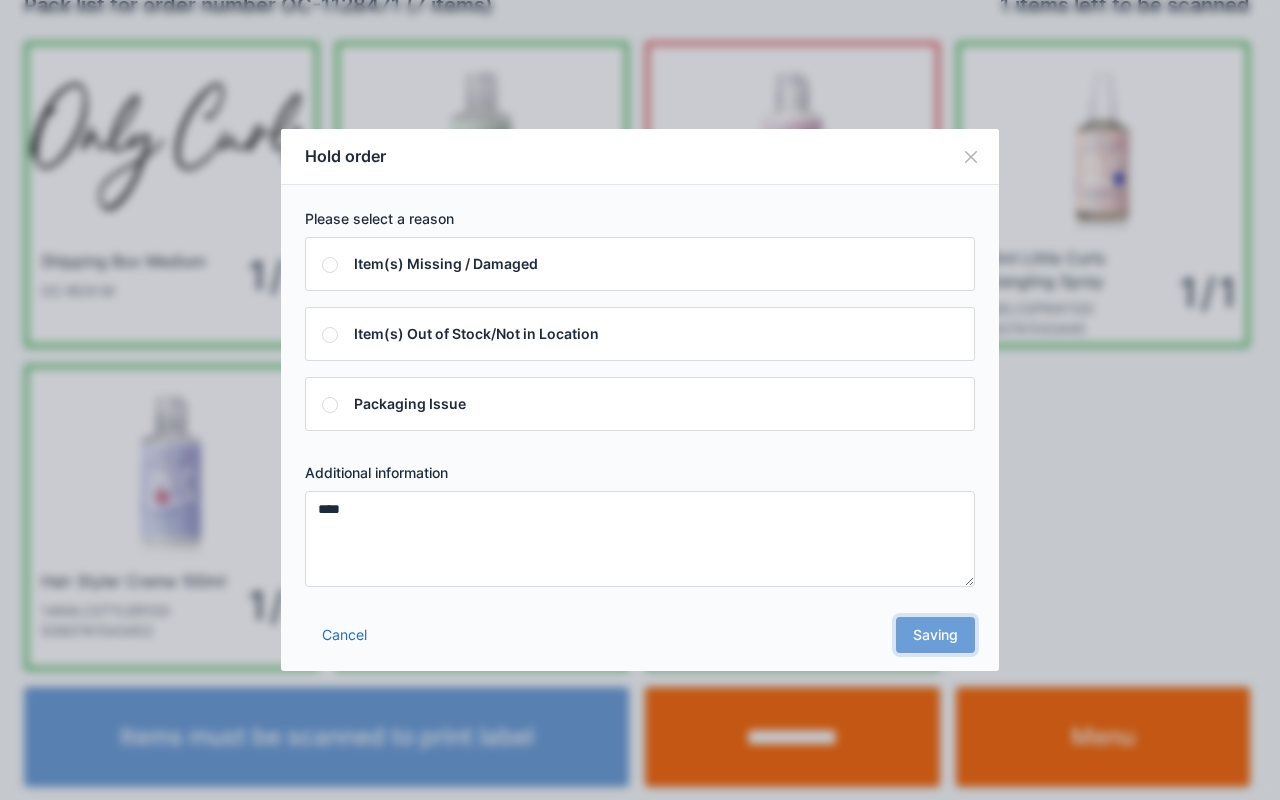 scroll, scrollTop: 0, scrollLeft: 0, axis: both 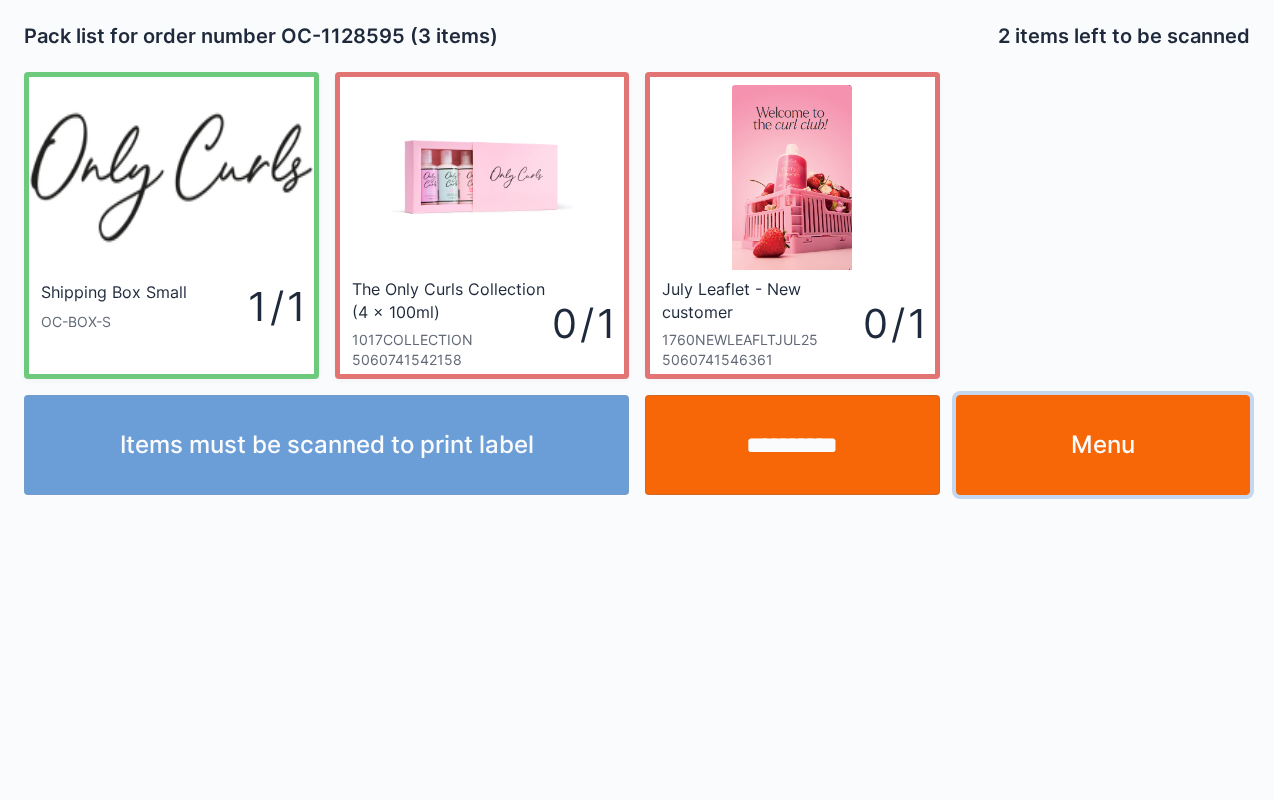 click on "Menu" at bounding box center [1103, 445] 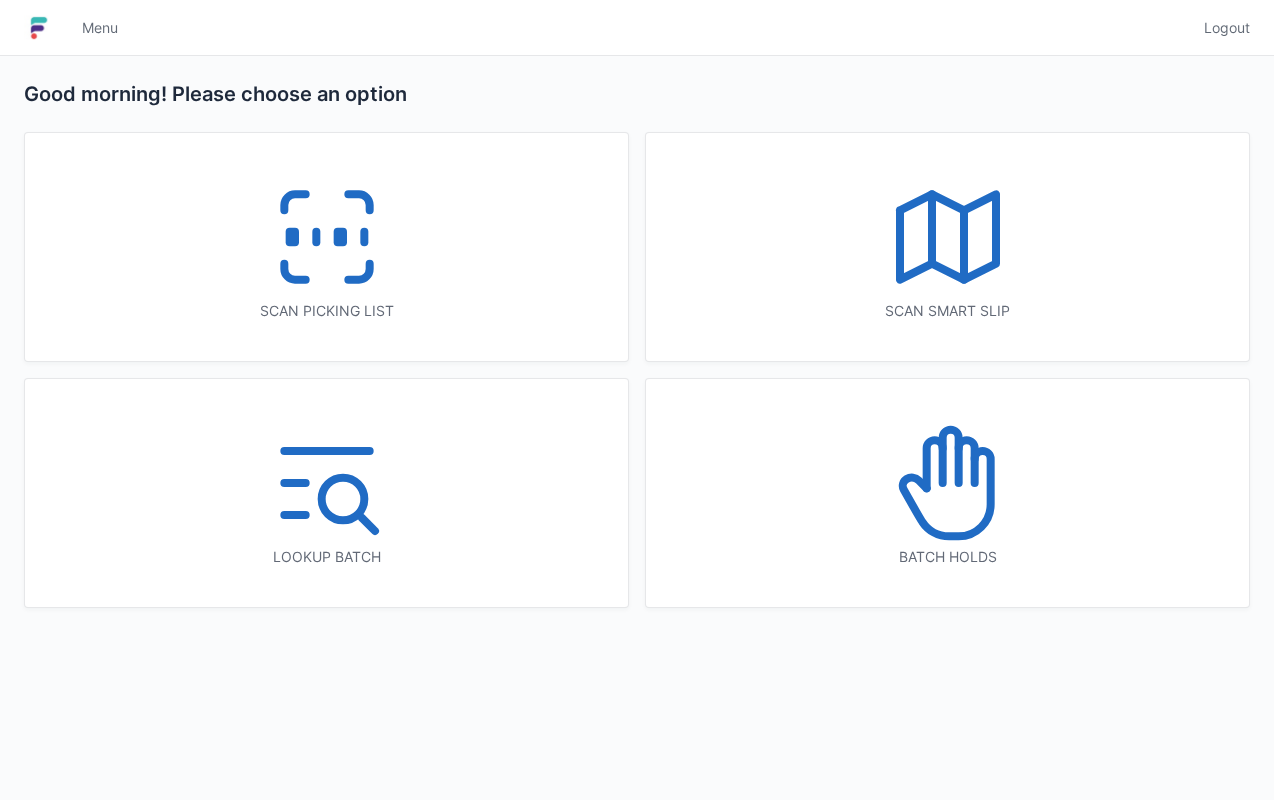 scroll, scrollTop: 0, scrollLeft: 0, axis: both 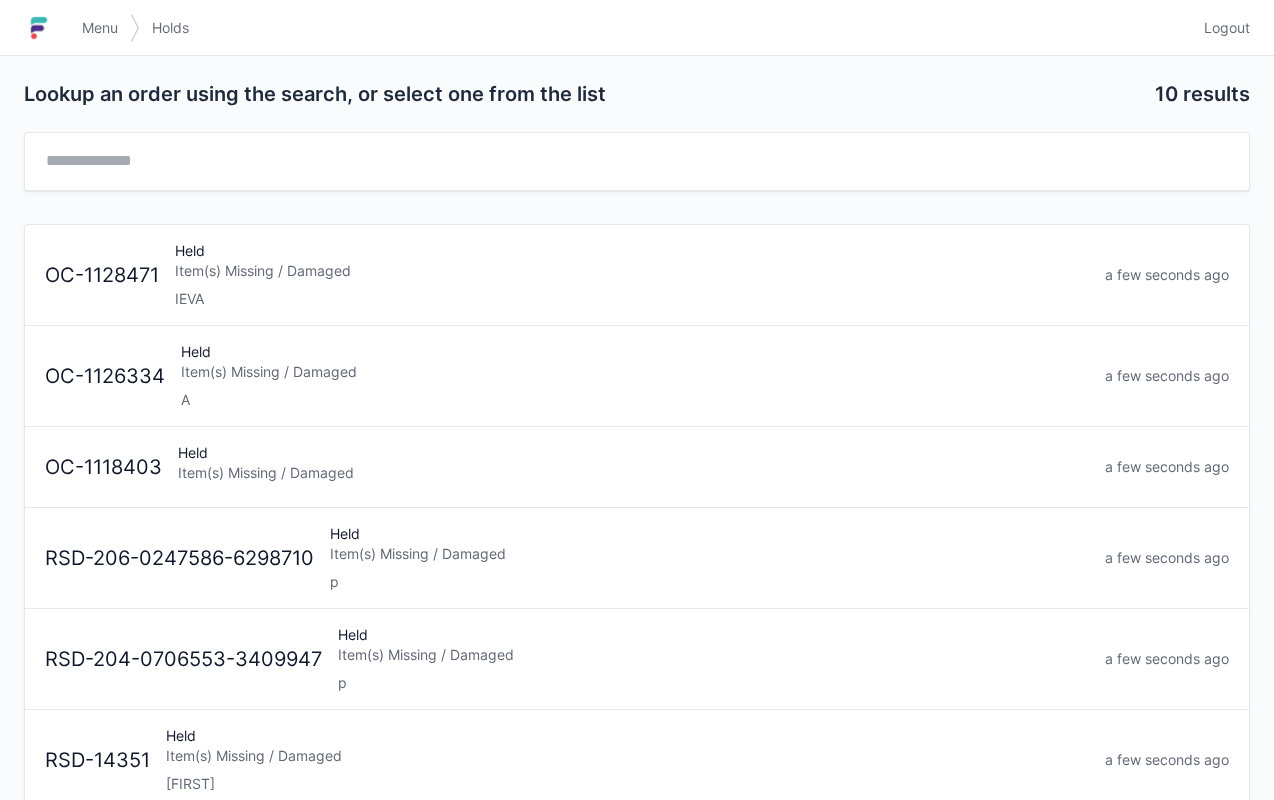 click on "Item(s) Missing / Damaged" at bounding box center [632, 271] 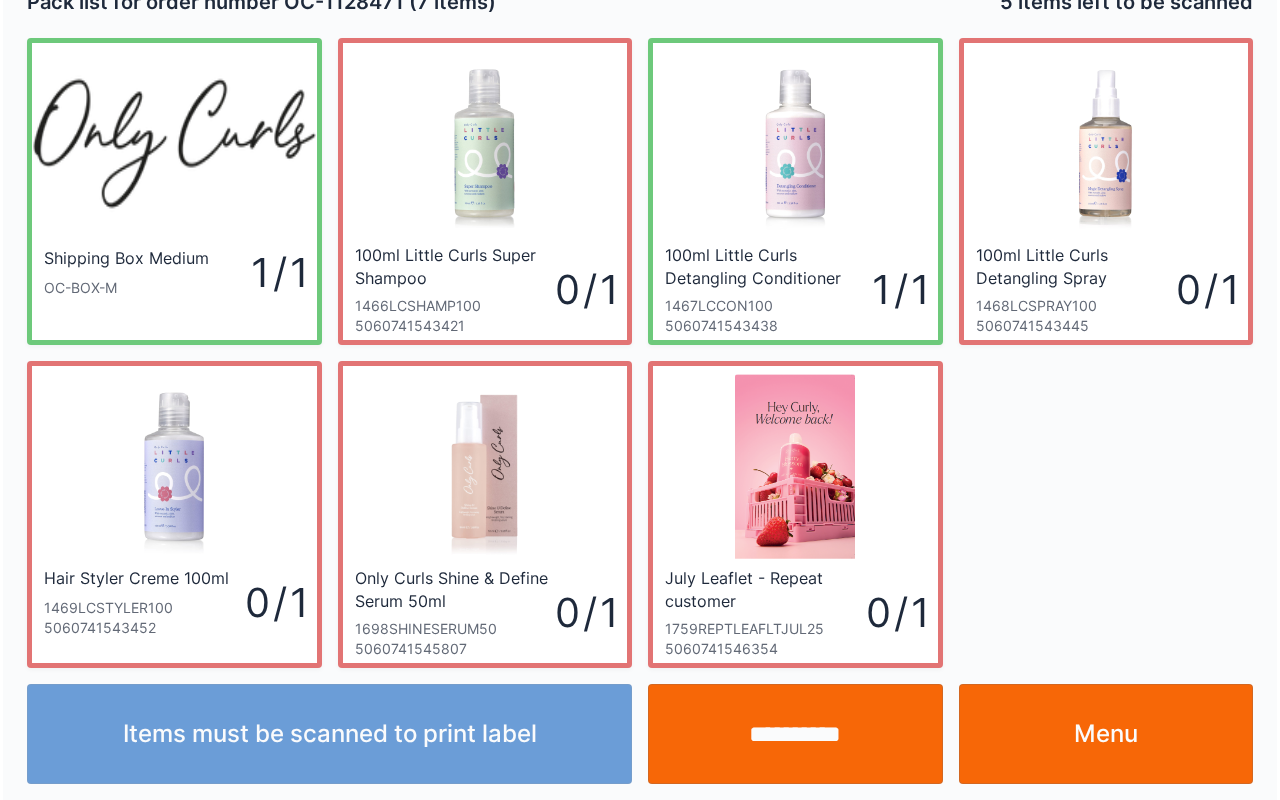 scroll, scrollTop: 36, scrollLeft: 0, axis: vertical 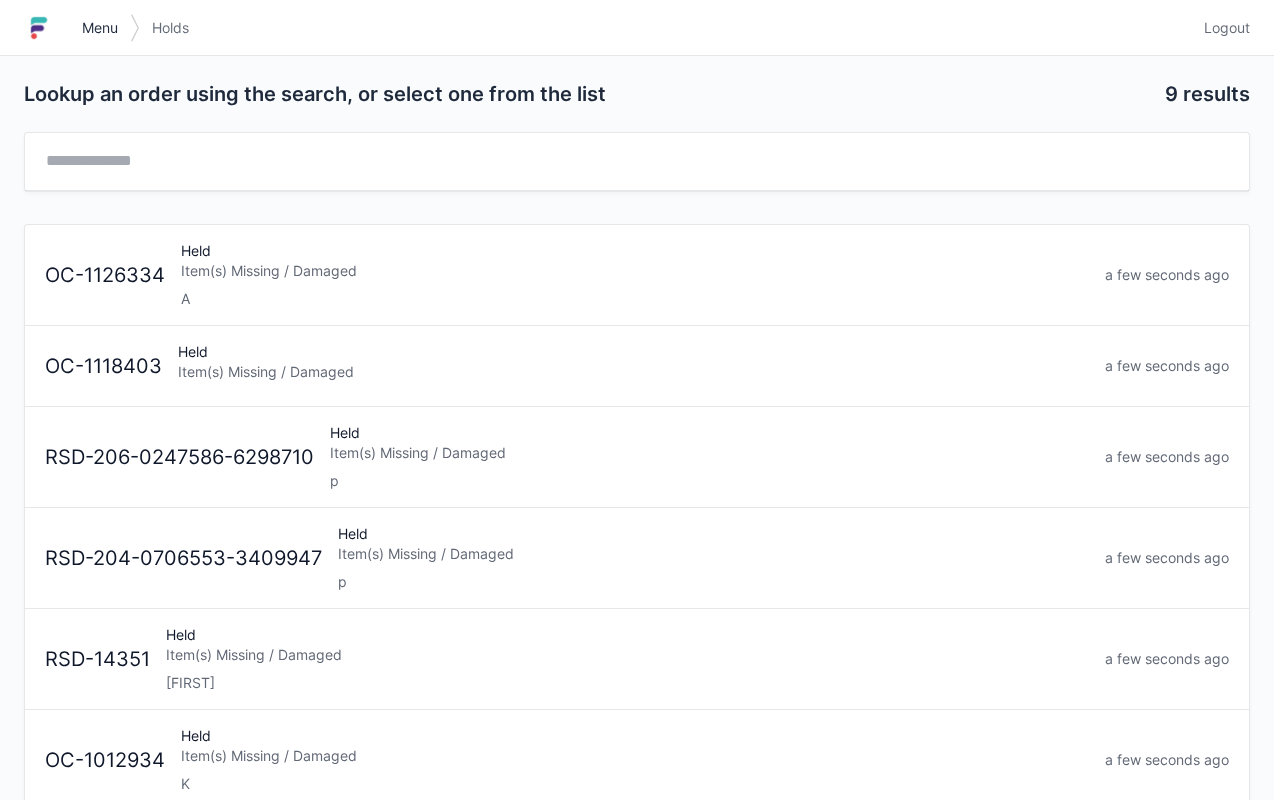 click on "Menu" at bounding box center (100, 28) 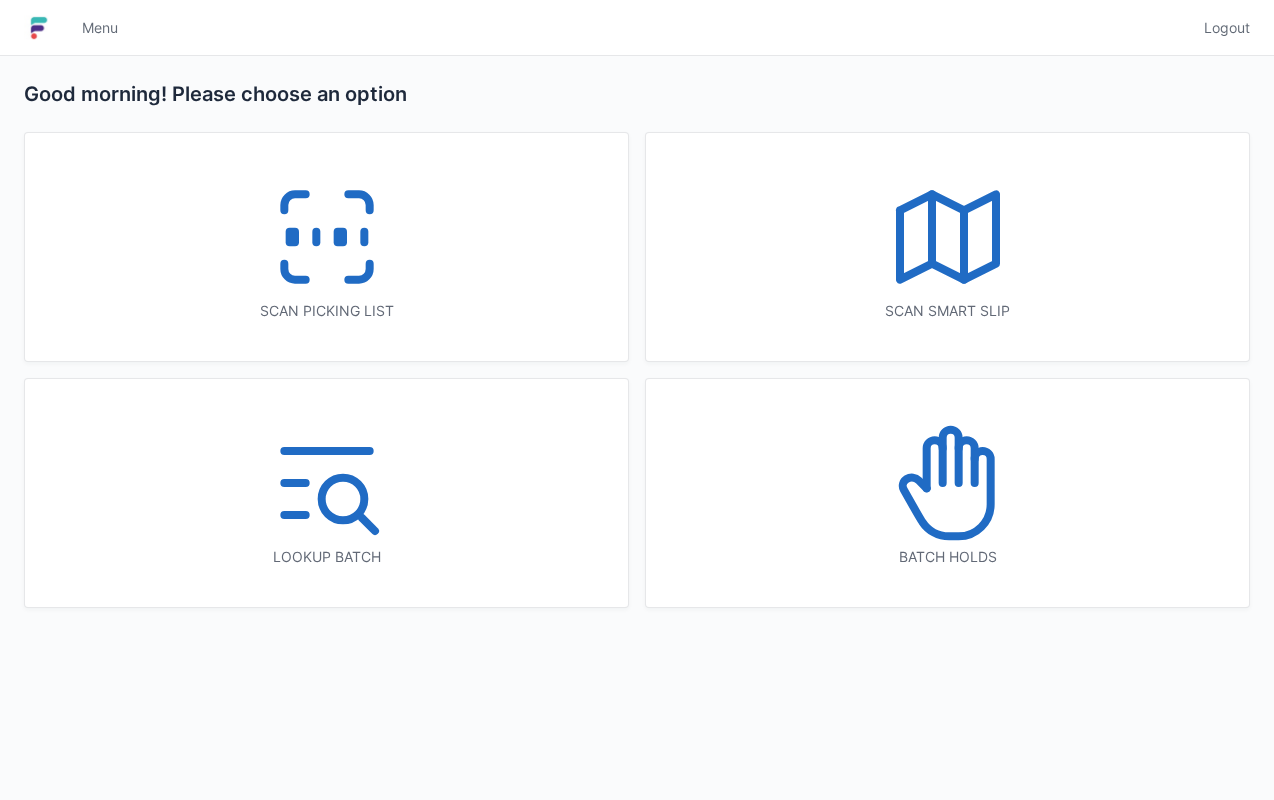 scroll, scrollTop: 0, scrollLeft: 0, axis: both 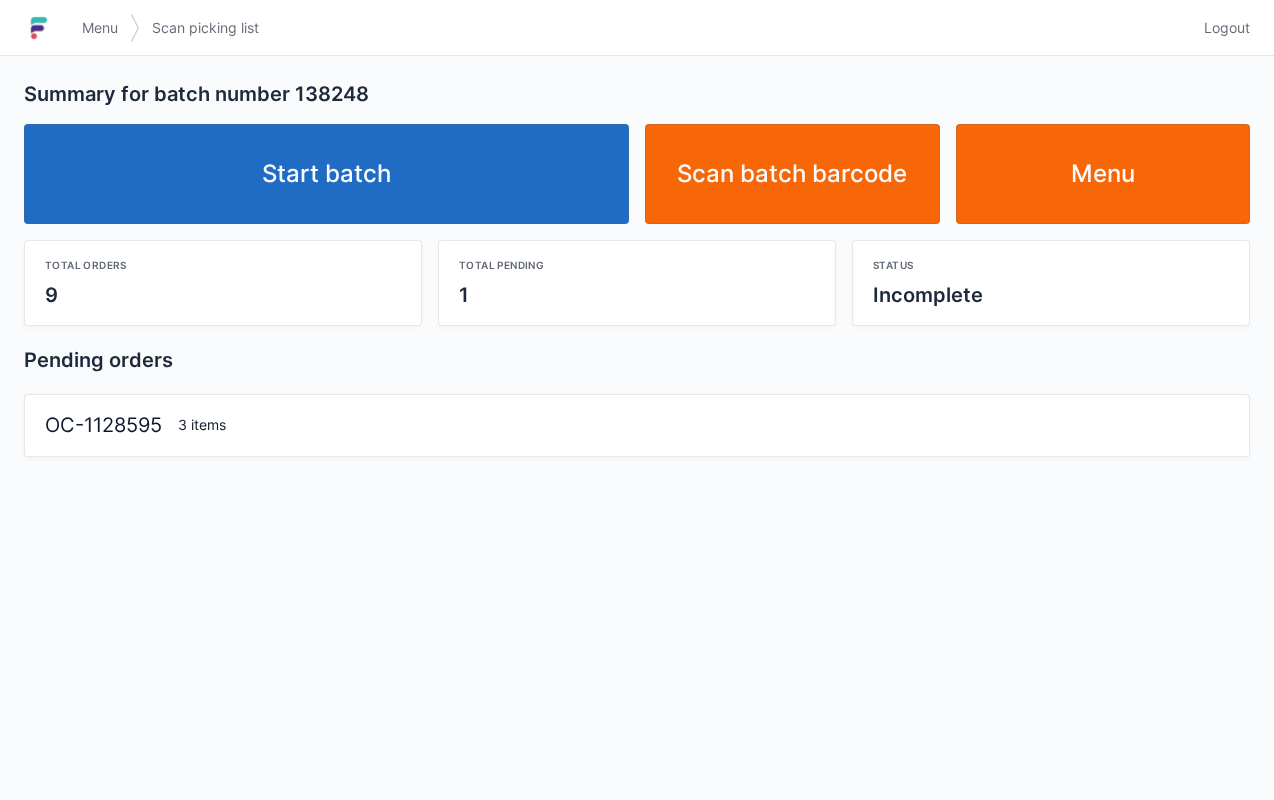 click on "Start batch" at bounding box center [326, 174] 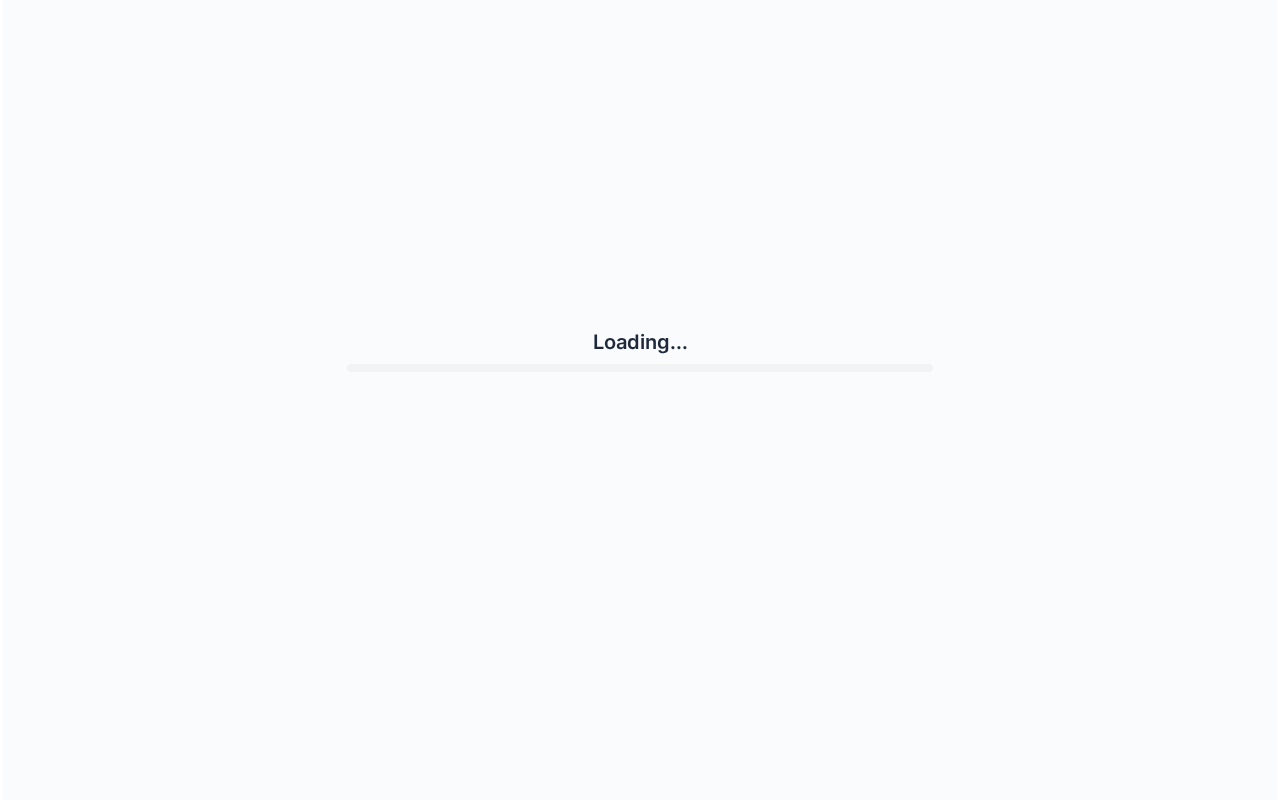 scroll, scrollTop: 0, scrollLeft: 0, axis: both 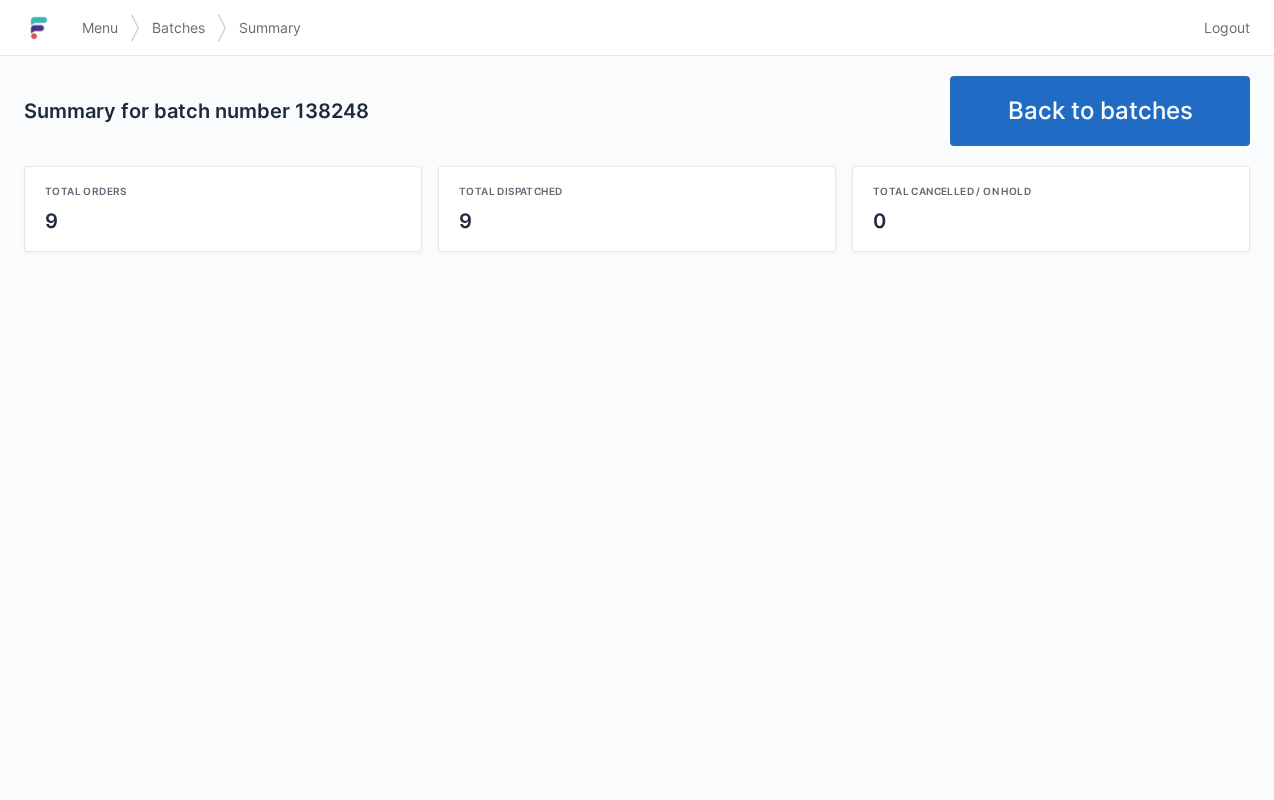 click on "Back to batches" at bounding box center (1100, 111) 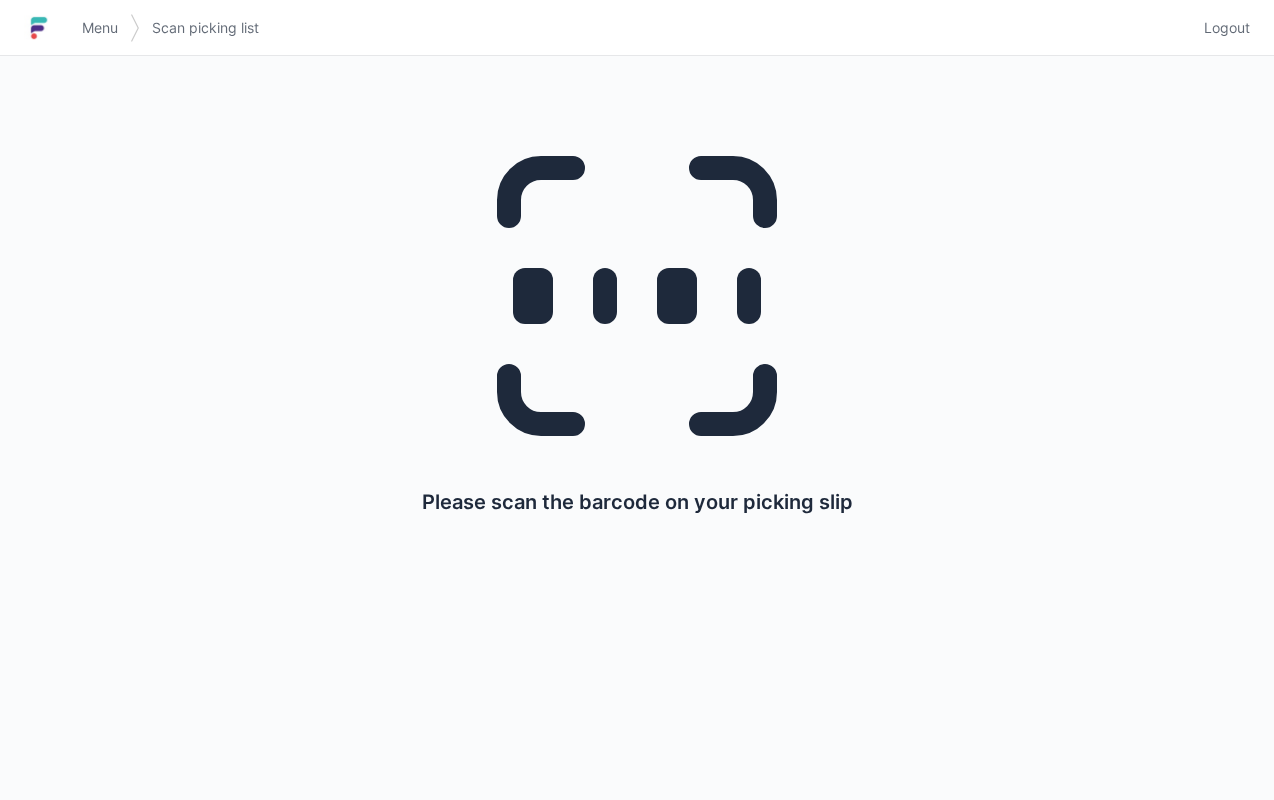 scroll, scrollTop: 0, scrollLeft: 0, axis: both 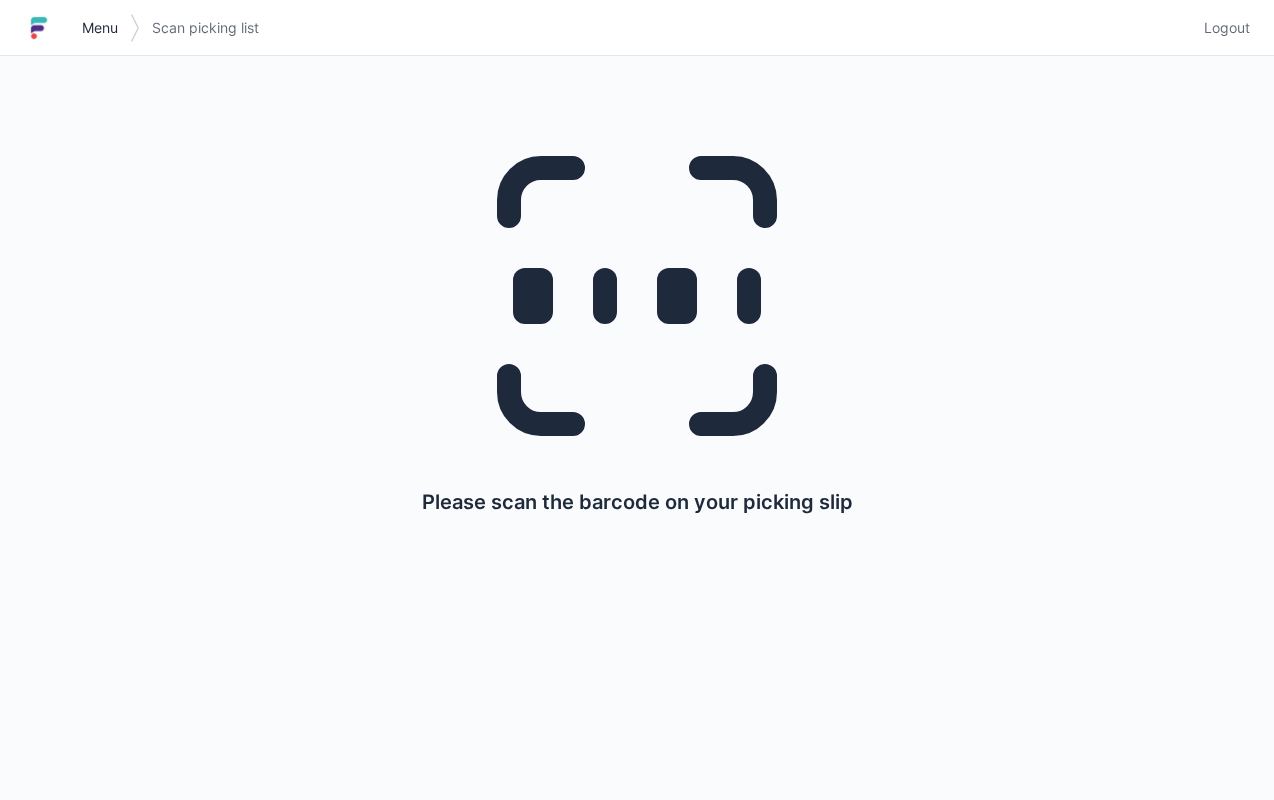 click on "Menu" at bounding box center (100, 28) 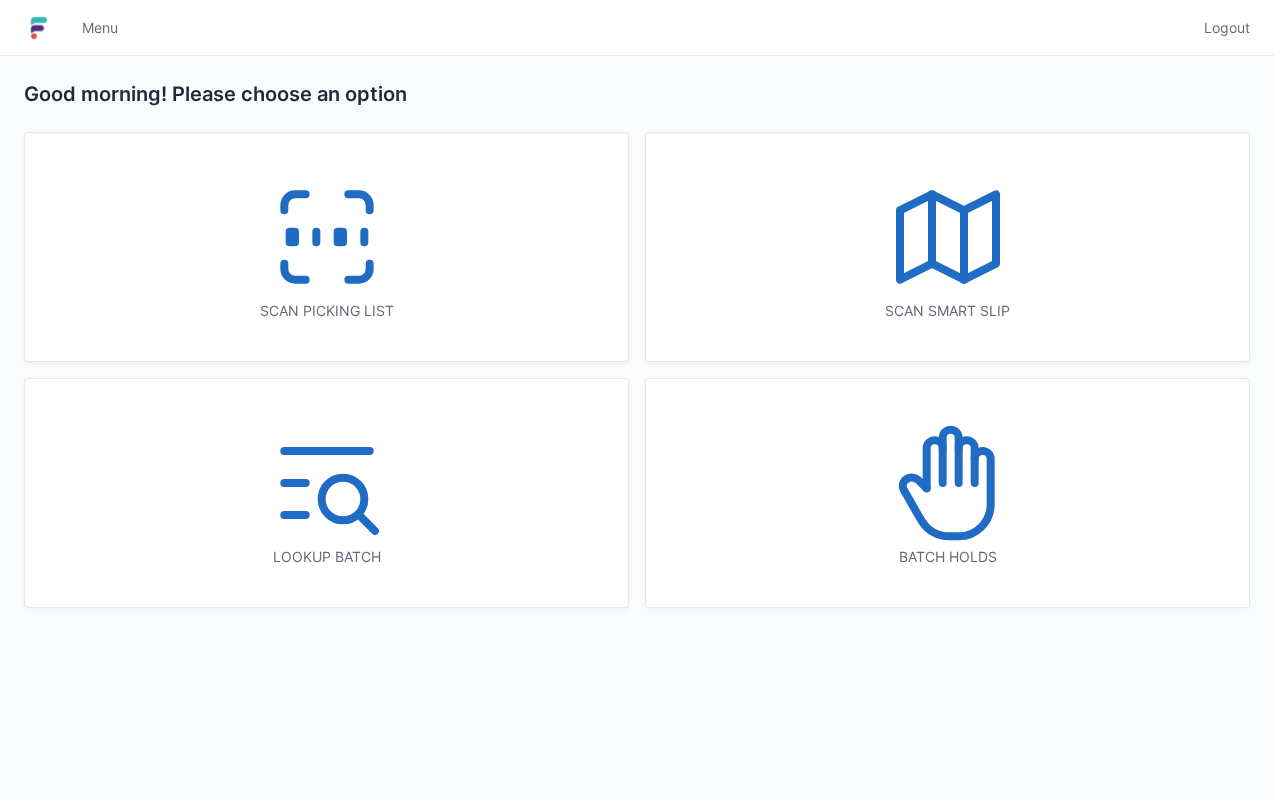 scroll, scrollTop: 0, scrollLeft: 0, axis: both 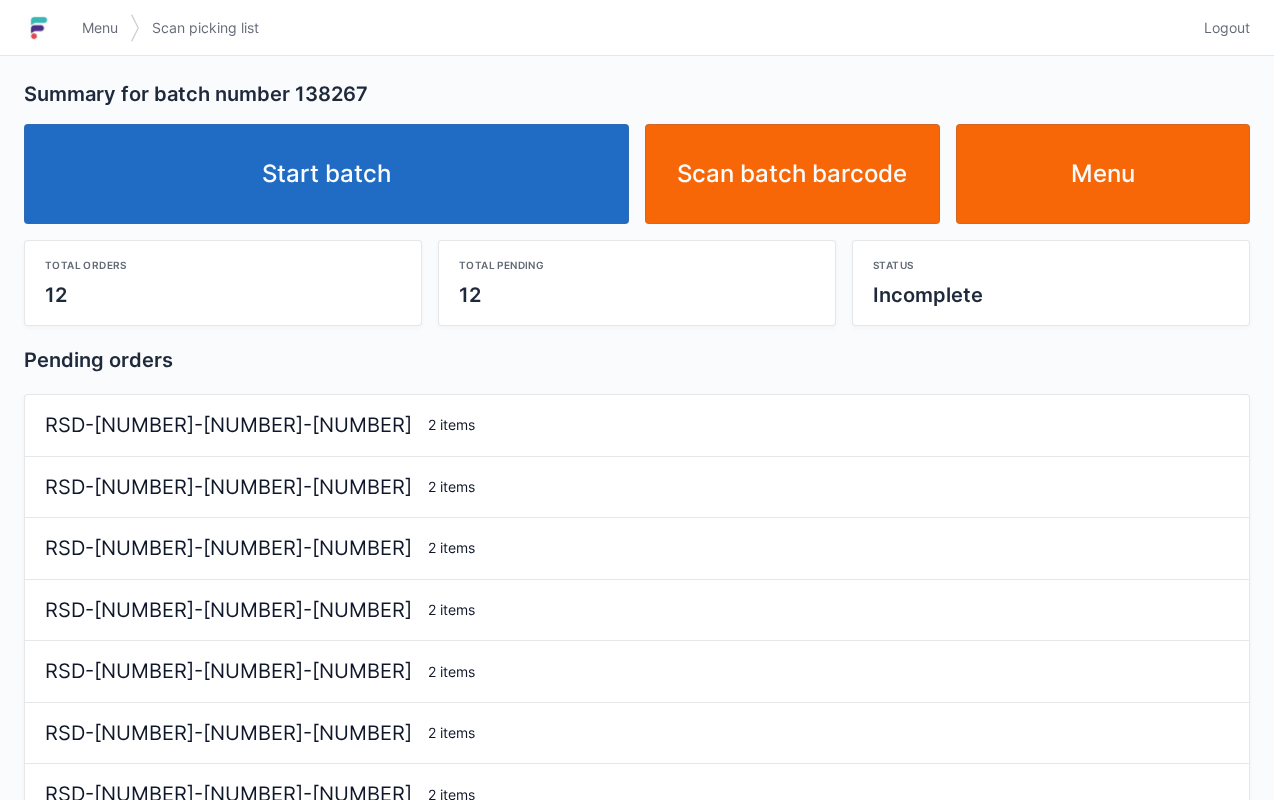 click on "Start batch" at bounding box center (326, 174) 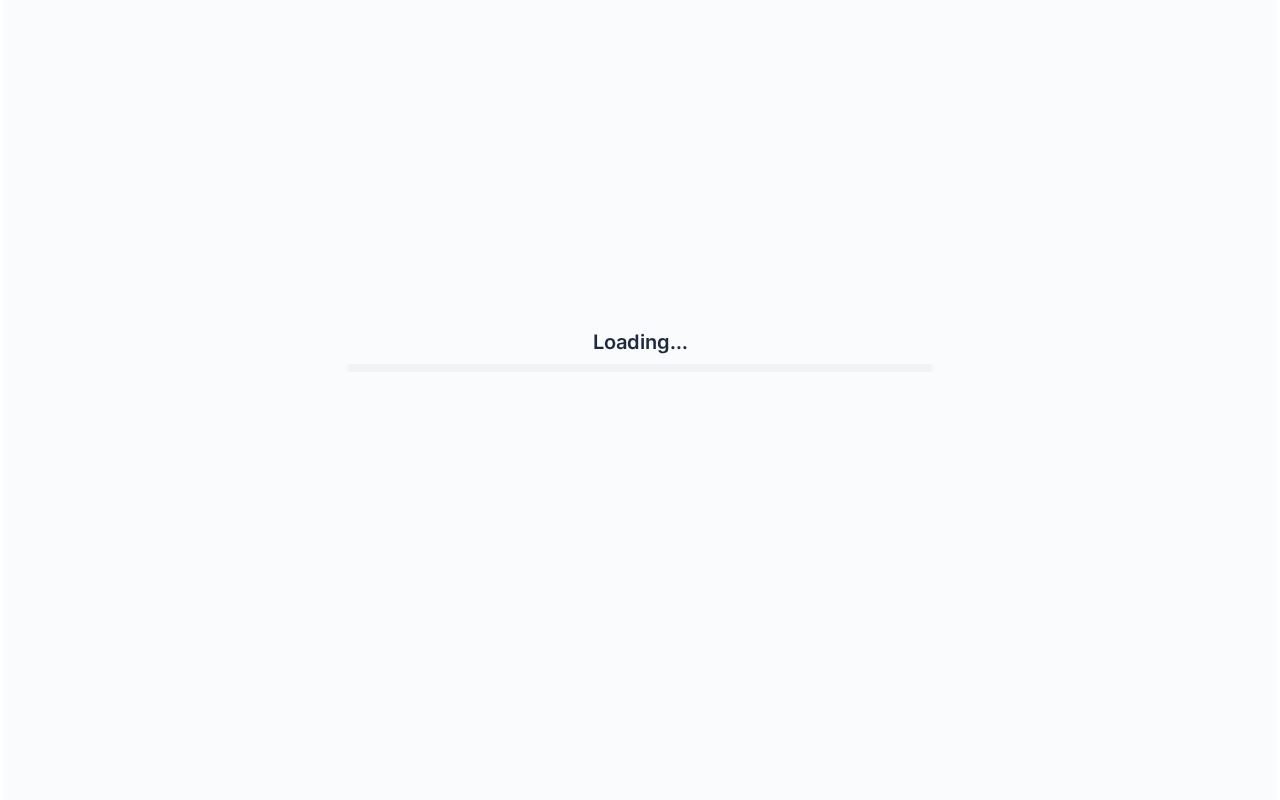 scroll, scrollTop: 0, scrollLeft: 0, axis: both 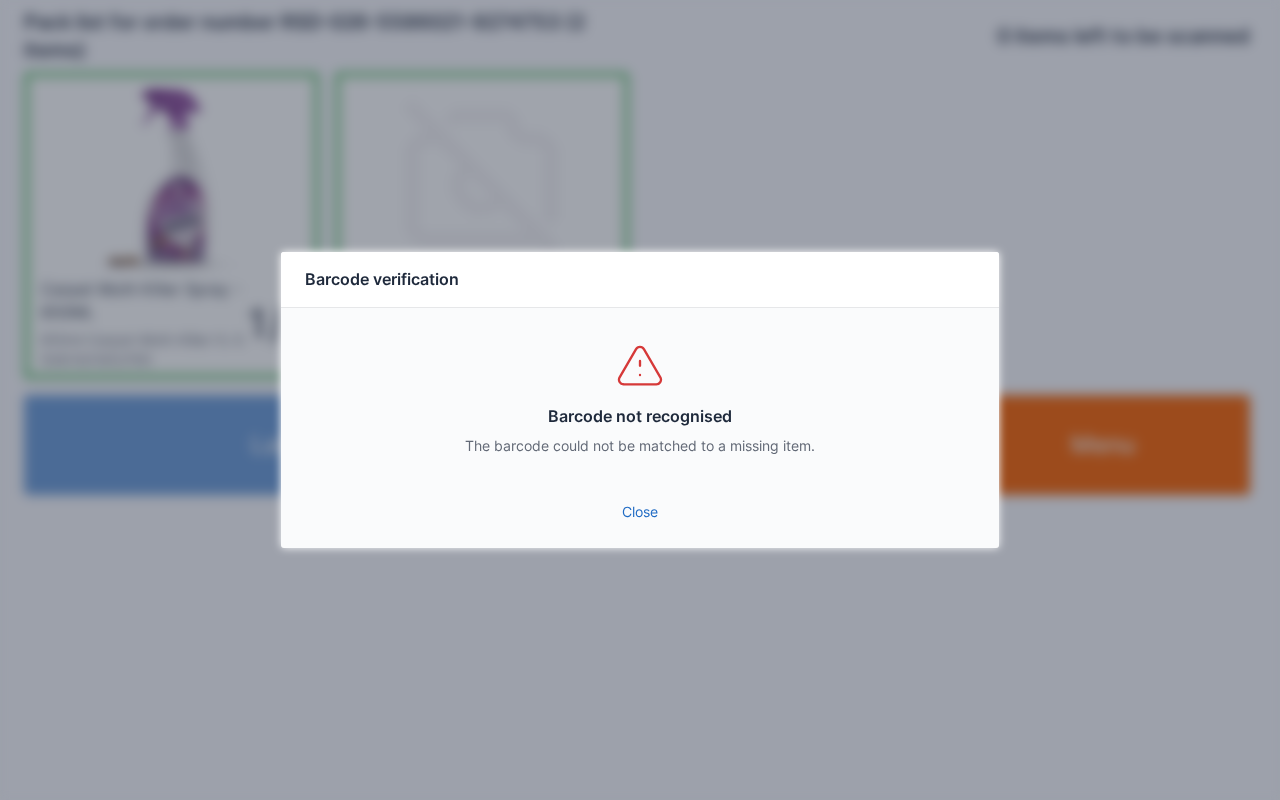 click on "Close" at bounding box center [640, 512] 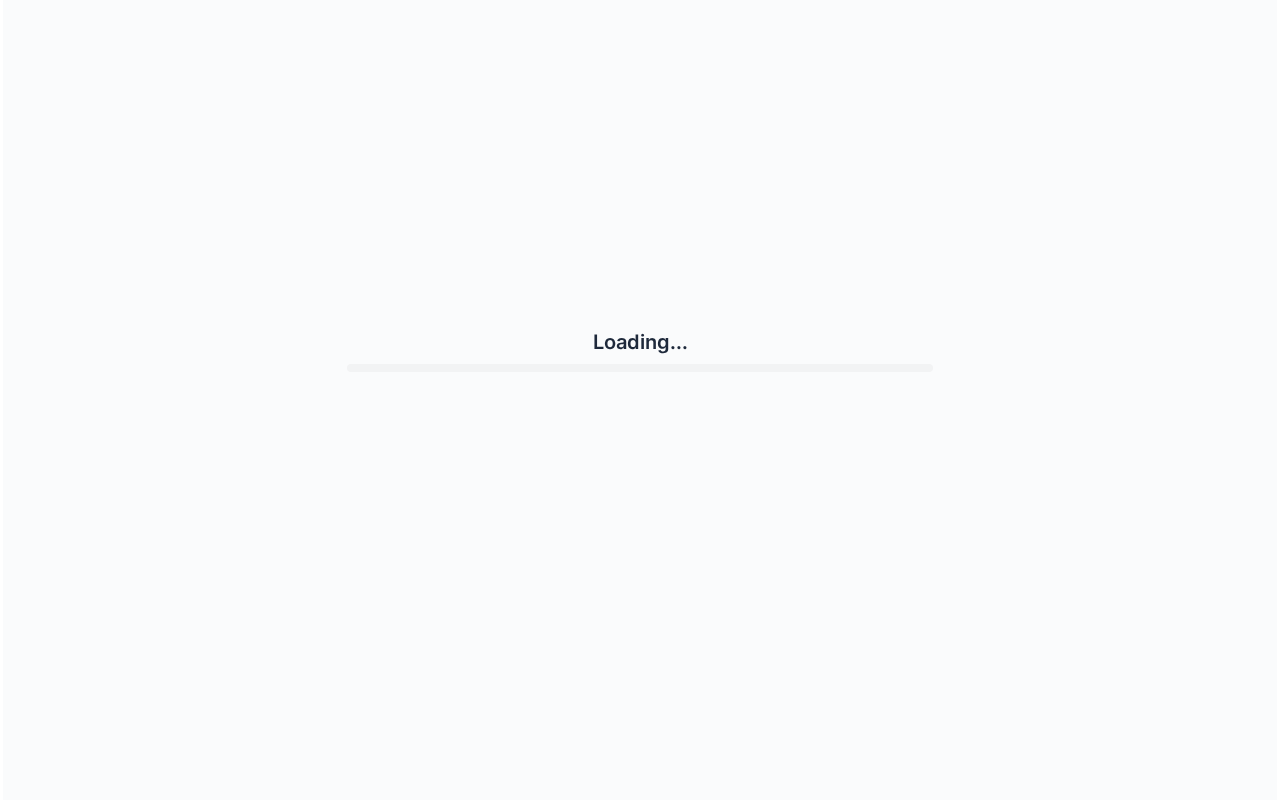 scroll, scrollTop: 0, scrollLeft: 0, axis: both 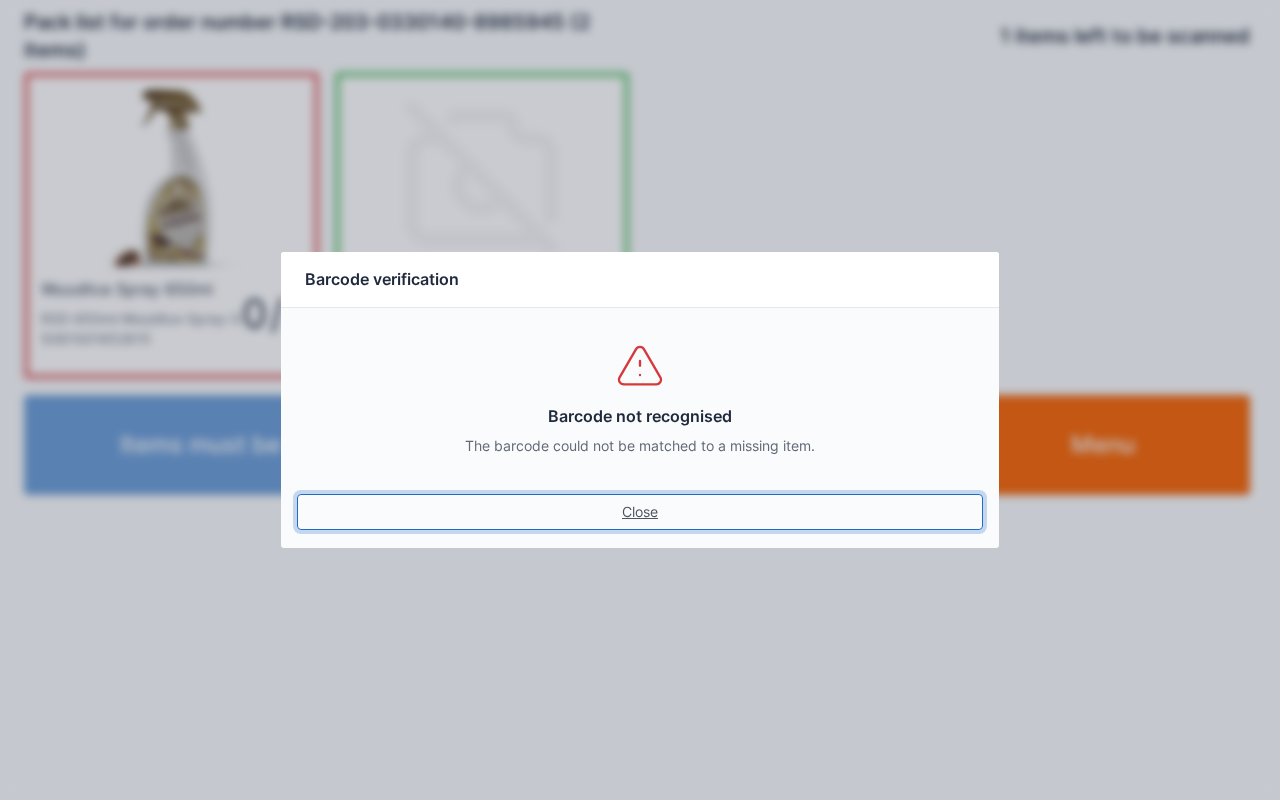 click on "Close" at bounding box center (640, 512) 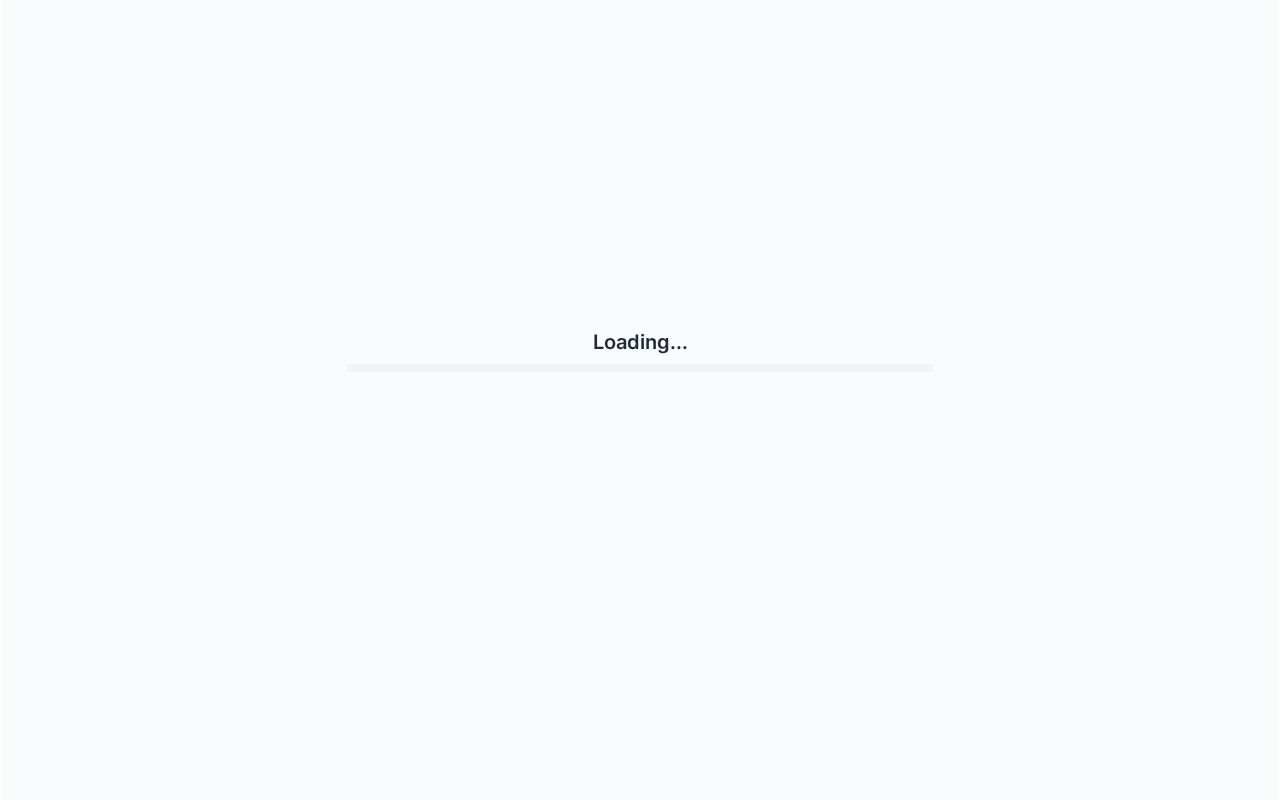 scroll, scrollTop: 0, scrollLeft: 0, axis: both 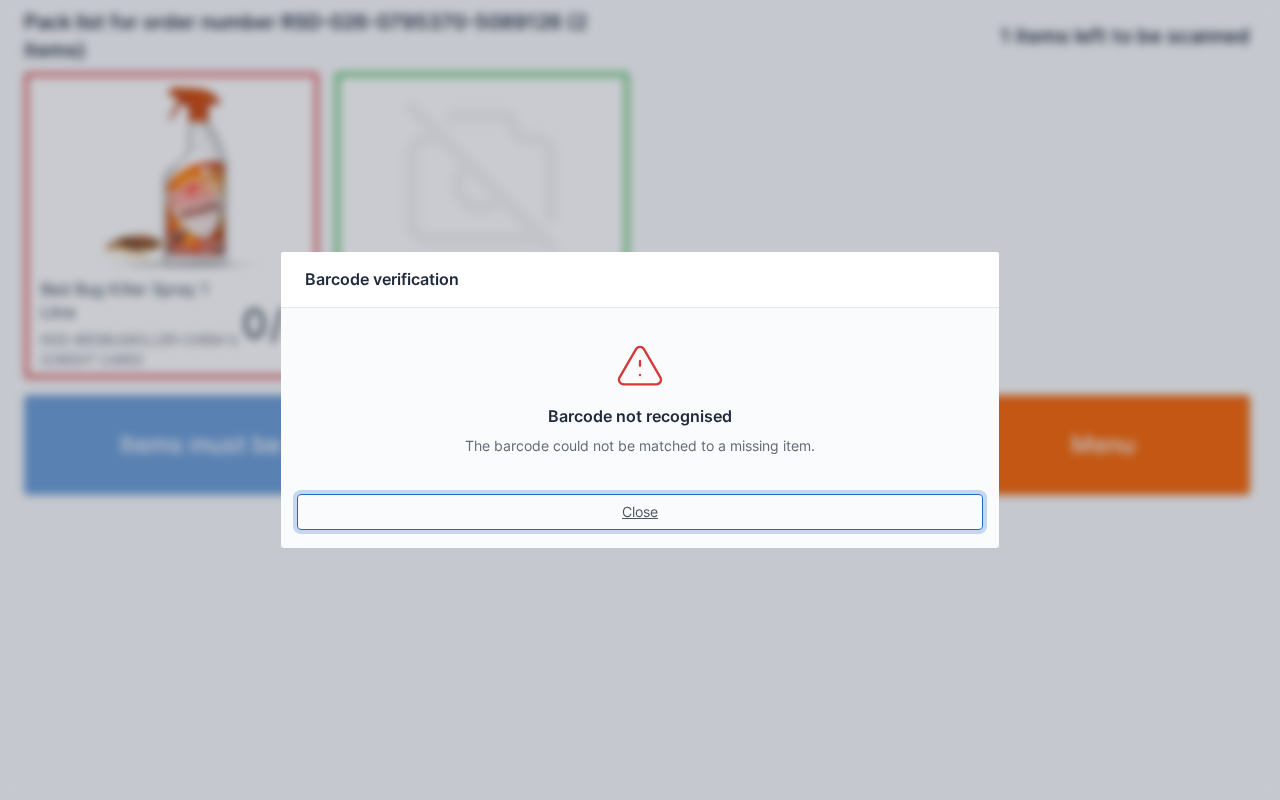 click on "Close" at bounding box center (640, 512) 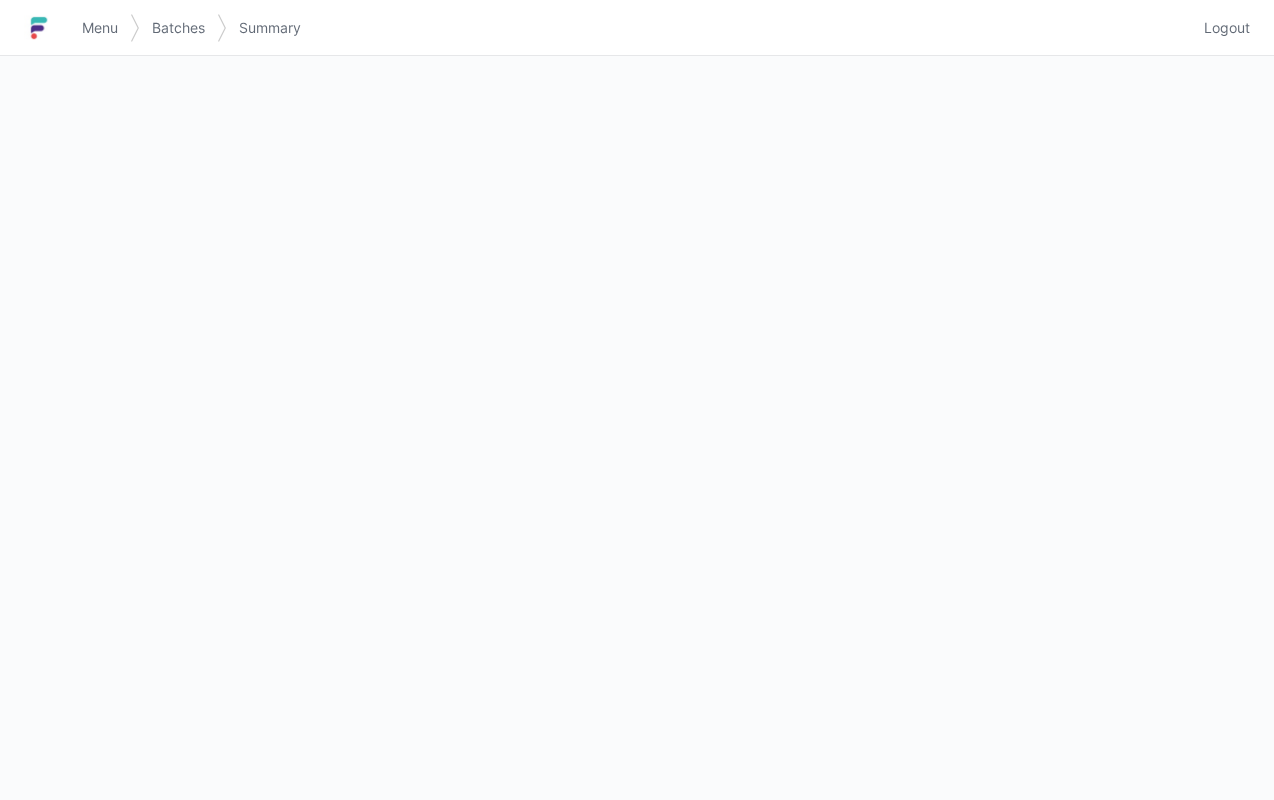 scroll, scrollTop: 0, scrollLeft: 0, axis: both 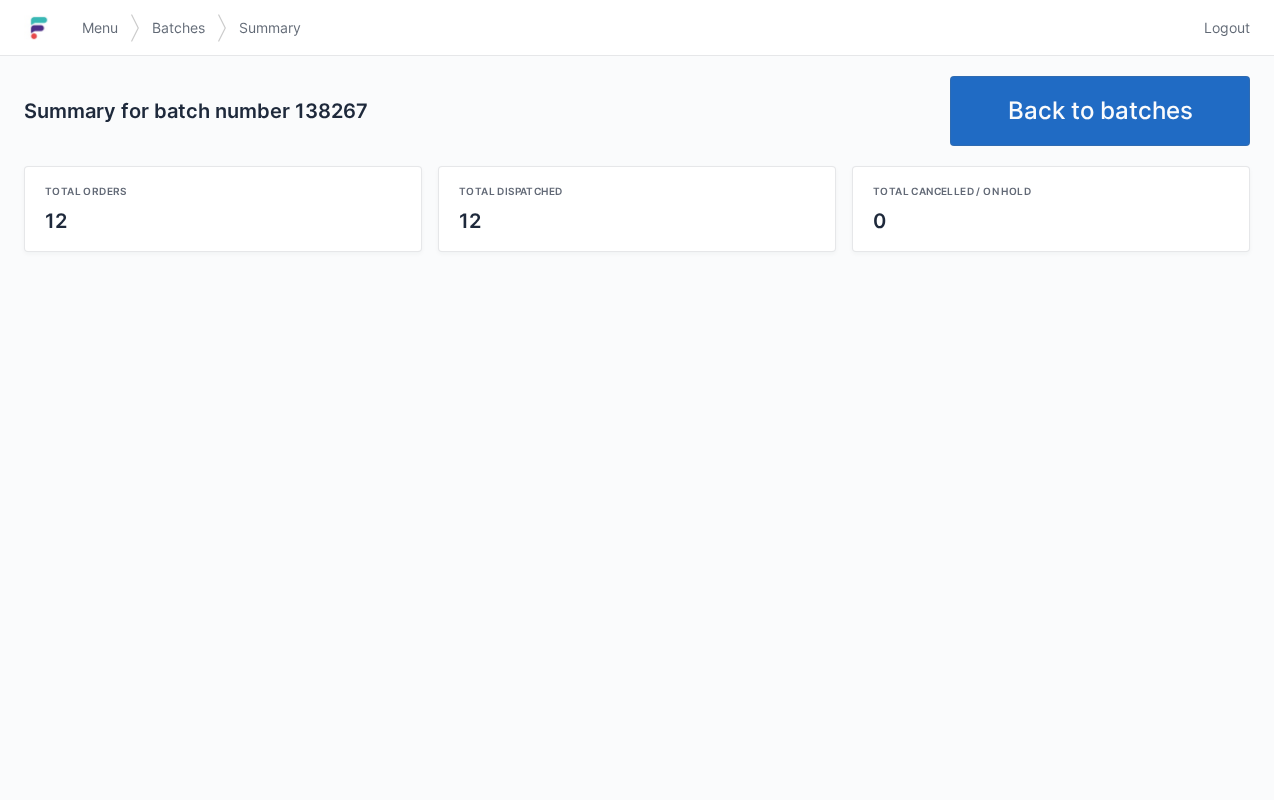 click on "Back to batches" at bounding box center (1100, 111) 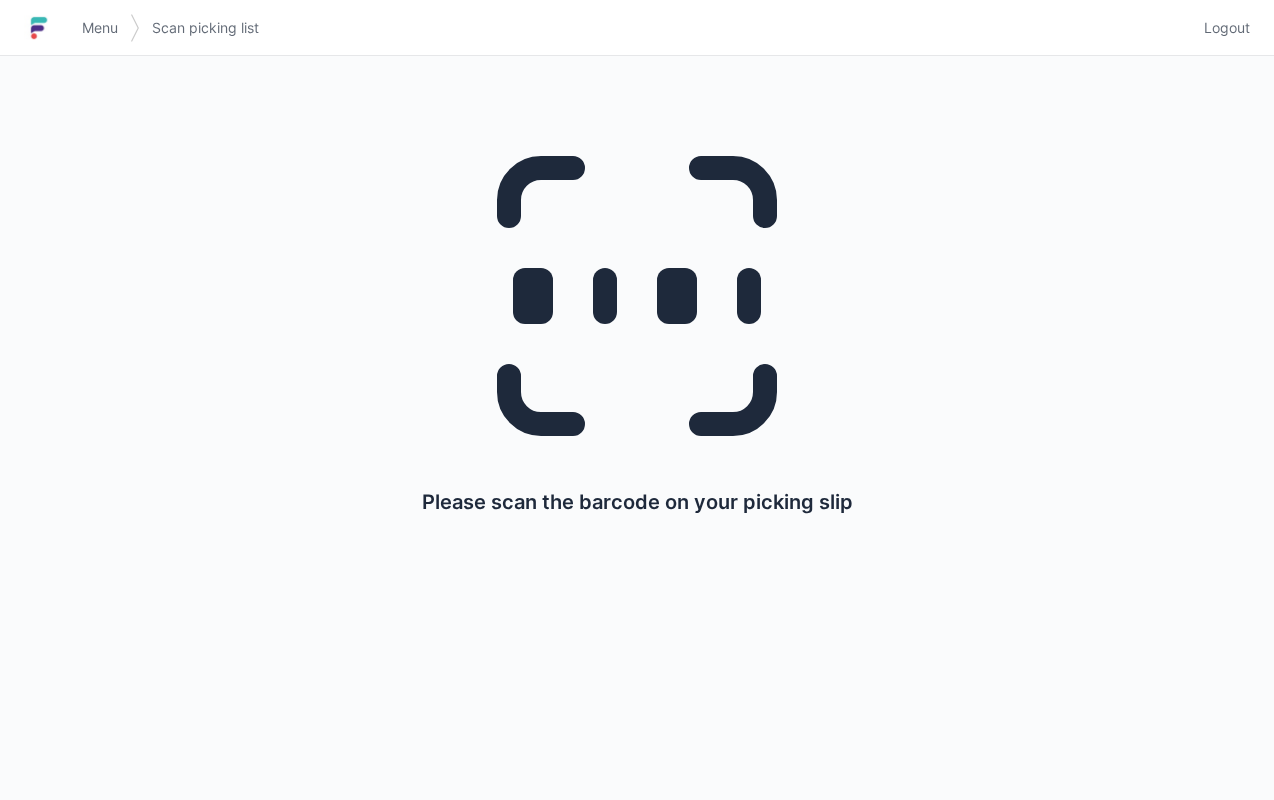 scroll, scrollTop: 0, scrollLeft: 0, axis: both 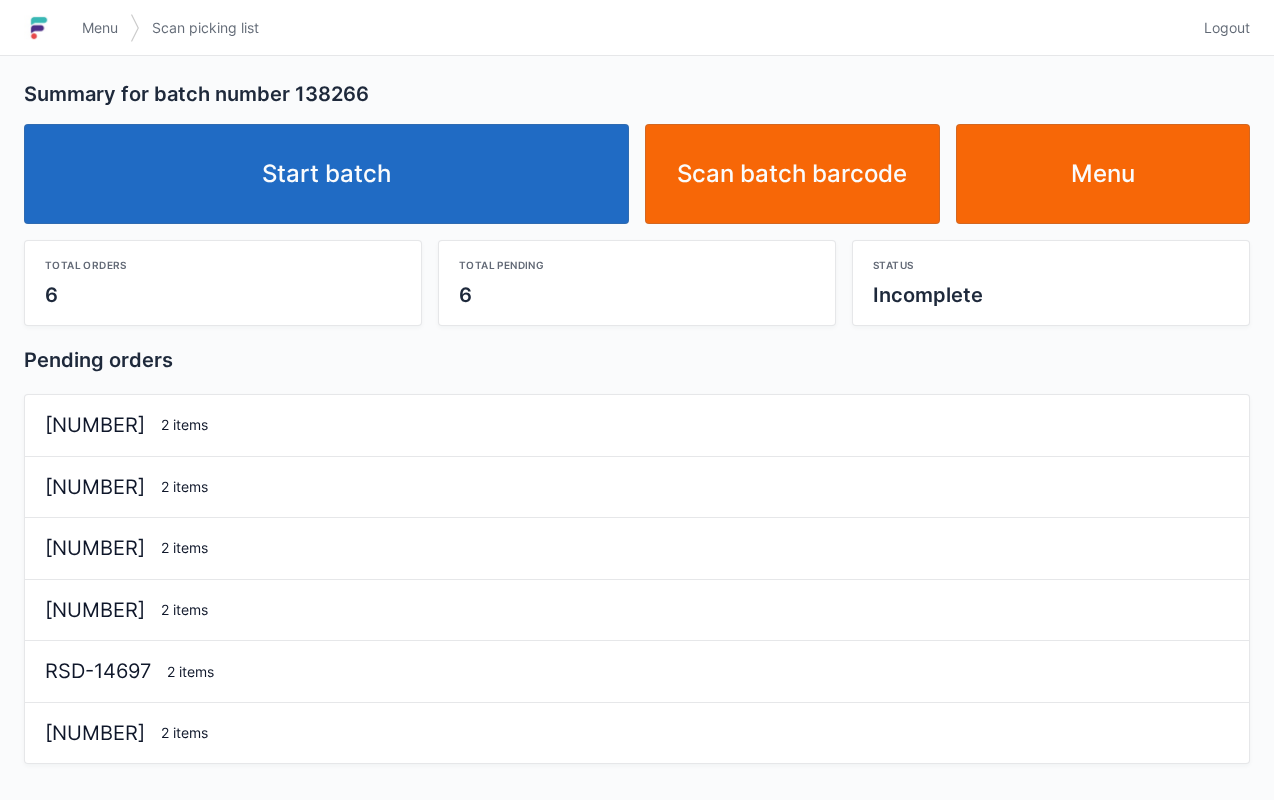 click on "Start batch" at bounding box center [326, 174] 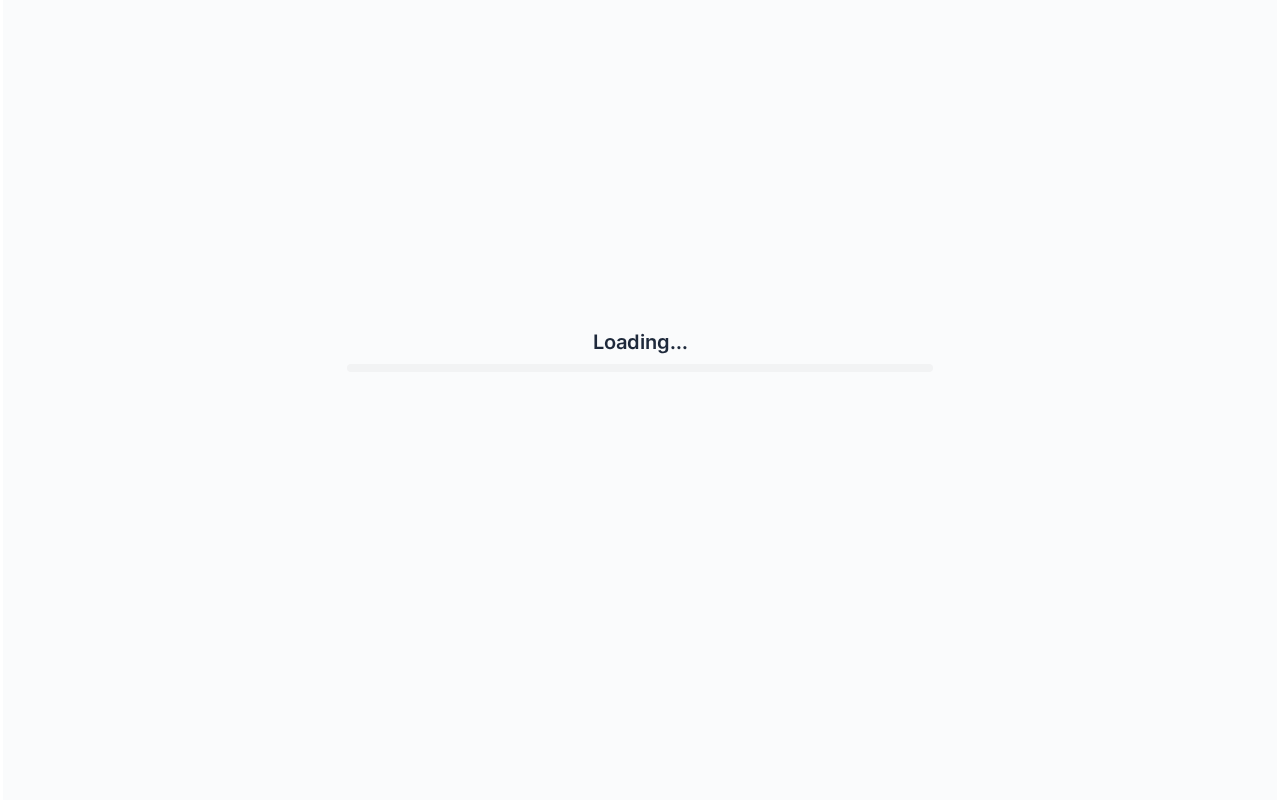 scroll, scrollTop: 0, scrollLeft: 0, axis: both 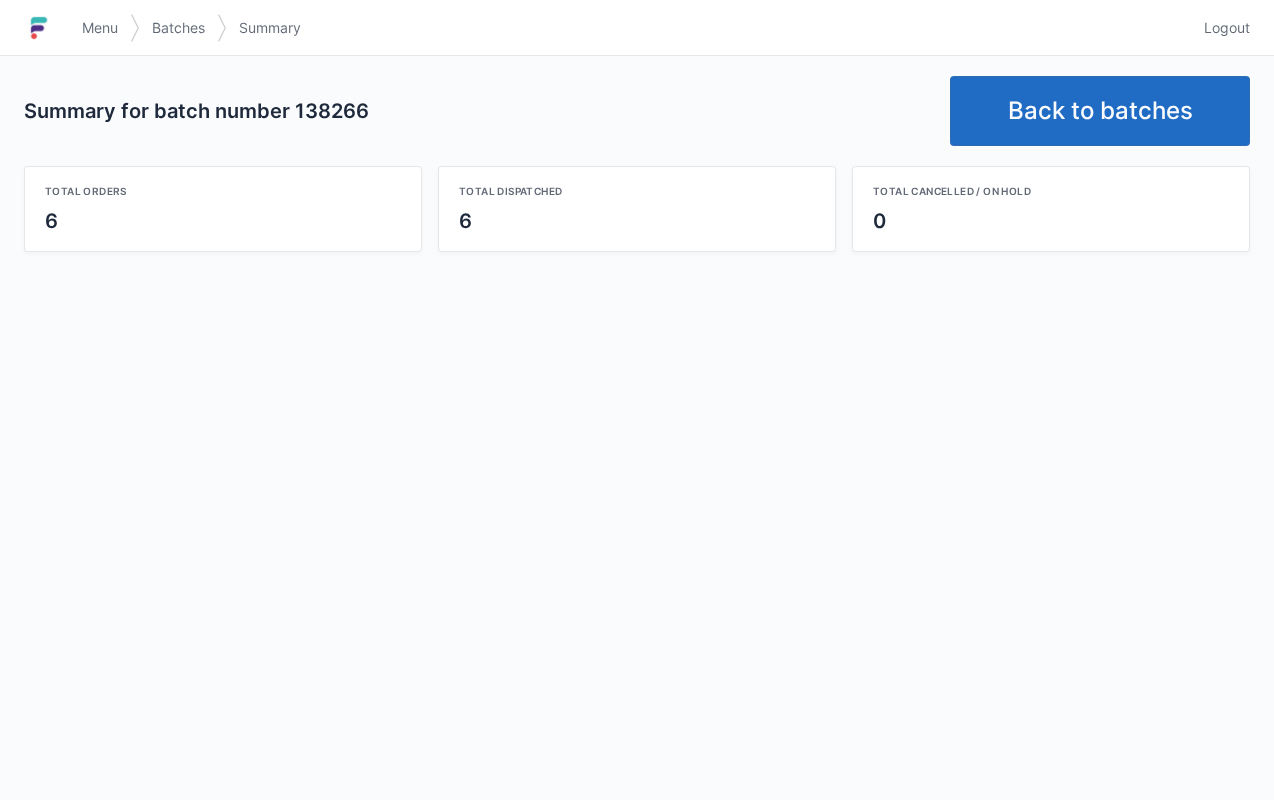 click on "Back to batches" at bounding box center [1100, 111] 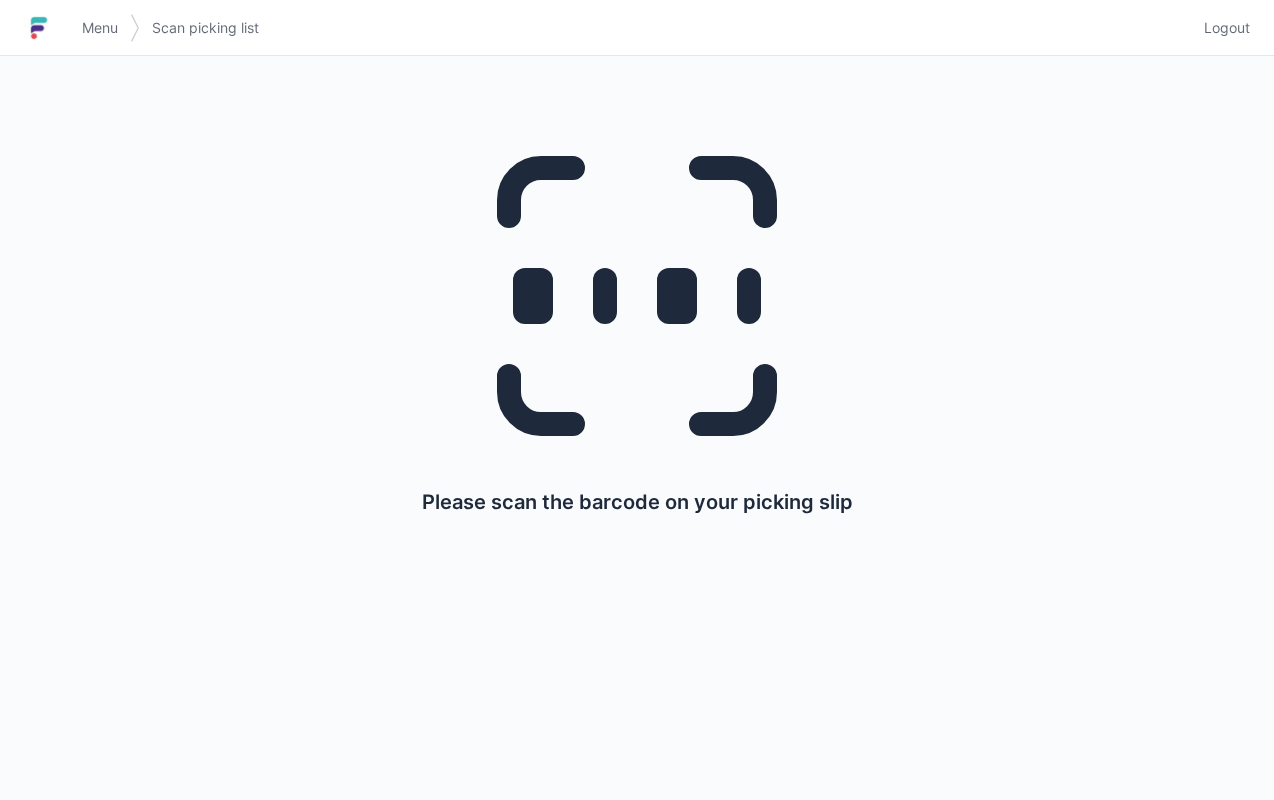 scroll, scrollTop: 0, scrollLeft: 0, axis: both 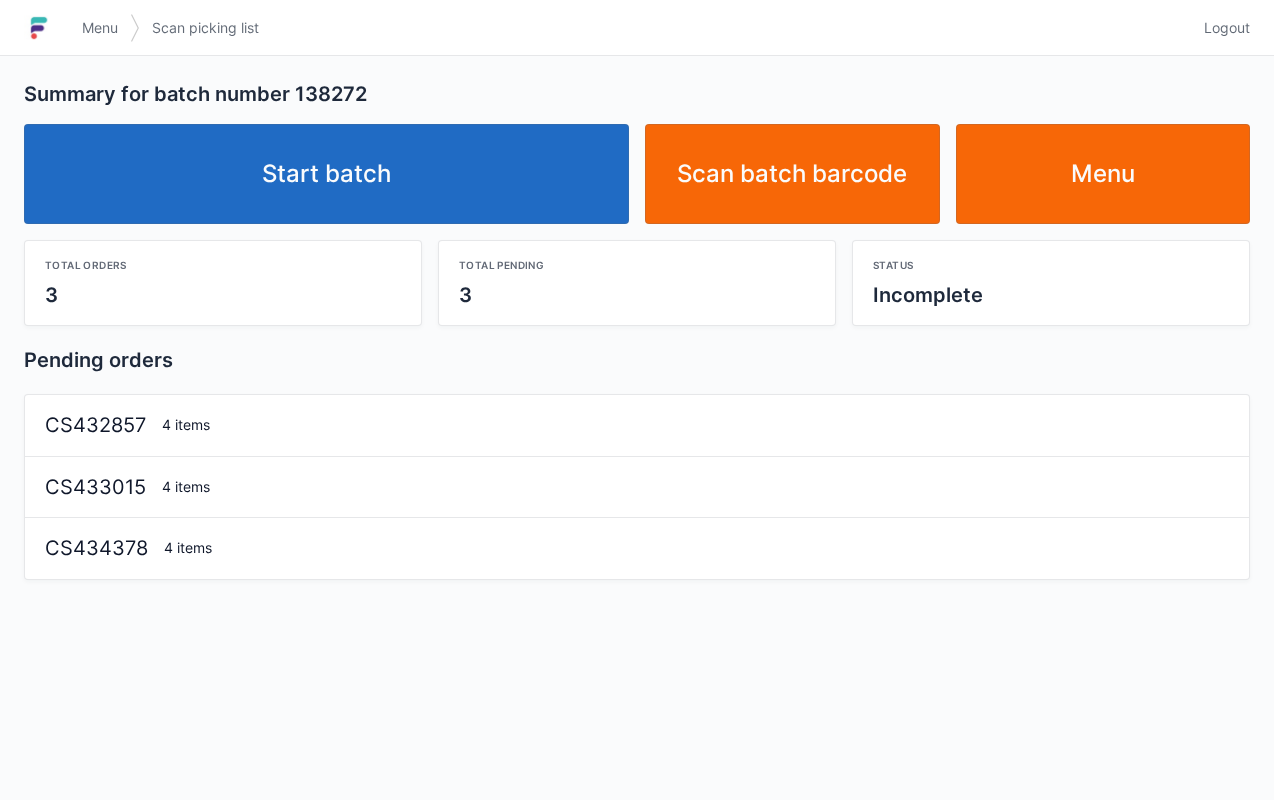 click on "Start batch" at bounding box center [326, 174] 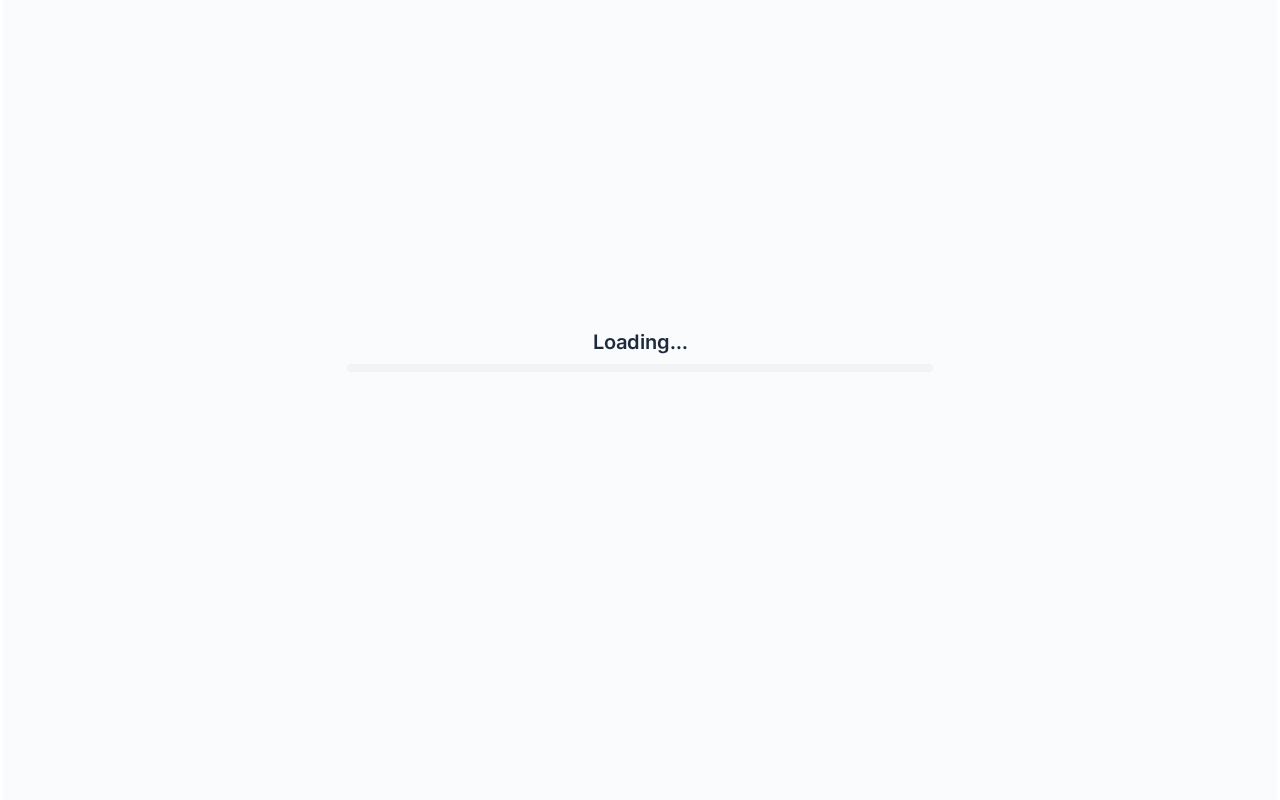 scroll, scrollTop: 0, scrollLeft: 0, axis: both 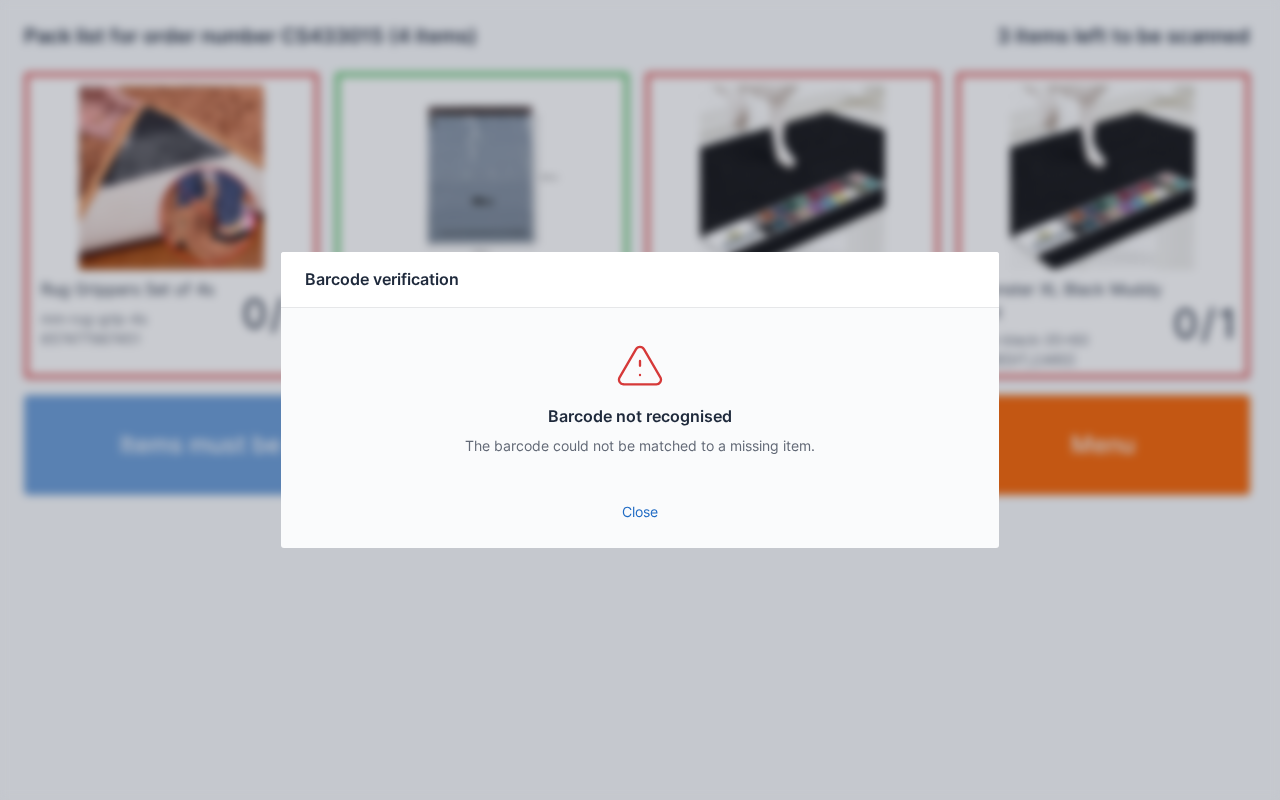 click on "Close" at bounding box center [640, 512] 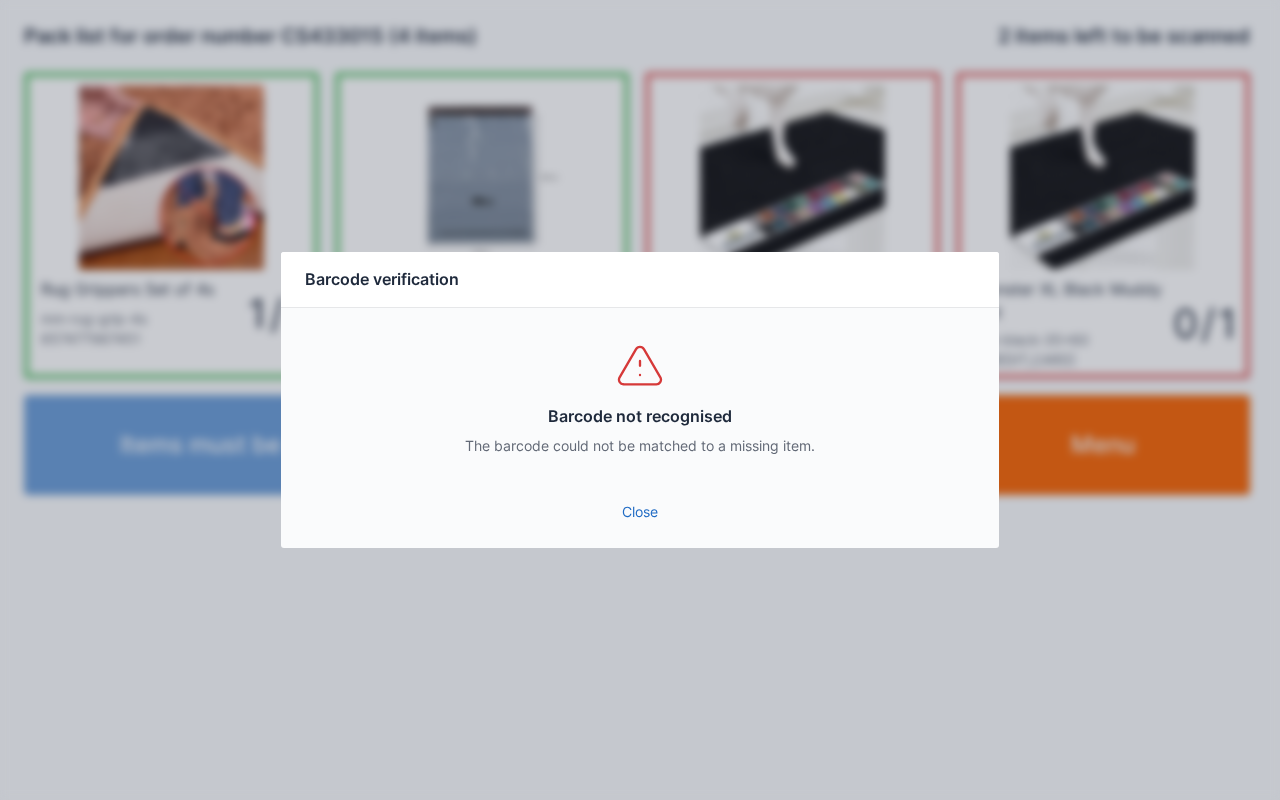 click on "Close" at bounding box center [640, 512] 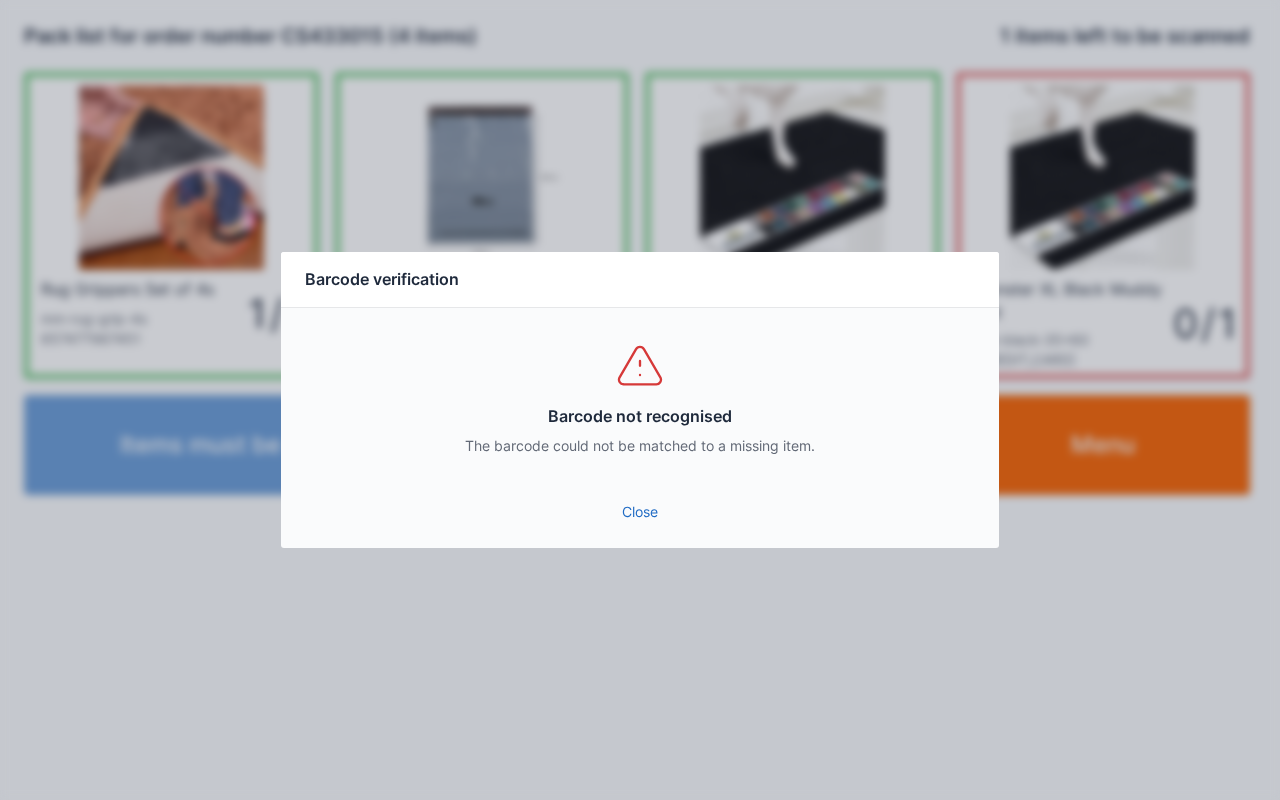 click on "Close" at bounding box center [640, 512] 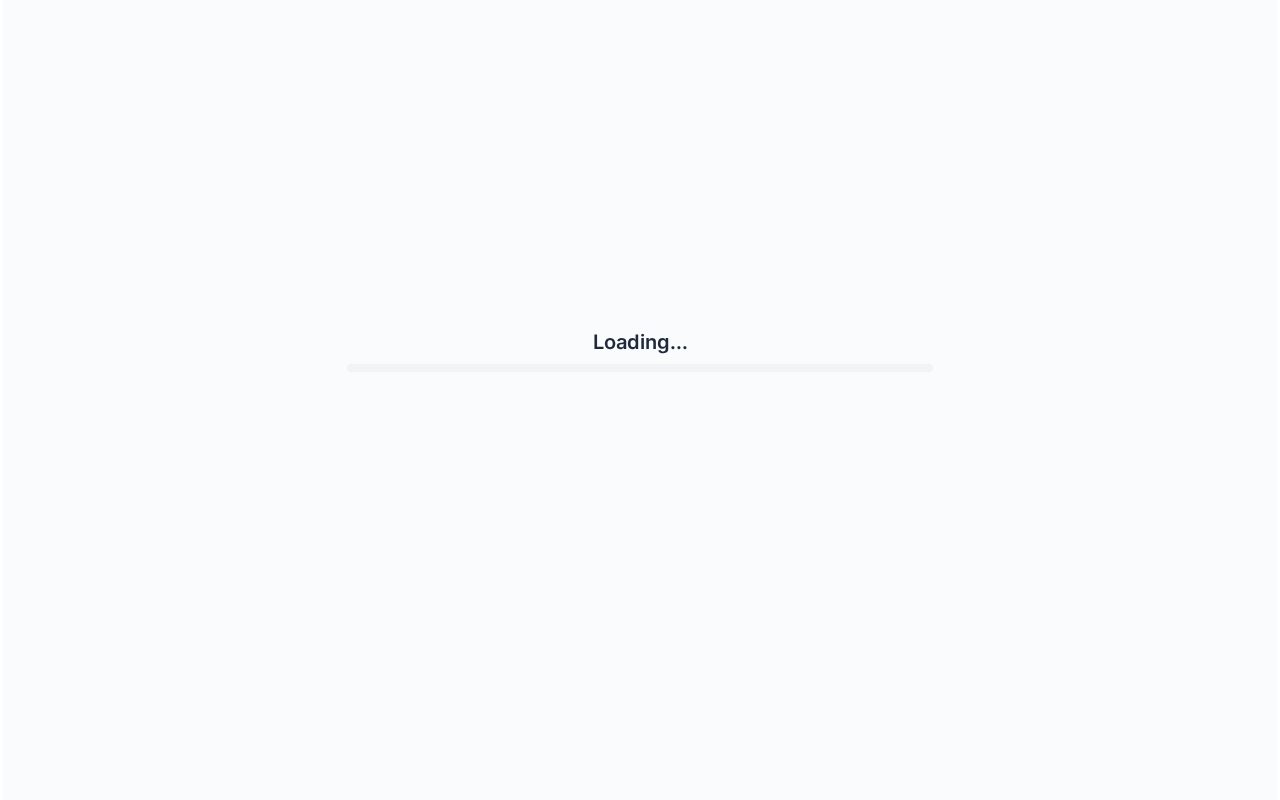 scroll, scrollTop: 0, scrollLeft: 0, axis: both 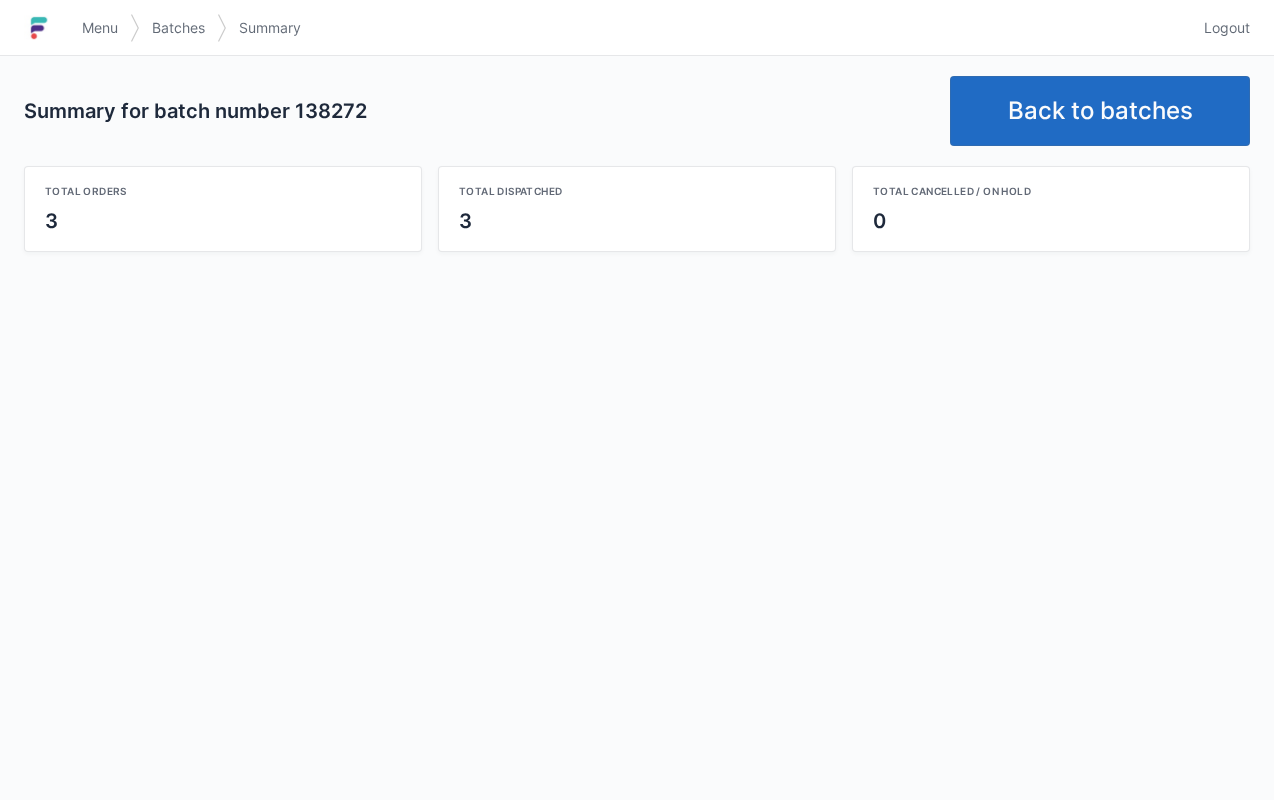 click on "Back to batches" at bounding box center [1100, 111] 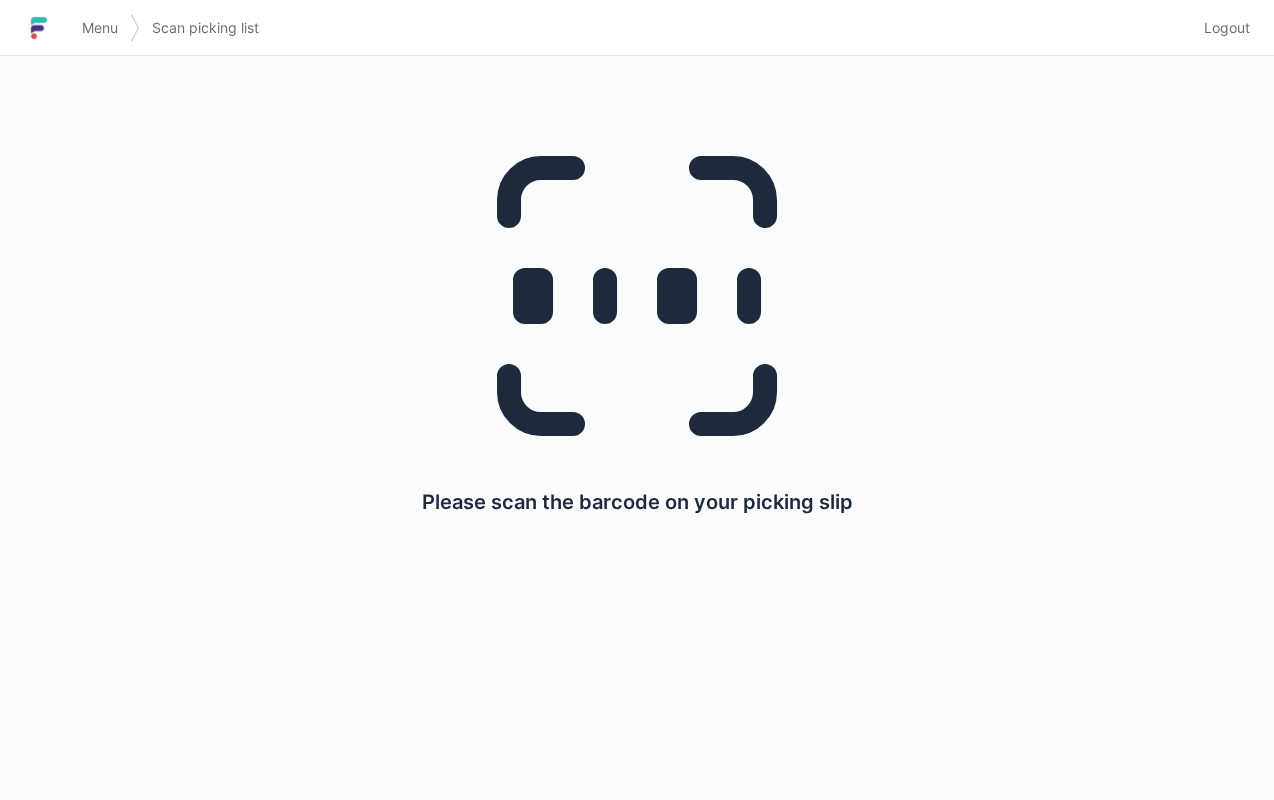 scroll, scrollTop: 0, scrollLeft: 0, axis: both 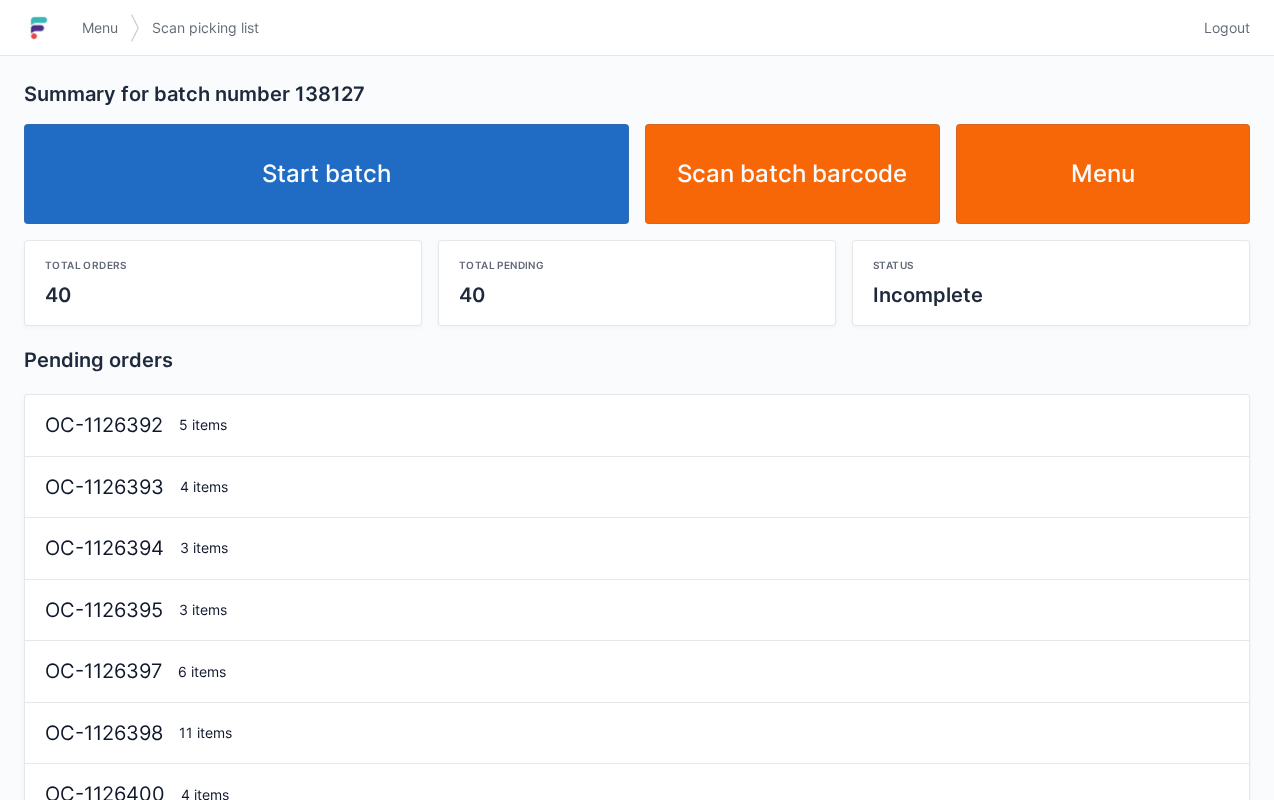 click on "Start batch" at bounding box center (326, 174) 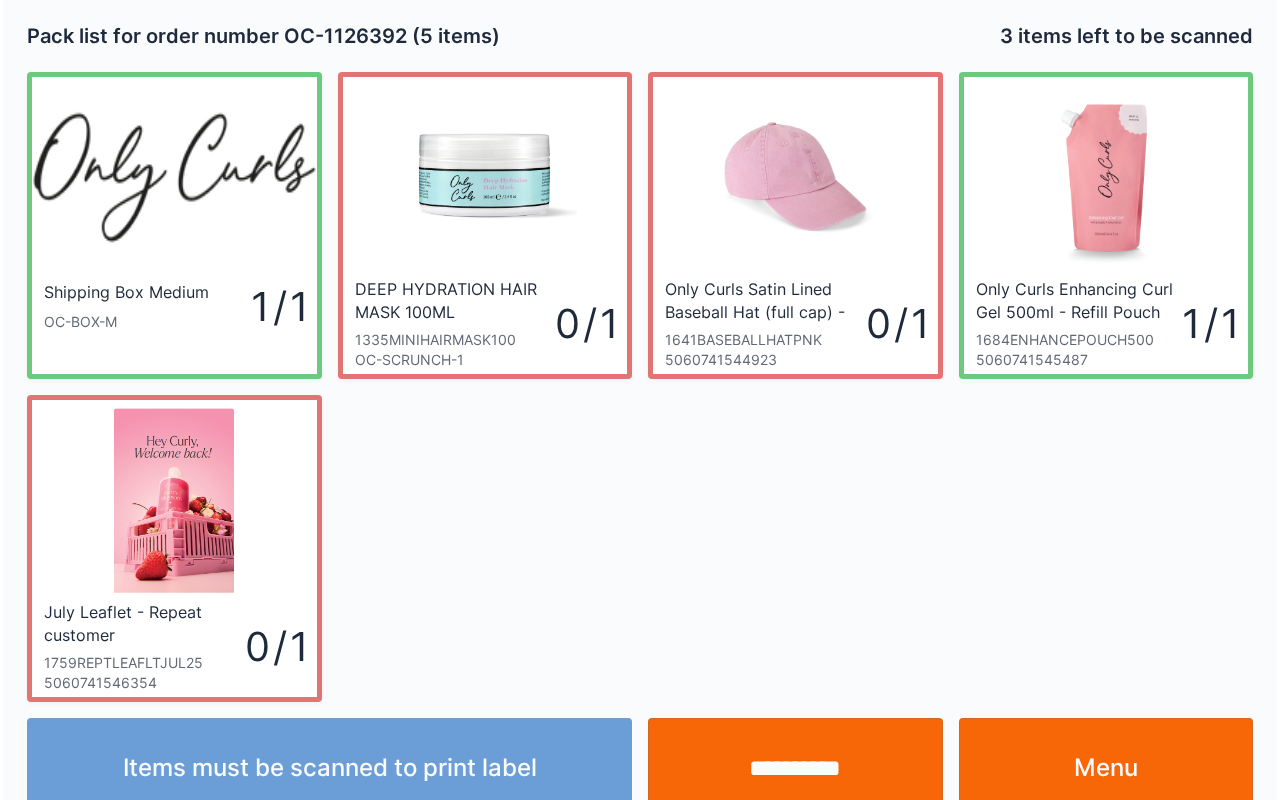 scroll, scrollTop: 36, scrollLeft: 0, axis: vertical 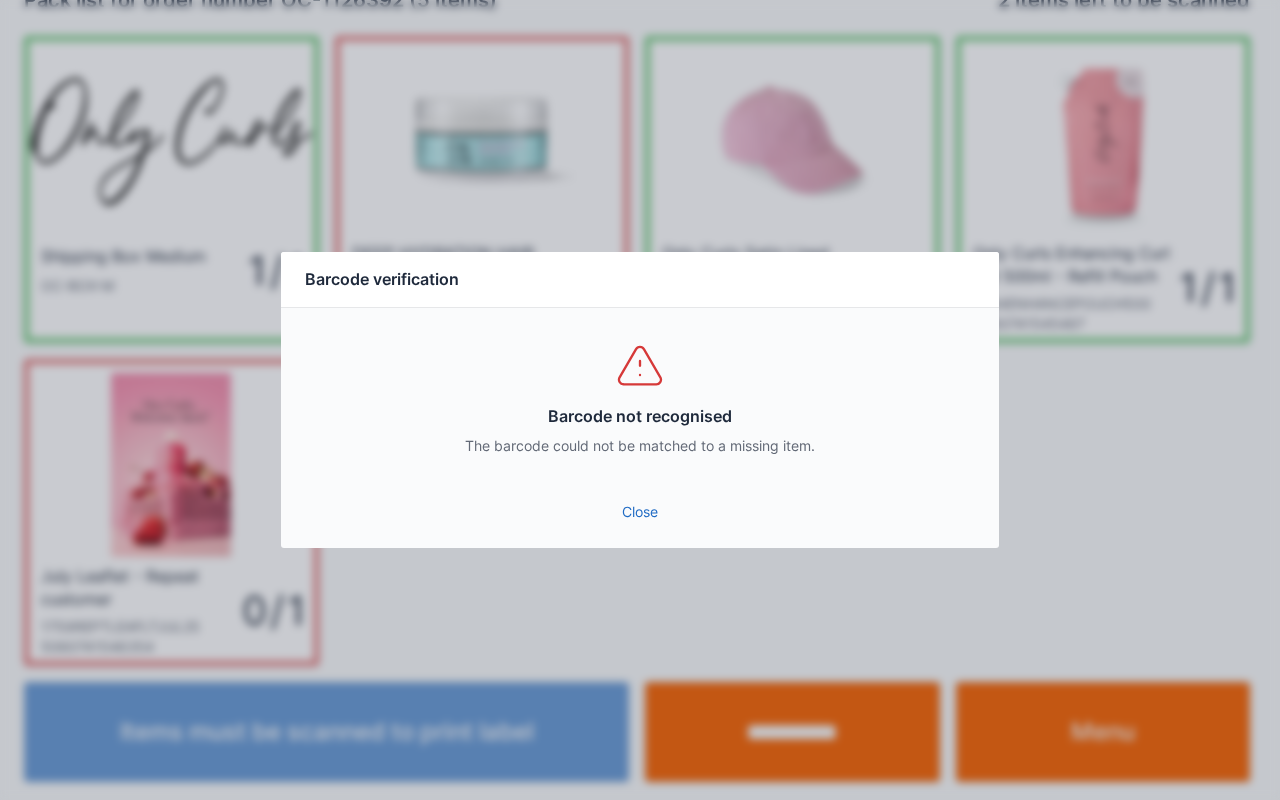 click on "Close" at bounding box center (640, 512) 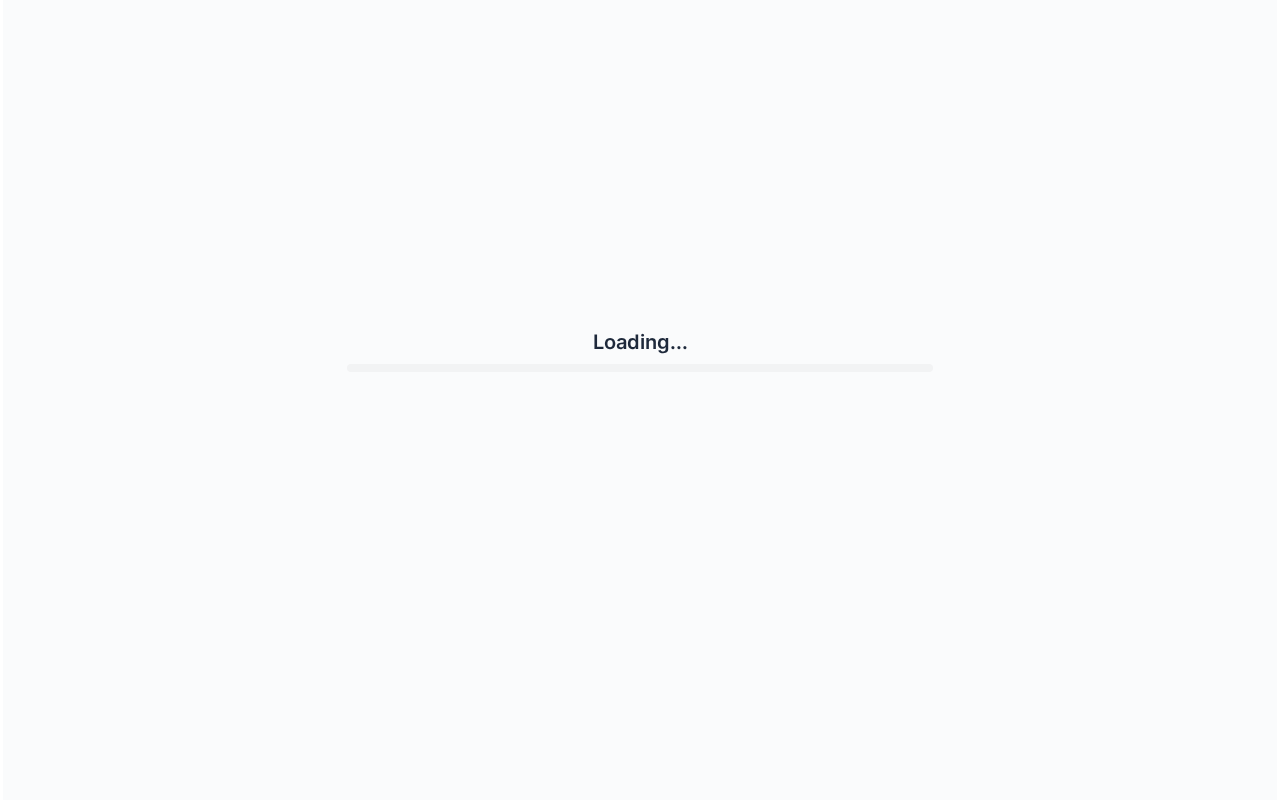 scroll, scrollTop: 0, scrollLeft: 0, axis: both 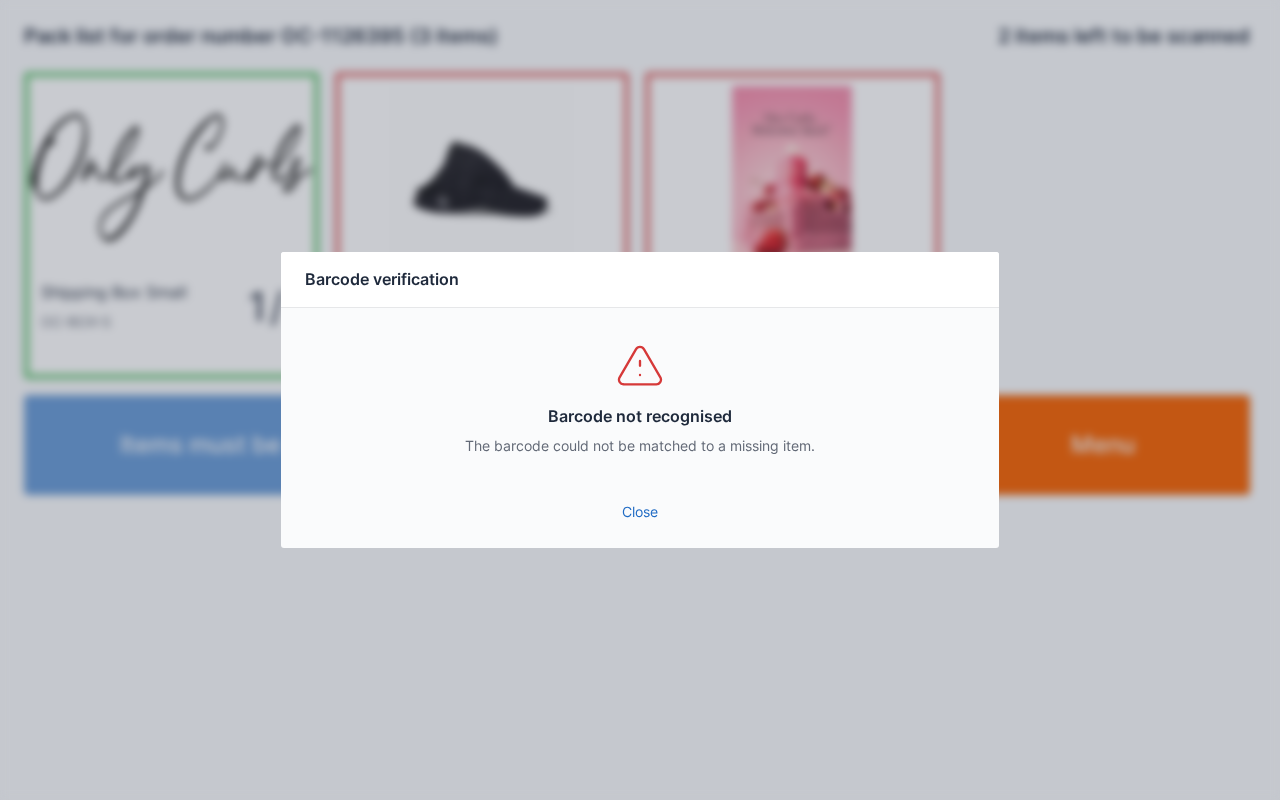 click on "Close" at bounding box center (640, 512) 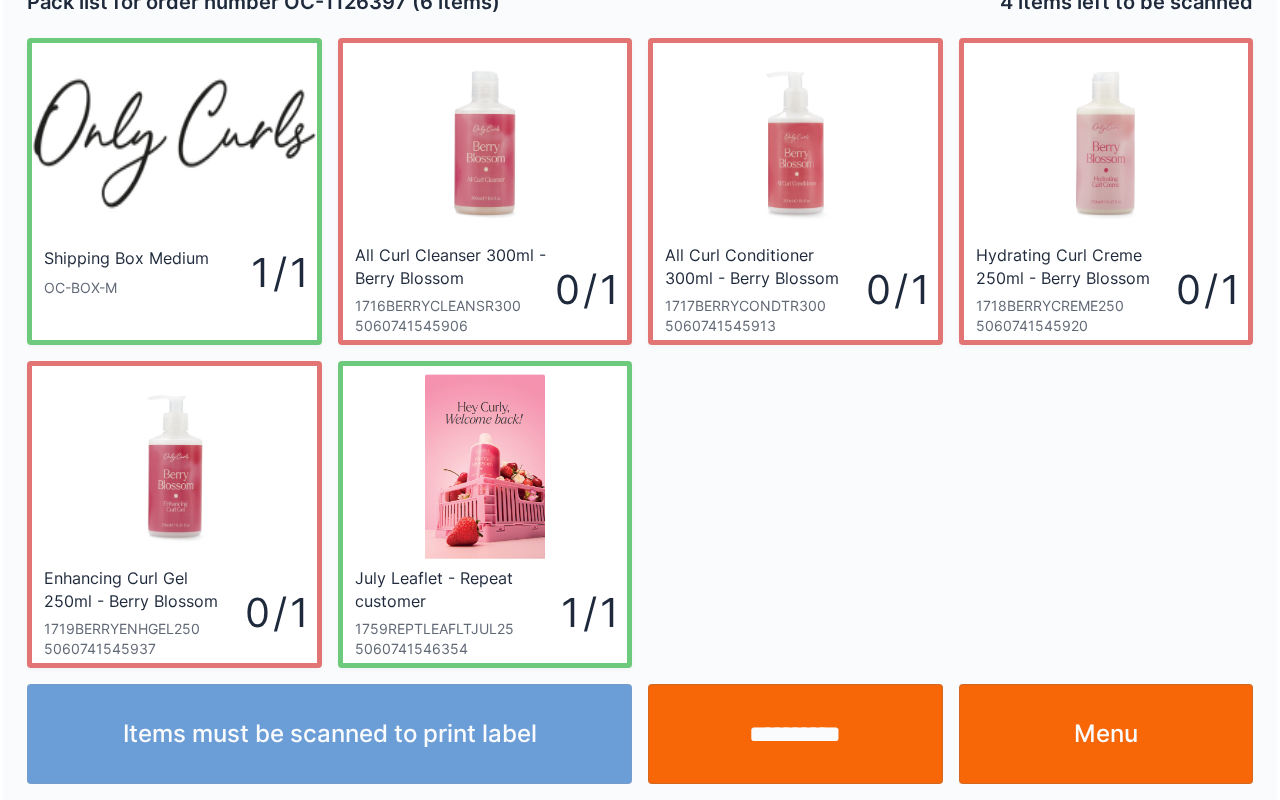 scroll, scrollTop: 36, scrollLeft: 0, axis: vertical 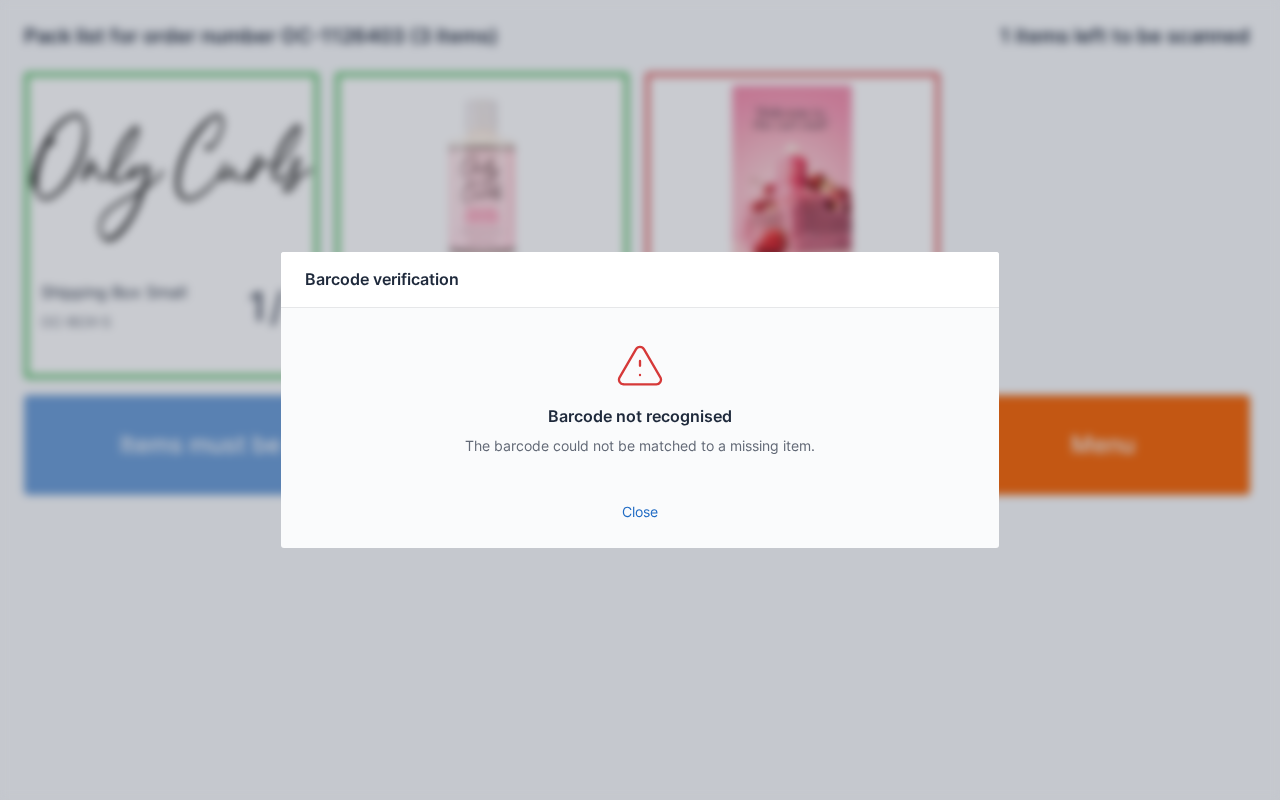 click on "Close" at bounding box center (640, 512) 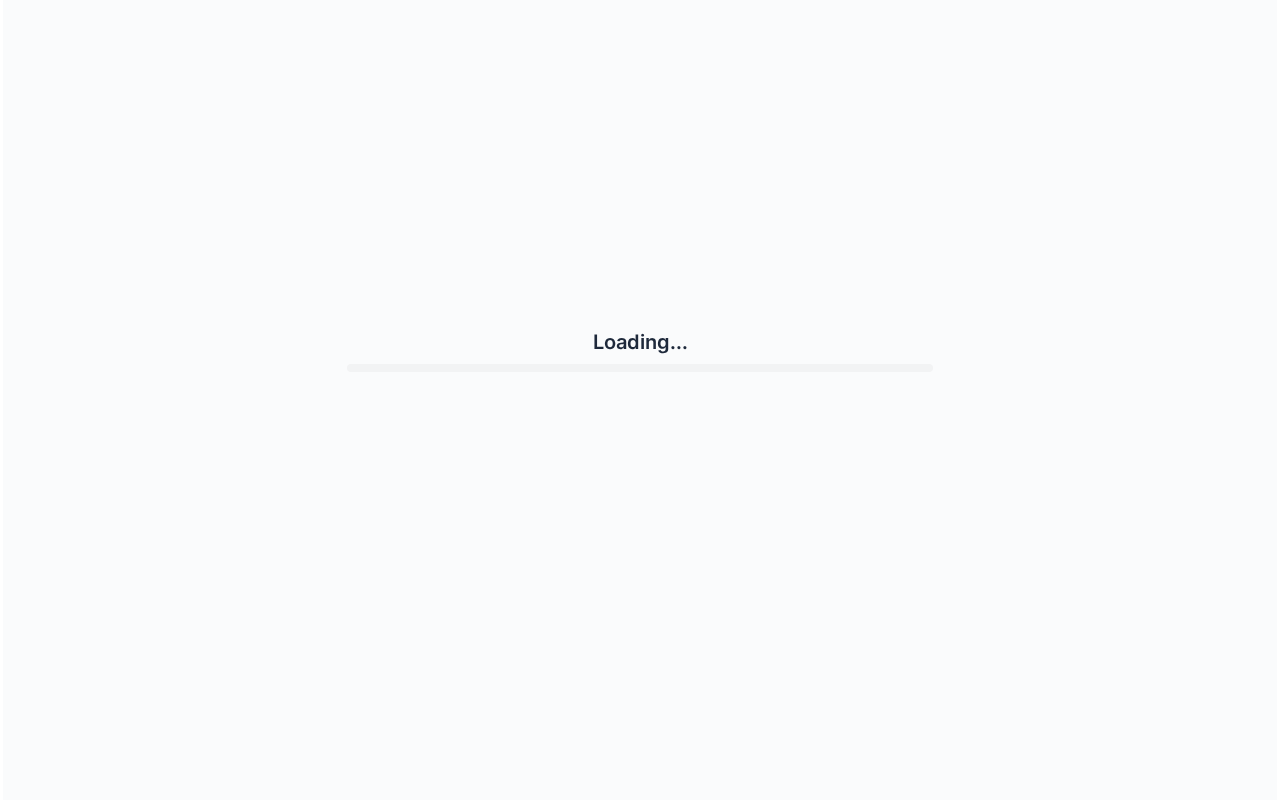 scroll, scrollTop: 0, scrollLeft: 0, axis: both 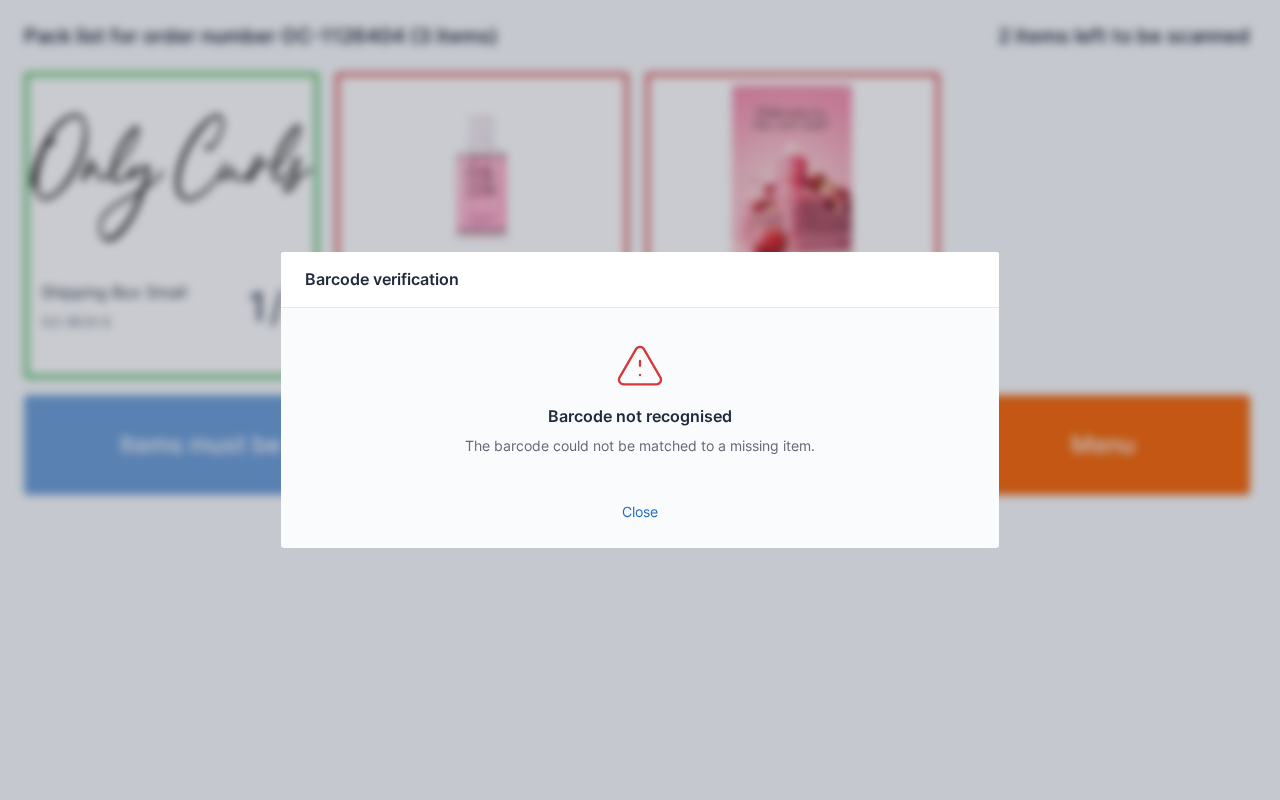 click on "Close" at bounding box center [640, 512] 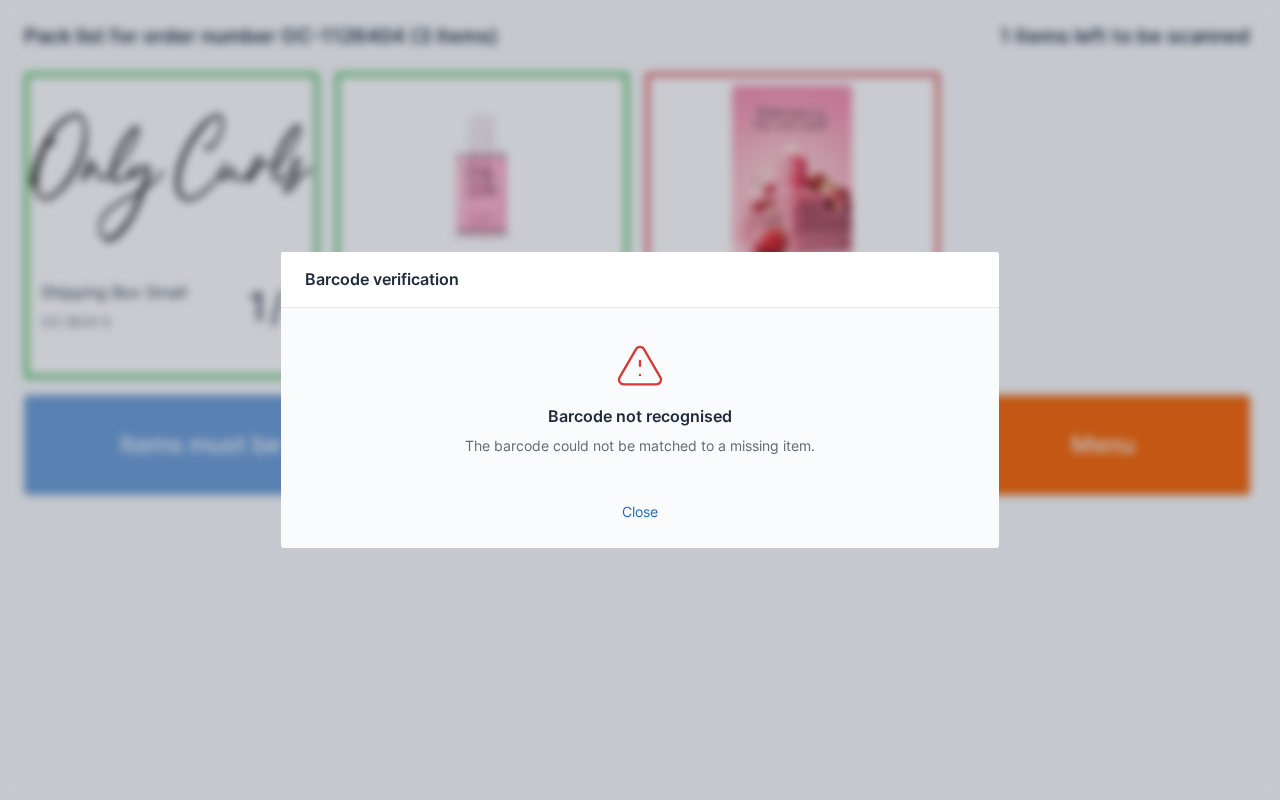 click on "Close" at bounding box center [640, 512] 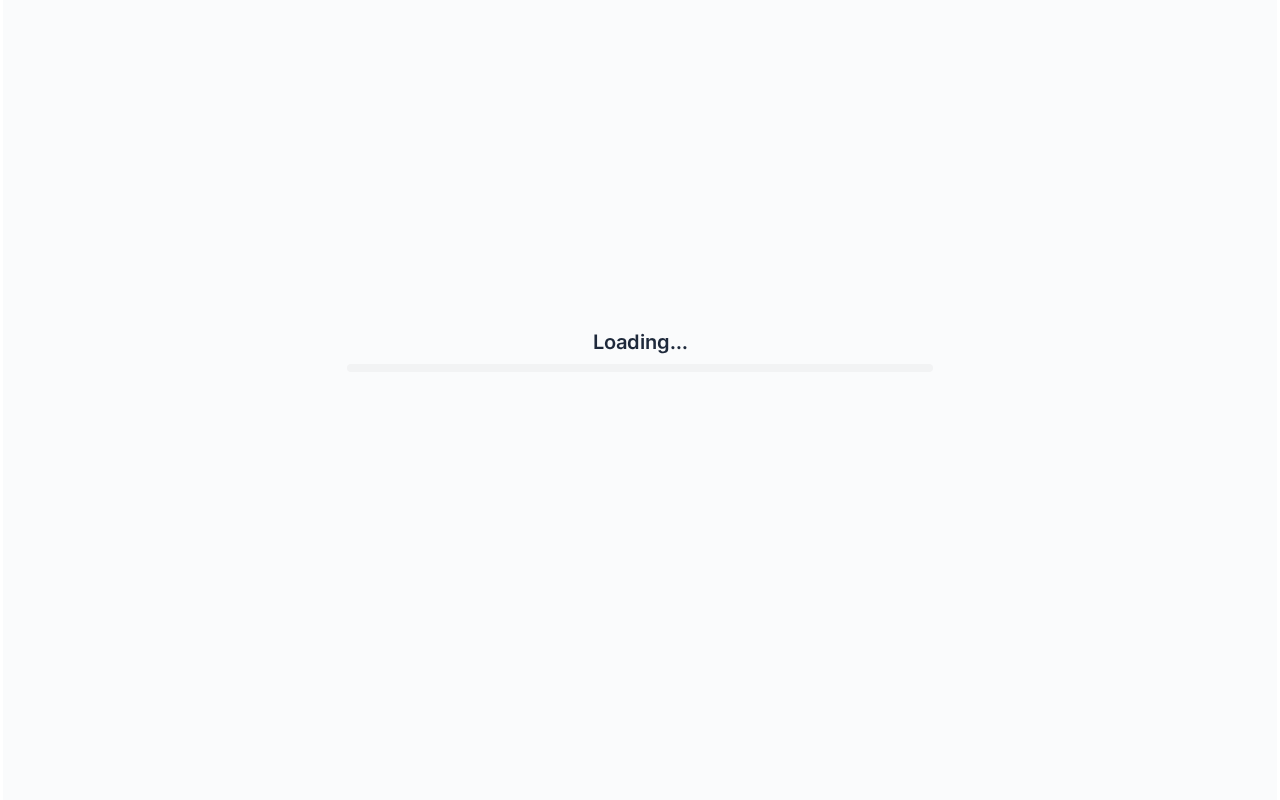 scroll, scrollTop: 0, scrollLeft: 0, axis: both 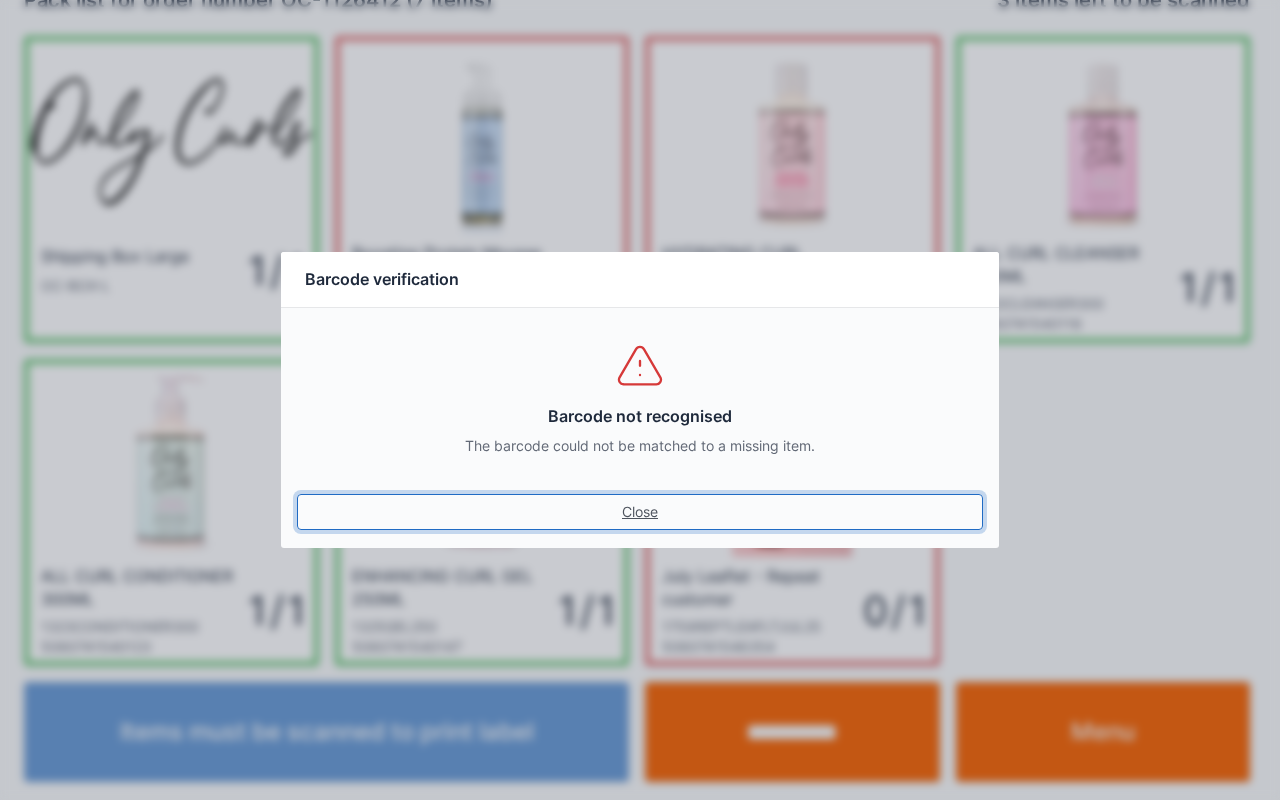click on "Close" at bounding box center (640, 512) 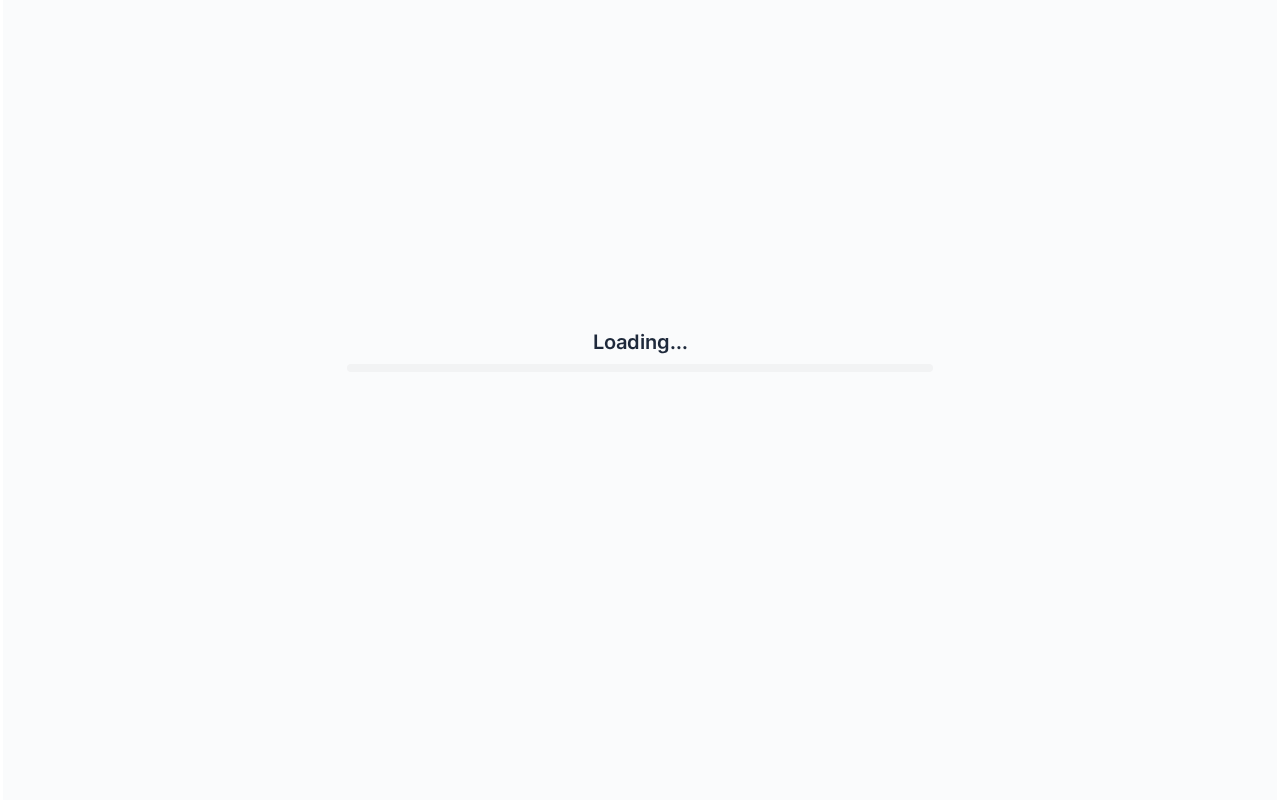 scroll, scrollTop: 0, scrollLeft: 0, axis: both 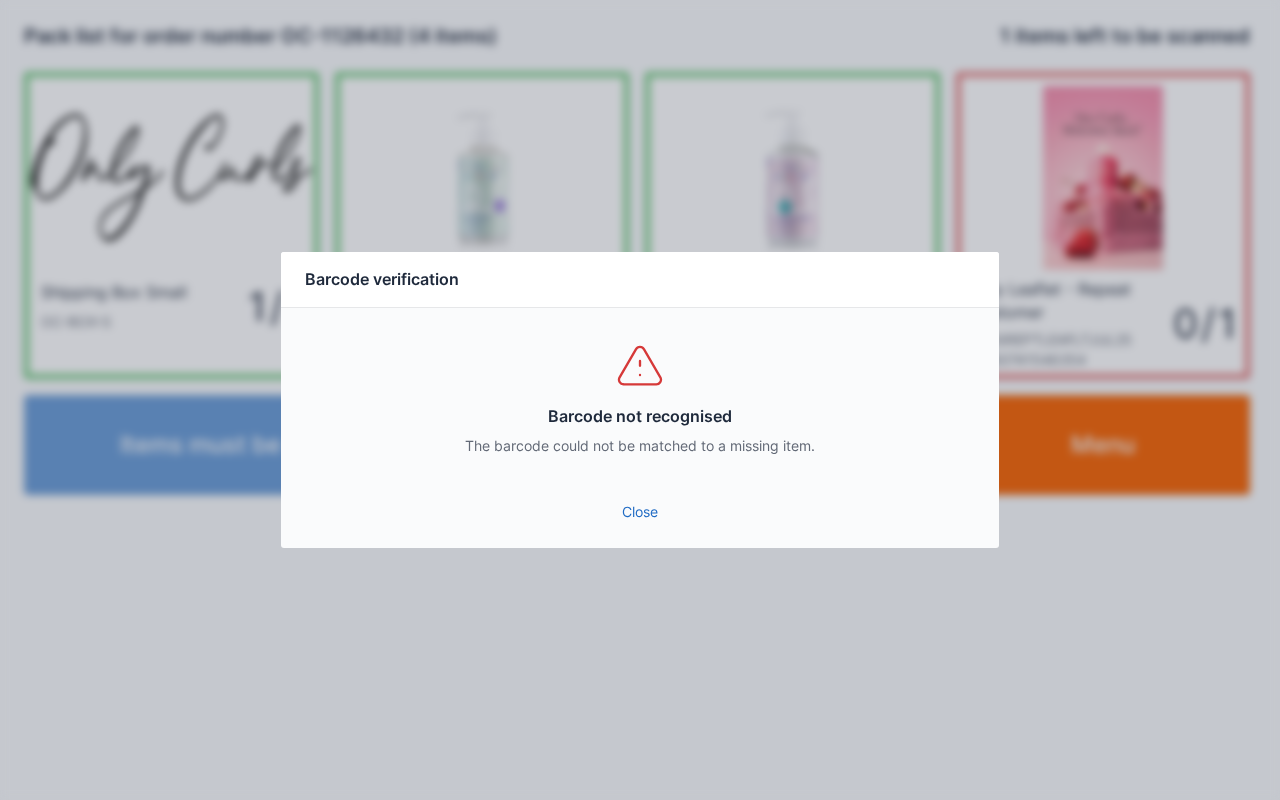click on "Close" at bounding box center [640, 512] 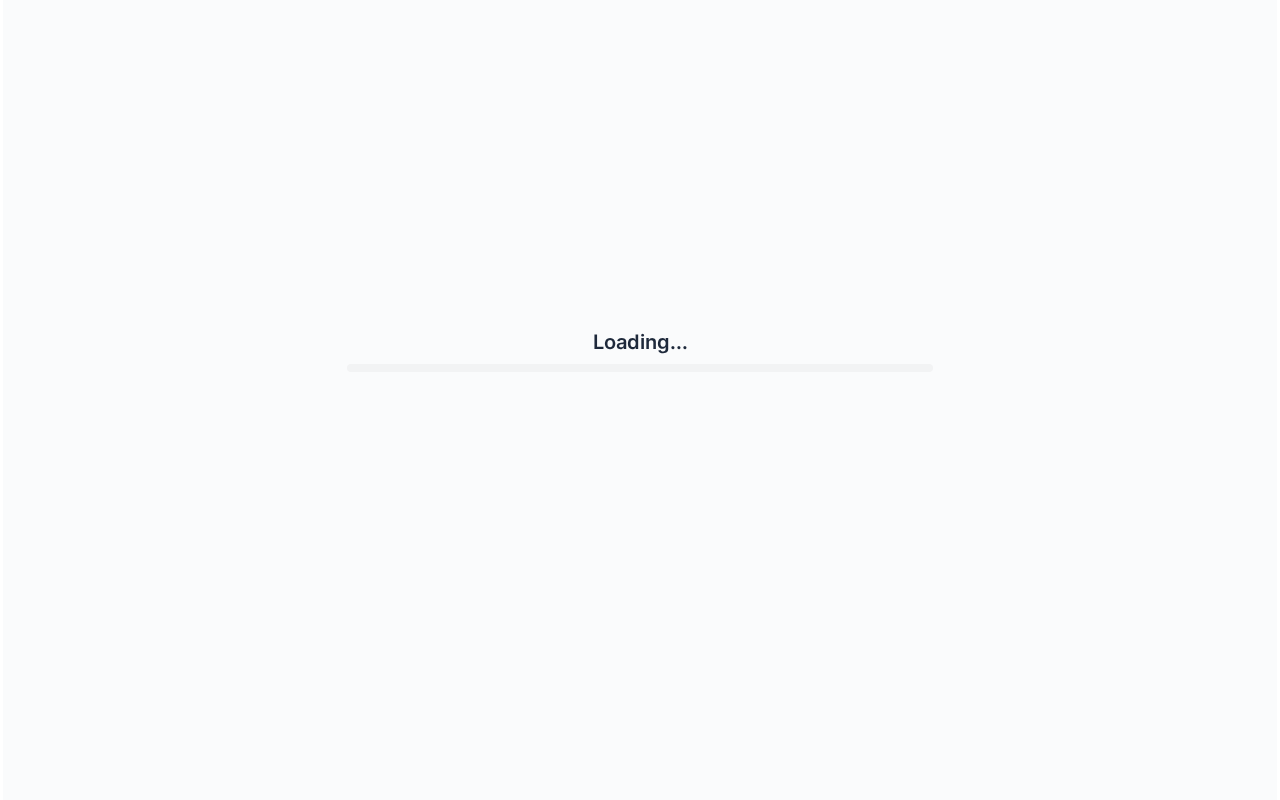 scroll, scrollTop: 0, scrollLeft: 0, axis: both 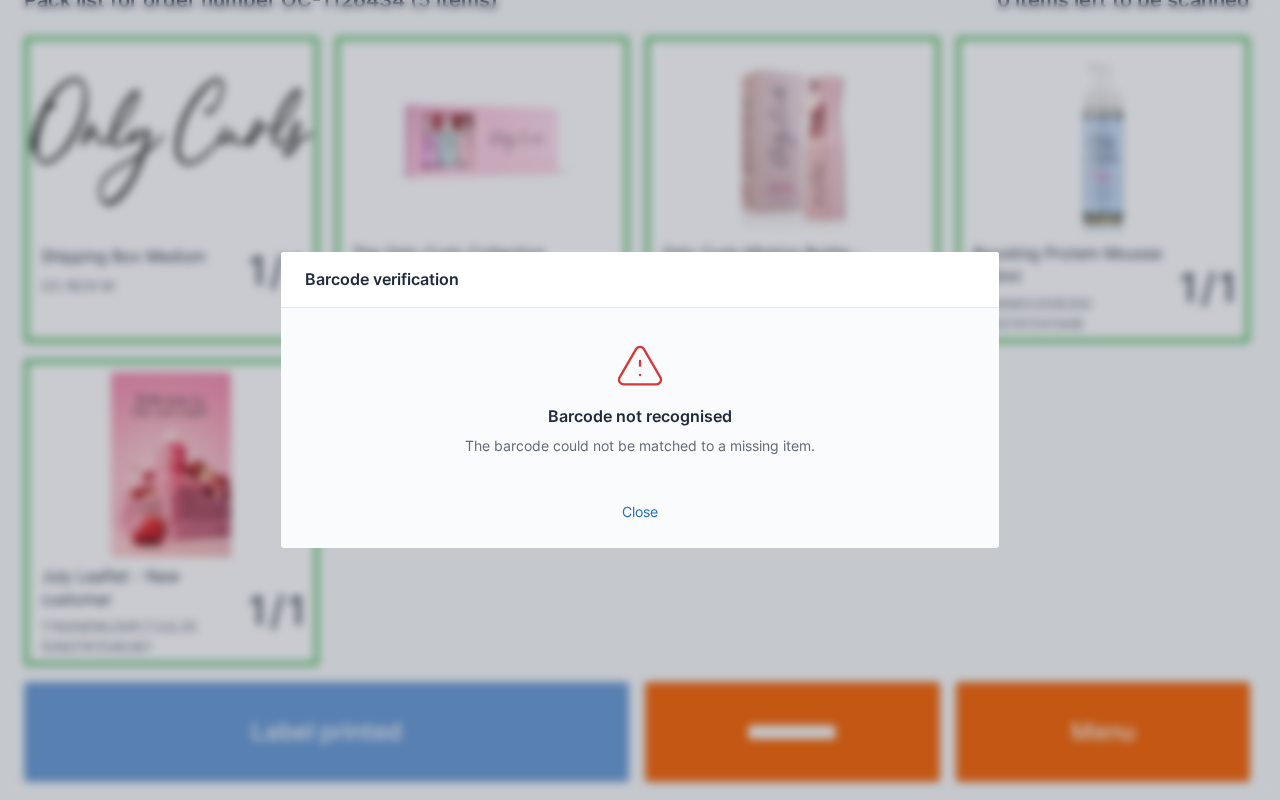 click on "Close" at bounding box center (640, 512) 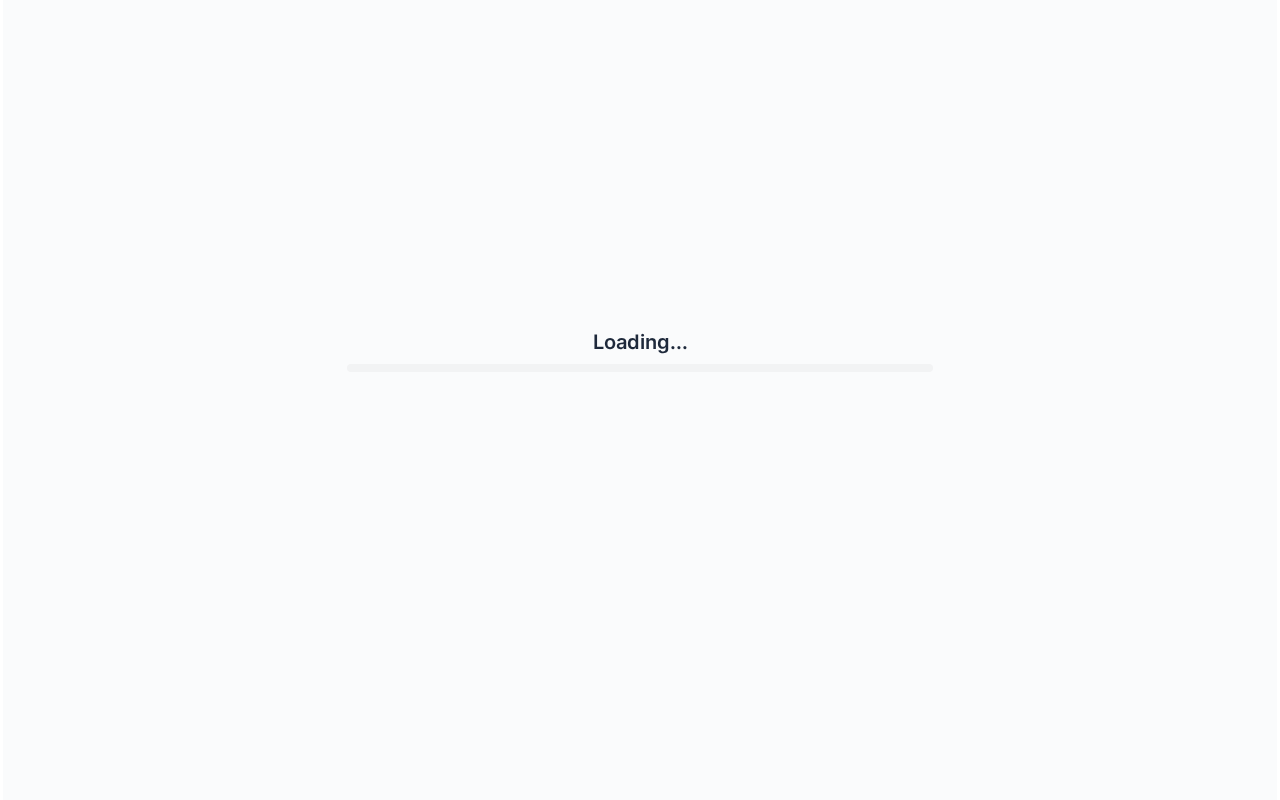 scroll, scrollTop: 0, scrollLeft: 0, axis: both 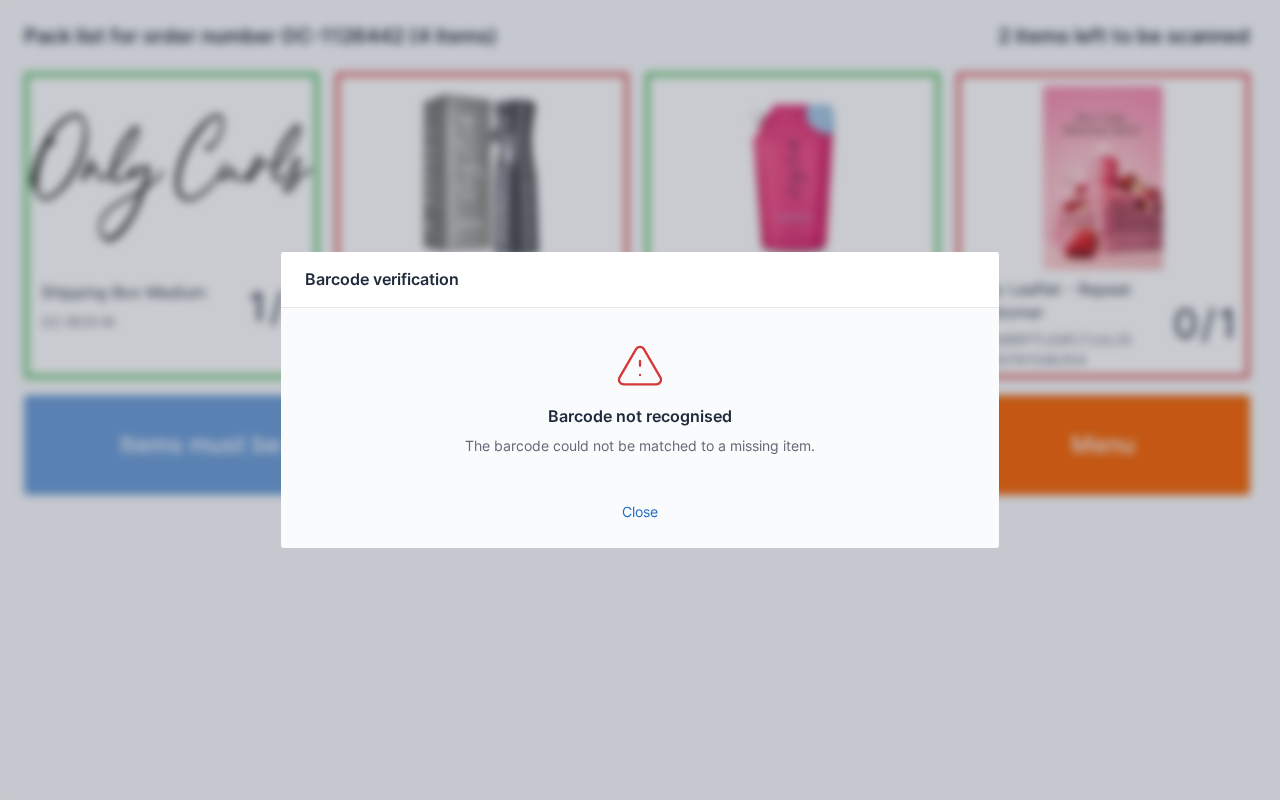 click on "Close" at bounding box center (640, 512) 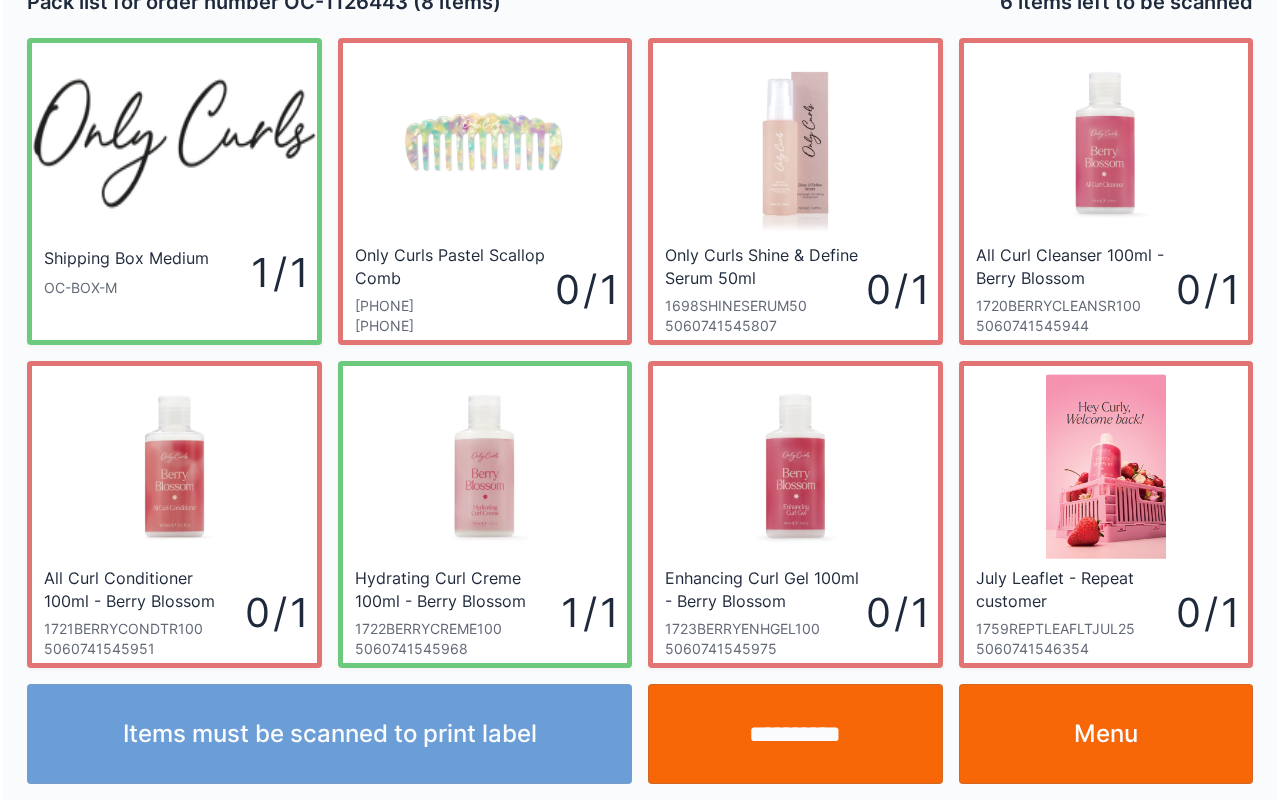 scroll, scrollTop: 36, scrollLeft: 0, axis: vertical 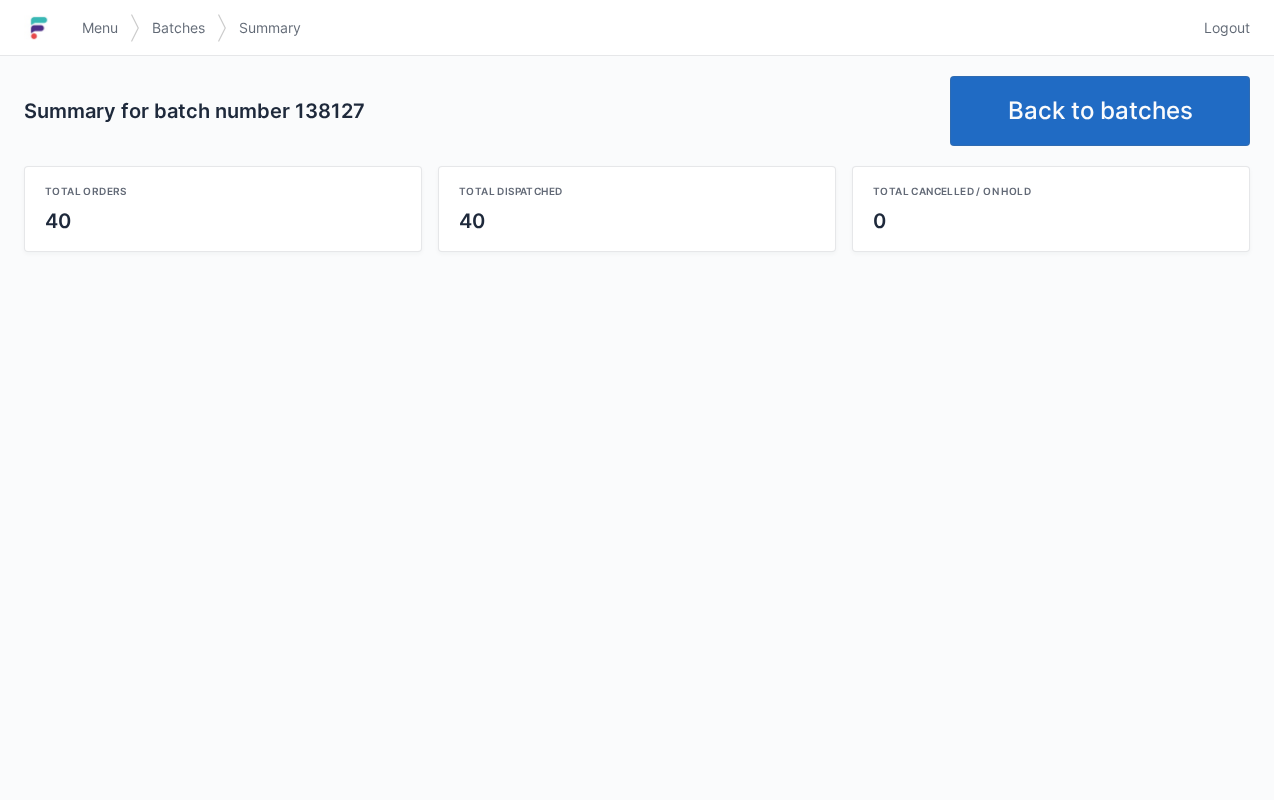 click on "Back to batches" at bounding box center (1100, 111) 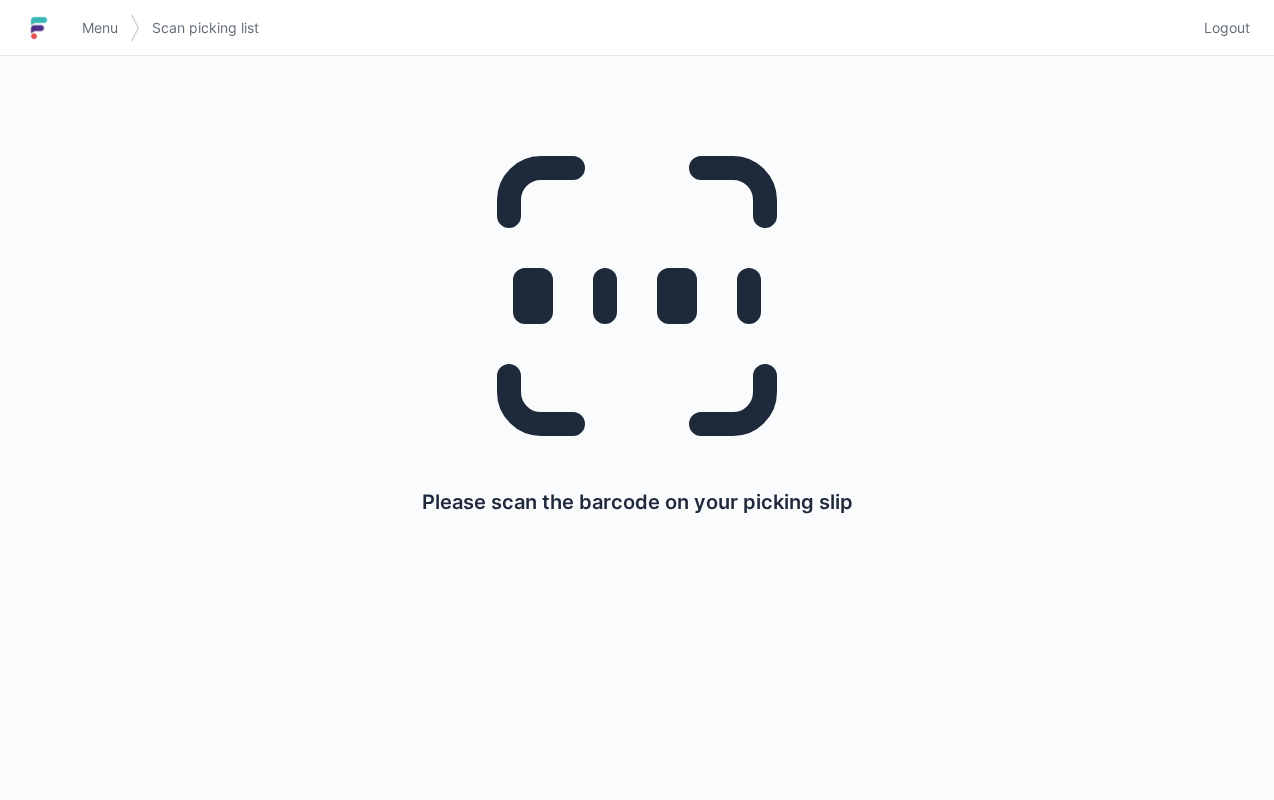 scroll, scrollTop: 0, scrollLeft: 0, axis: both 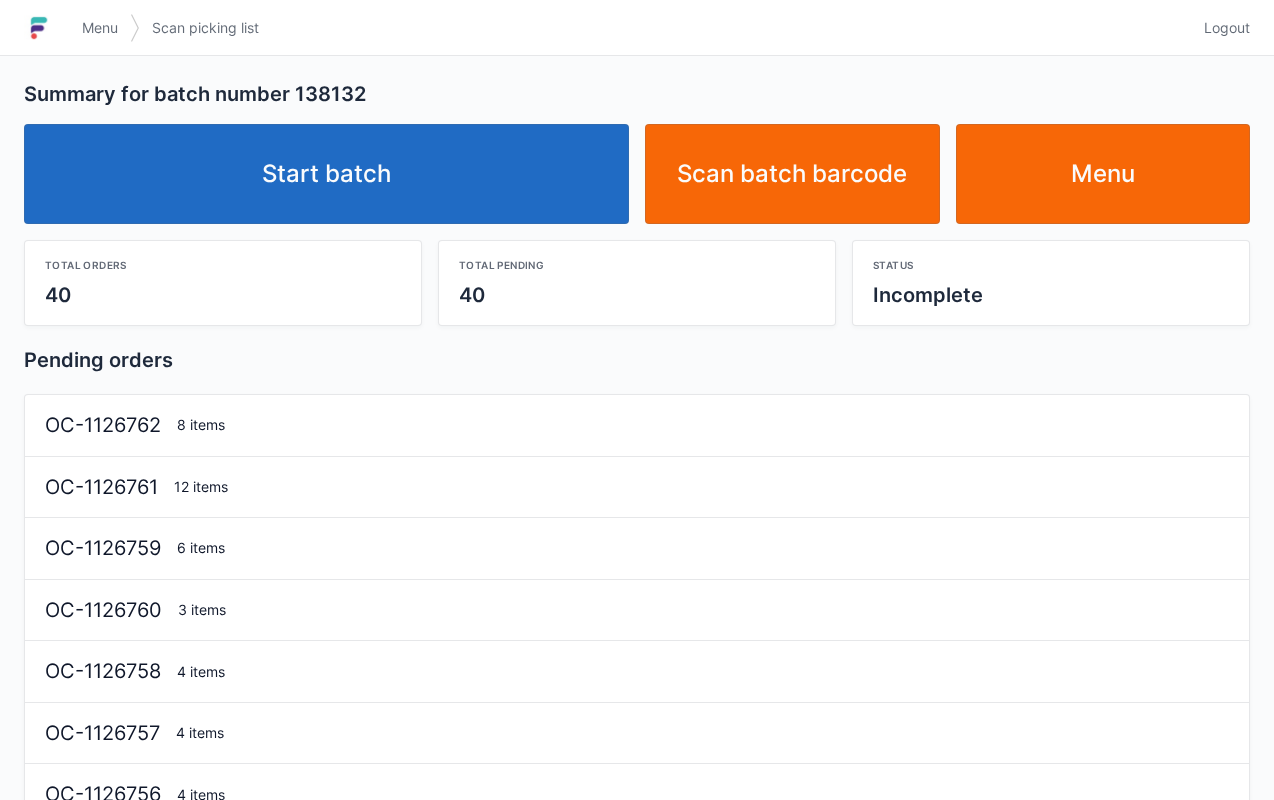 click on "Start batch" at bounding box center (326, 174) 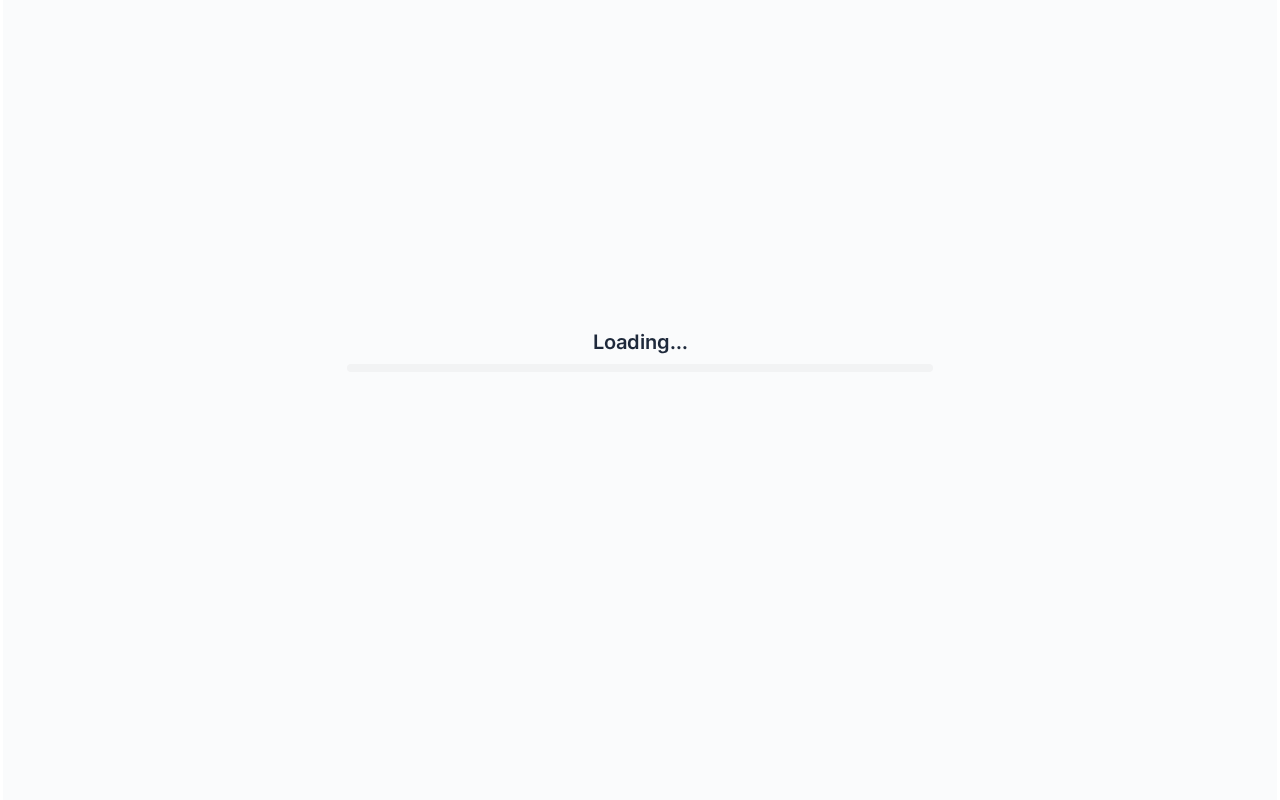 scroll, scrollTop: 0, scrollLeft: 0, axis: both 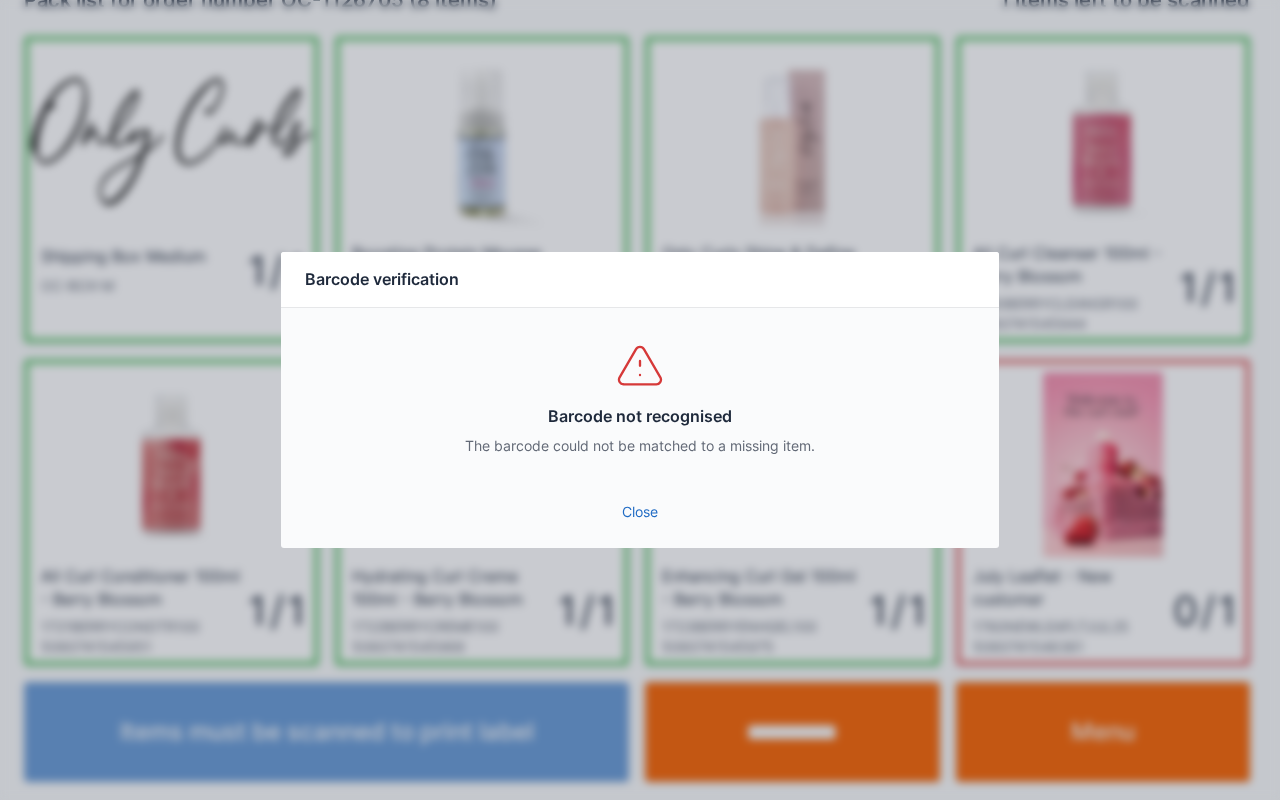 click on "Close" at bounding box center [640, 512] 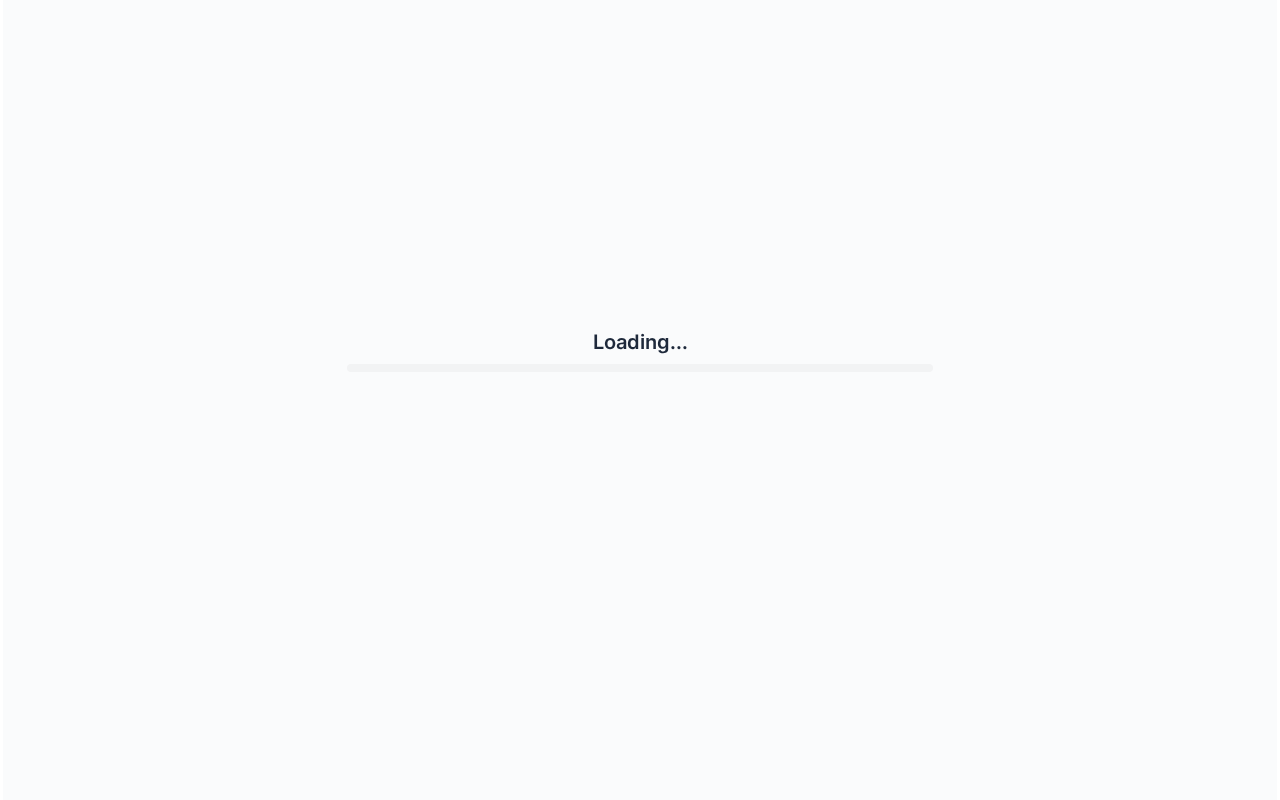 scroll, scrollTop: 0, scrollLeft: 0, axis: both 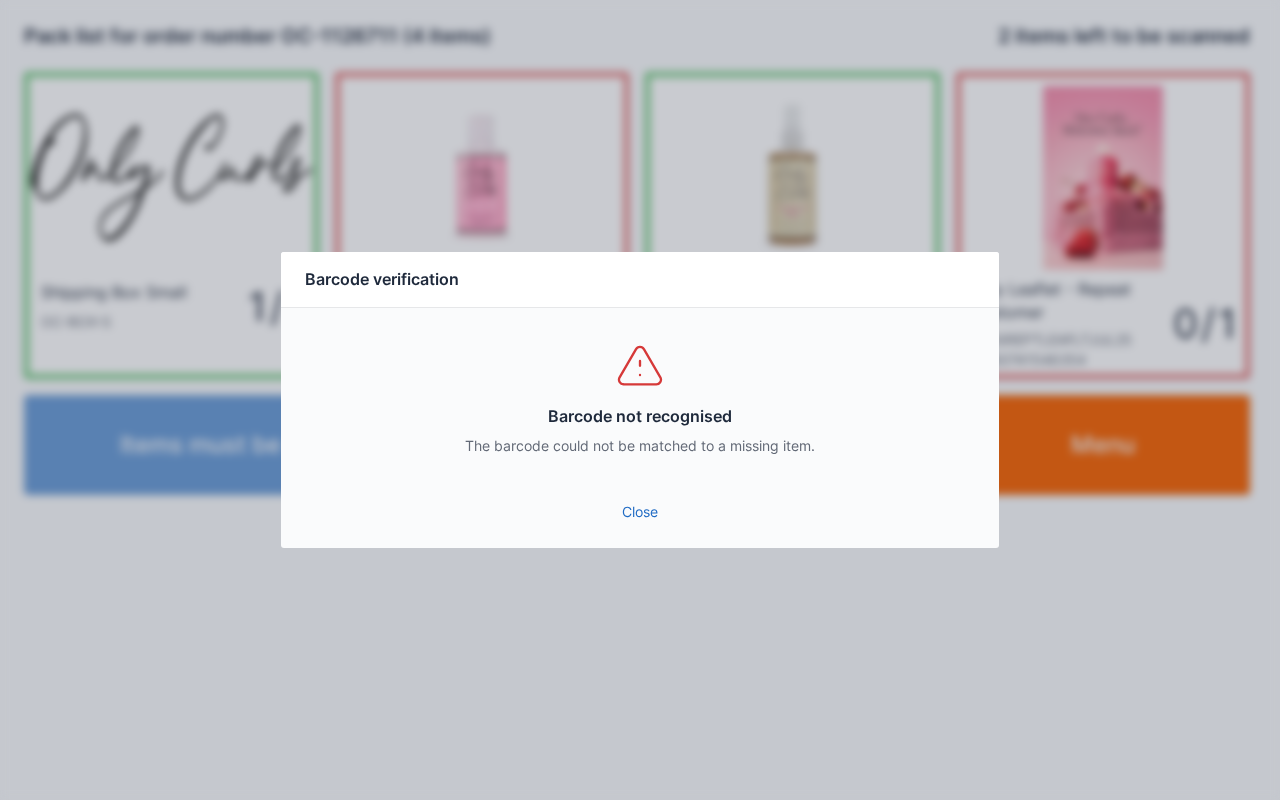 click on "Close" at bounding box center (640, 512) 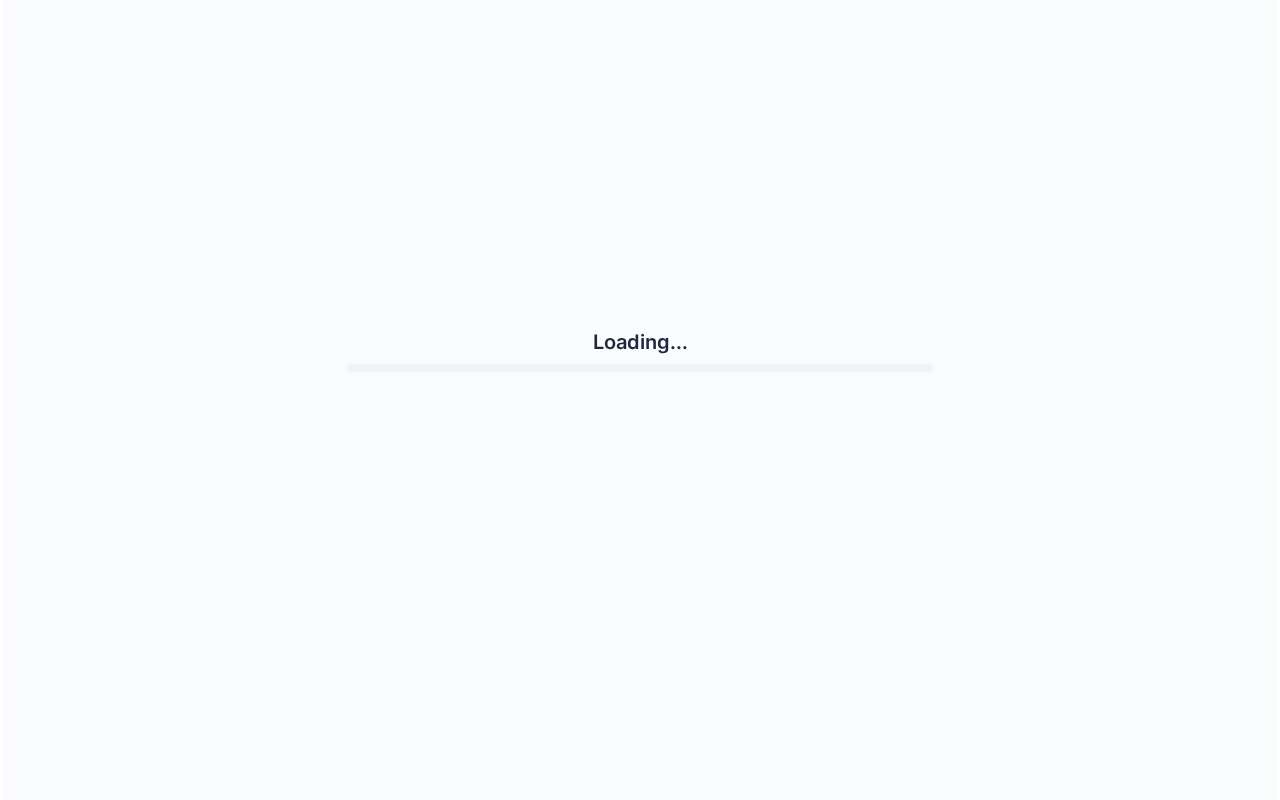 scroll, scrollTop: 0, scrollLeft: 0, axis: both 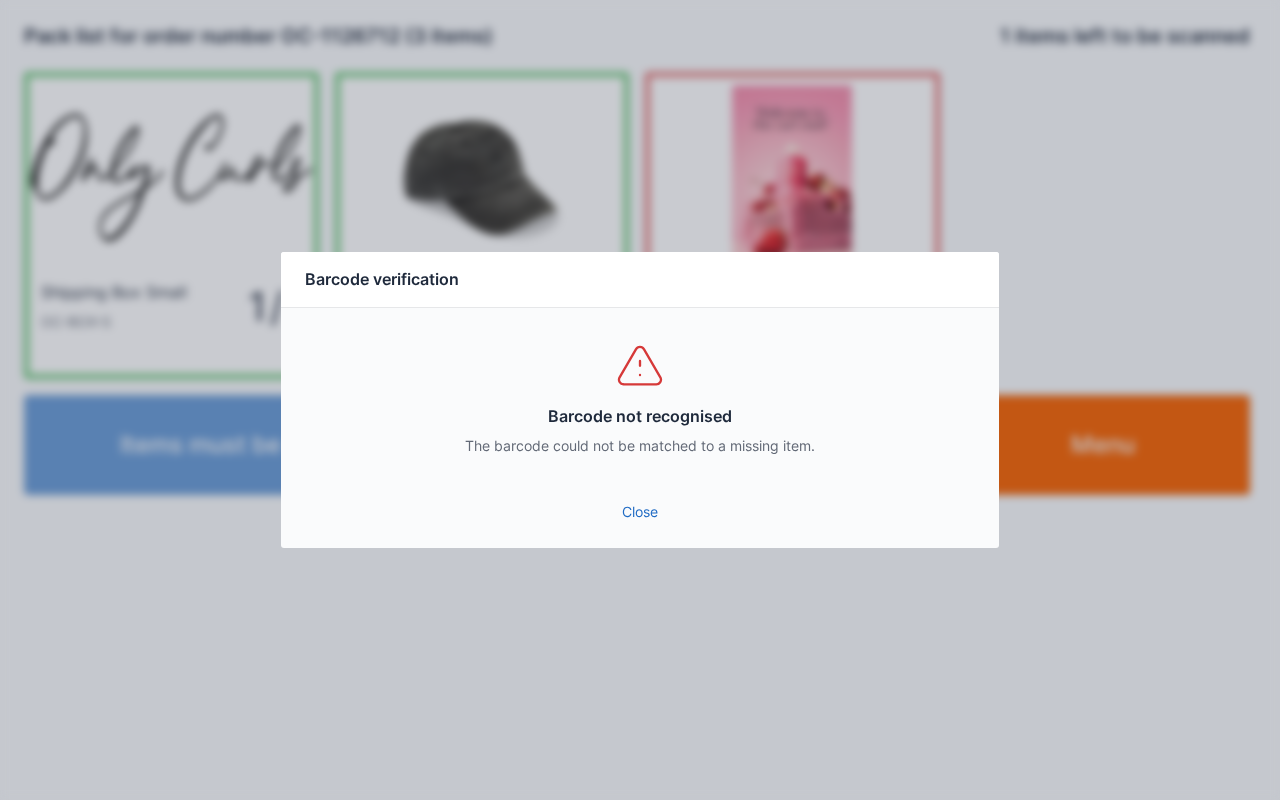 click on "Close" at bounding box center (640, 512) 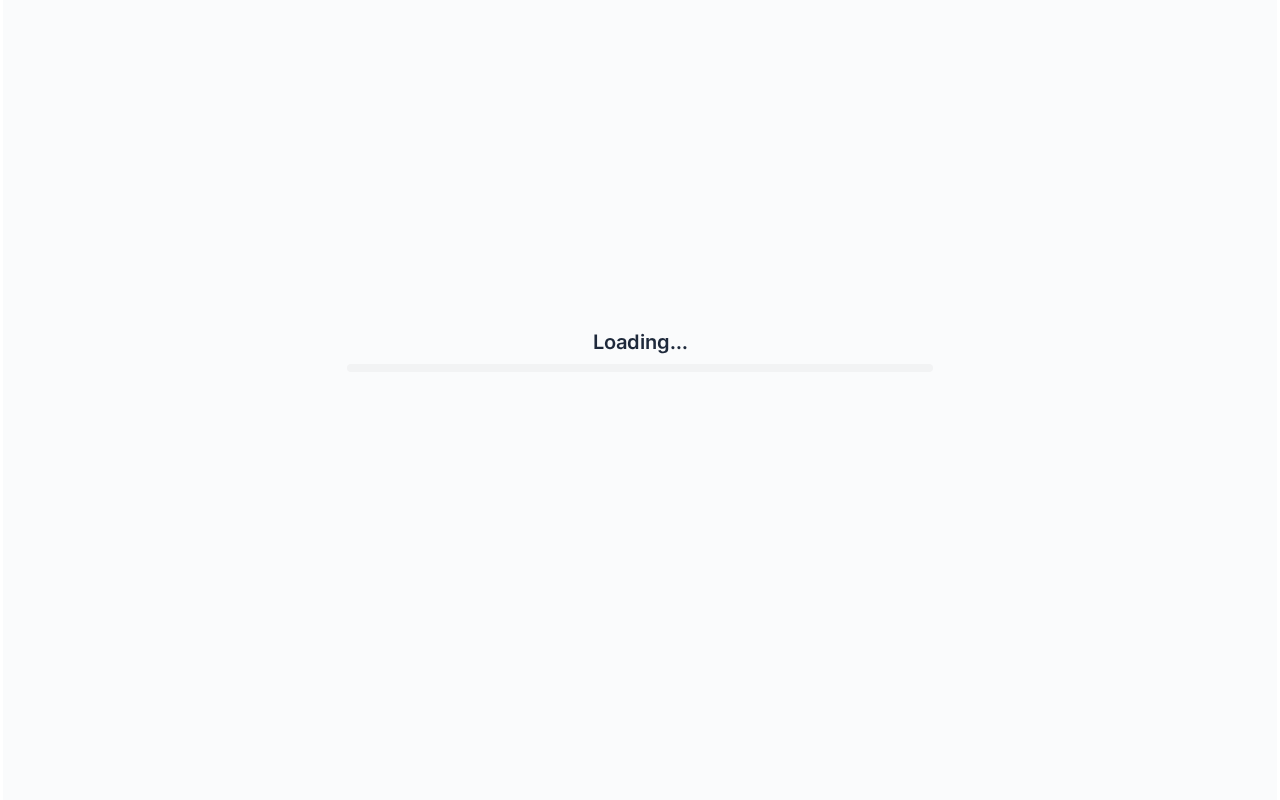 scroll, scrollTop: 0, scrollLeft: 0, axis: both 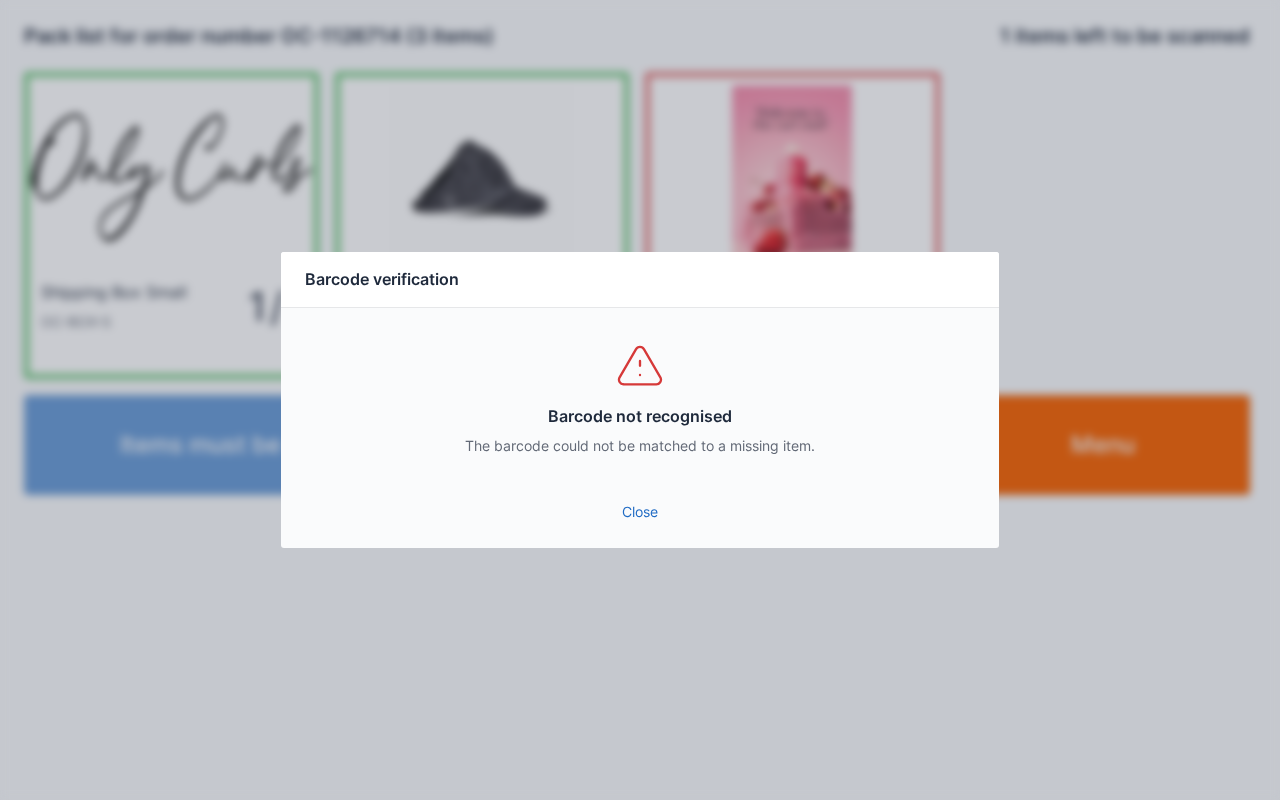 click on "Close" at bounding box center (640, 512) 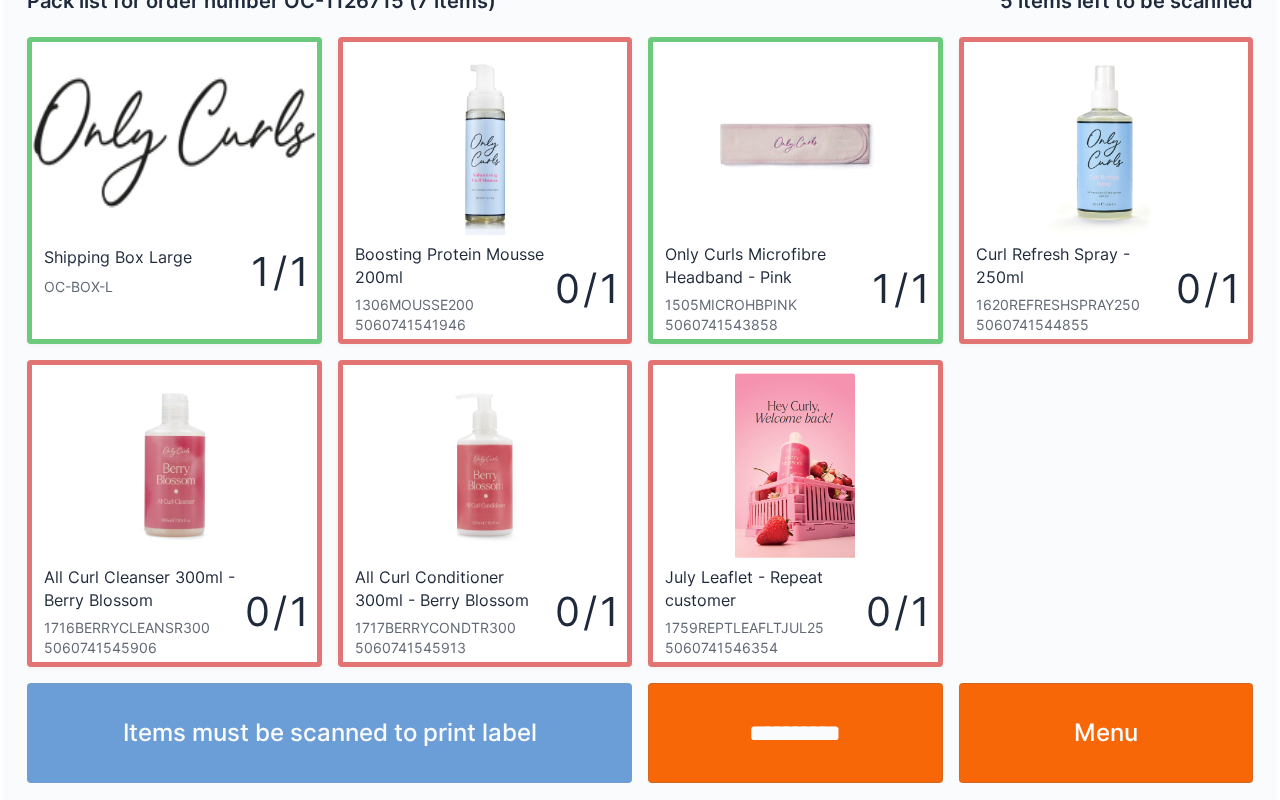 scroll, scrollTop: 36, scrollLeft: 0, axis: vertical 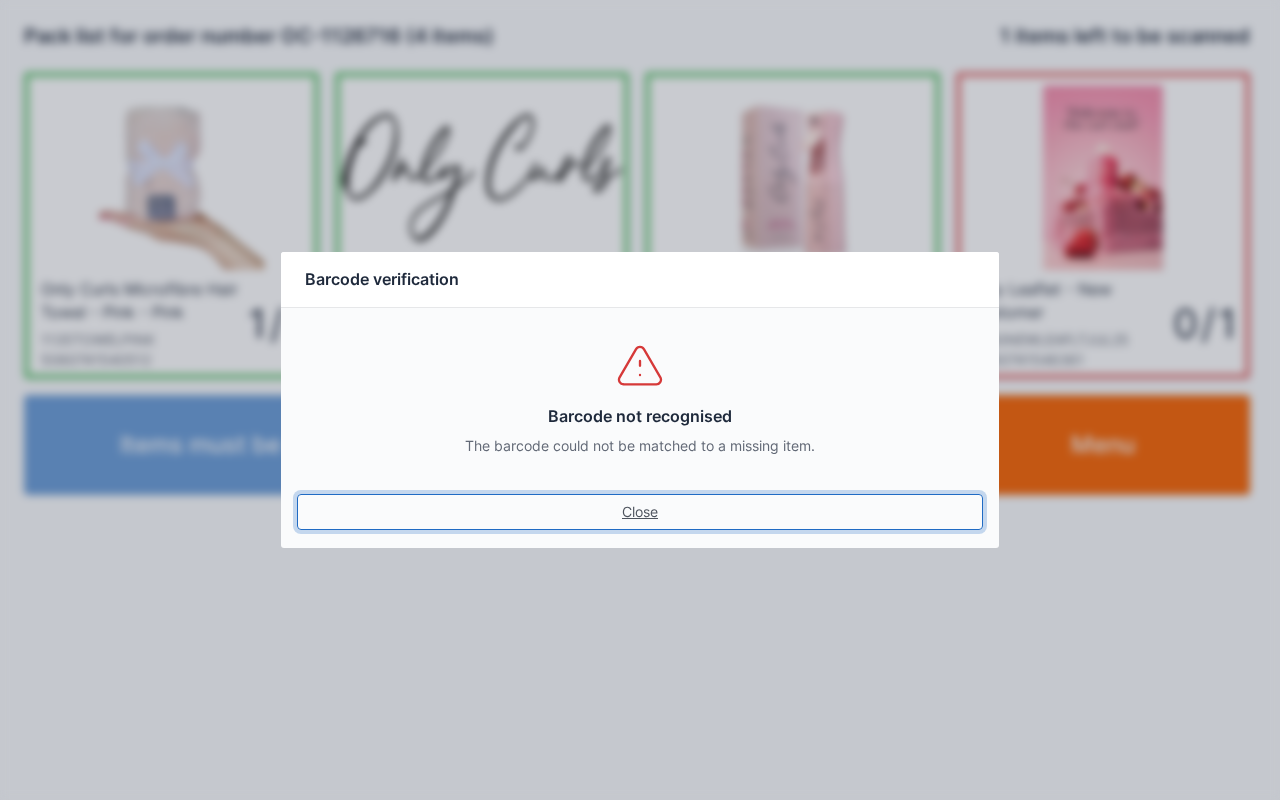 click on "Close" at bounding box center [640, 512] 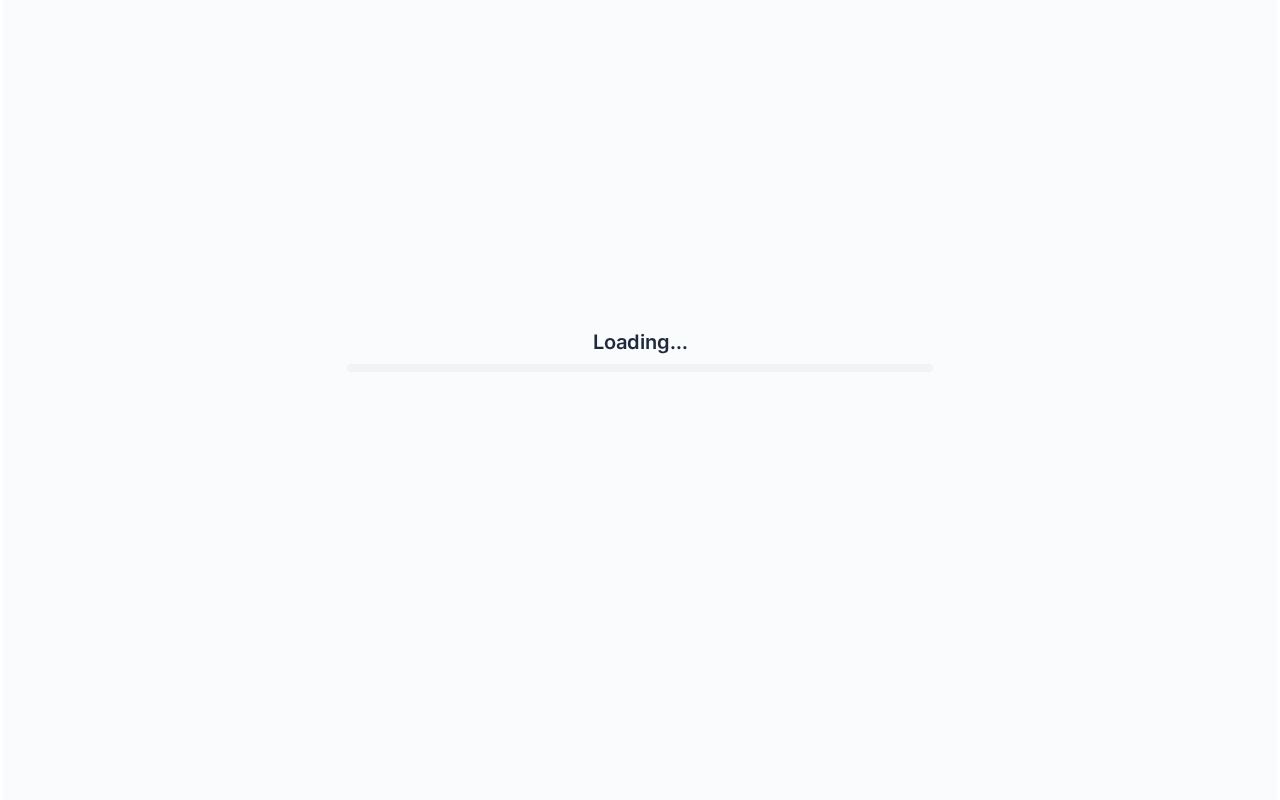 scroll, scrollTop: 0, scrollLeft: 0, axis: both 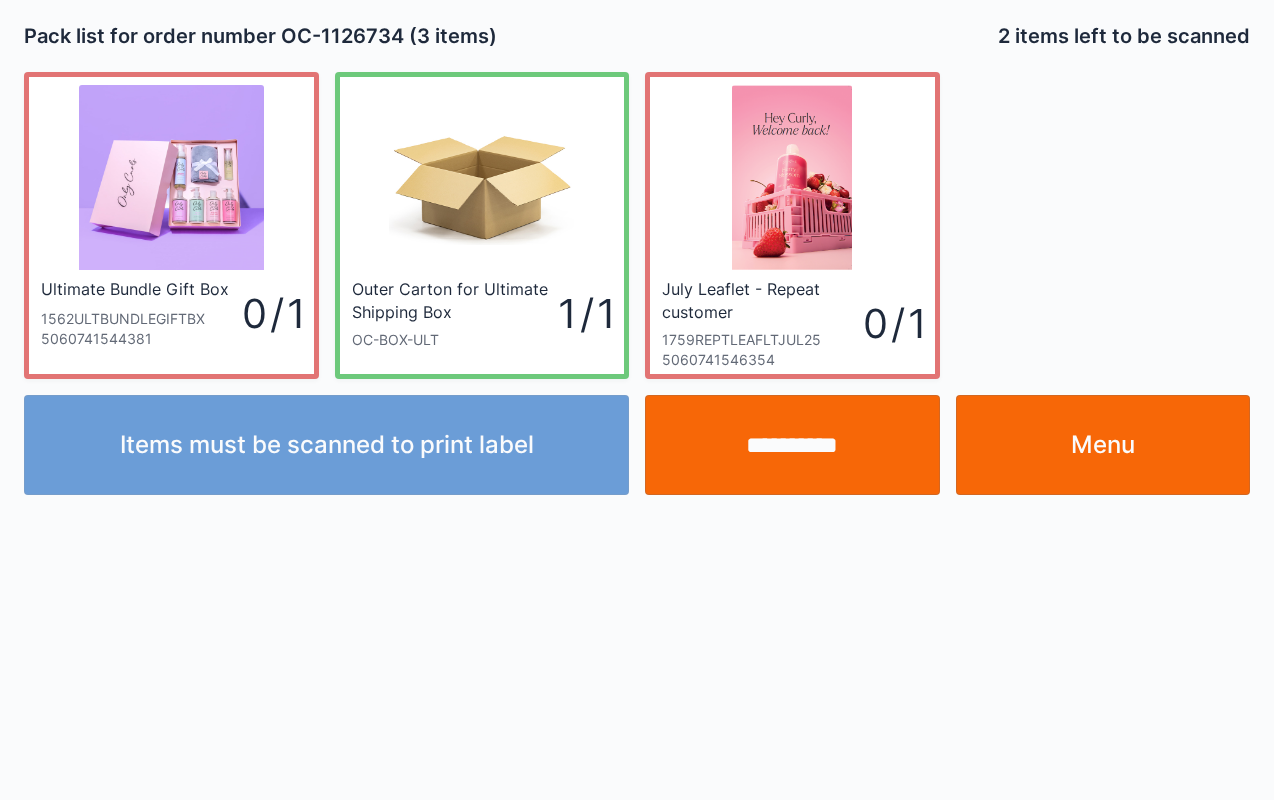 click on "Ultimate Bundle Gift Box 1562ULTBUNDLEGIFTBX 5060741544381 0 / 1" at bounding box center (171, 225) 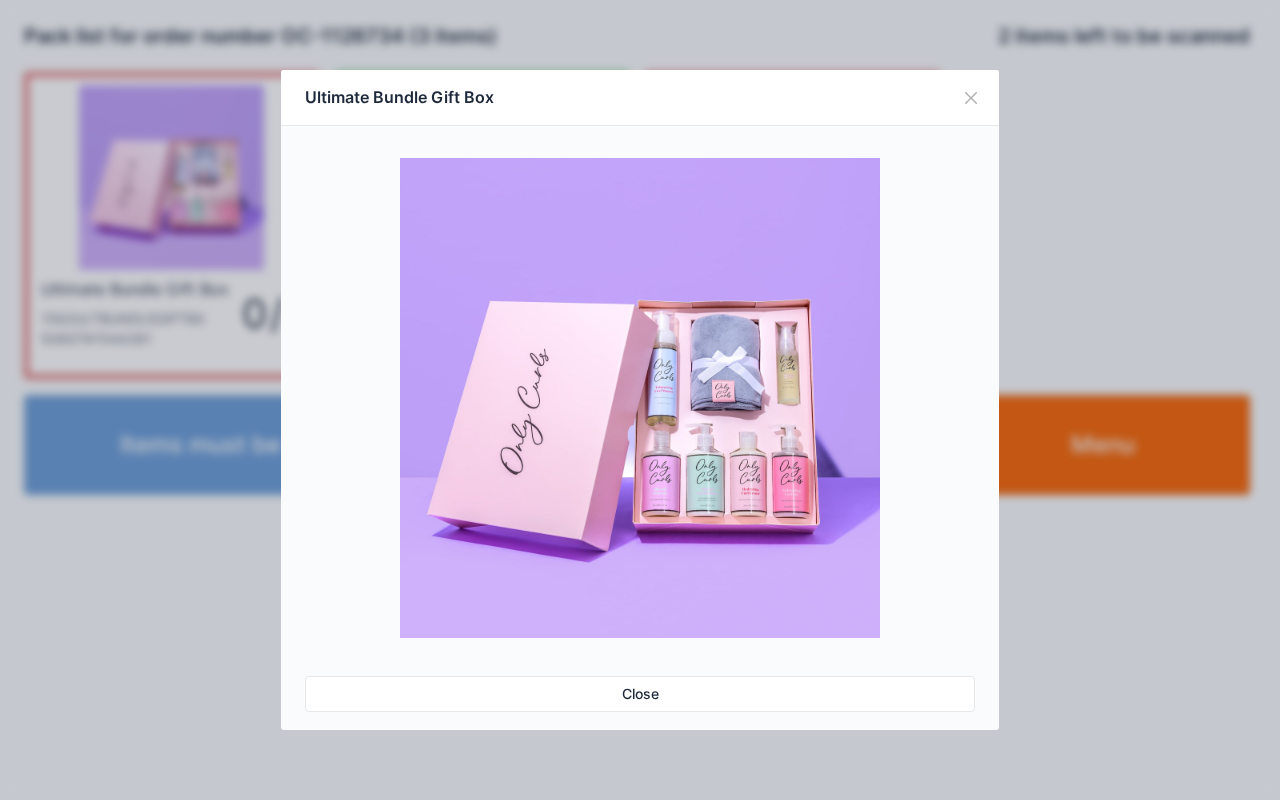 click on "Close" at bounding box center (640, 694) 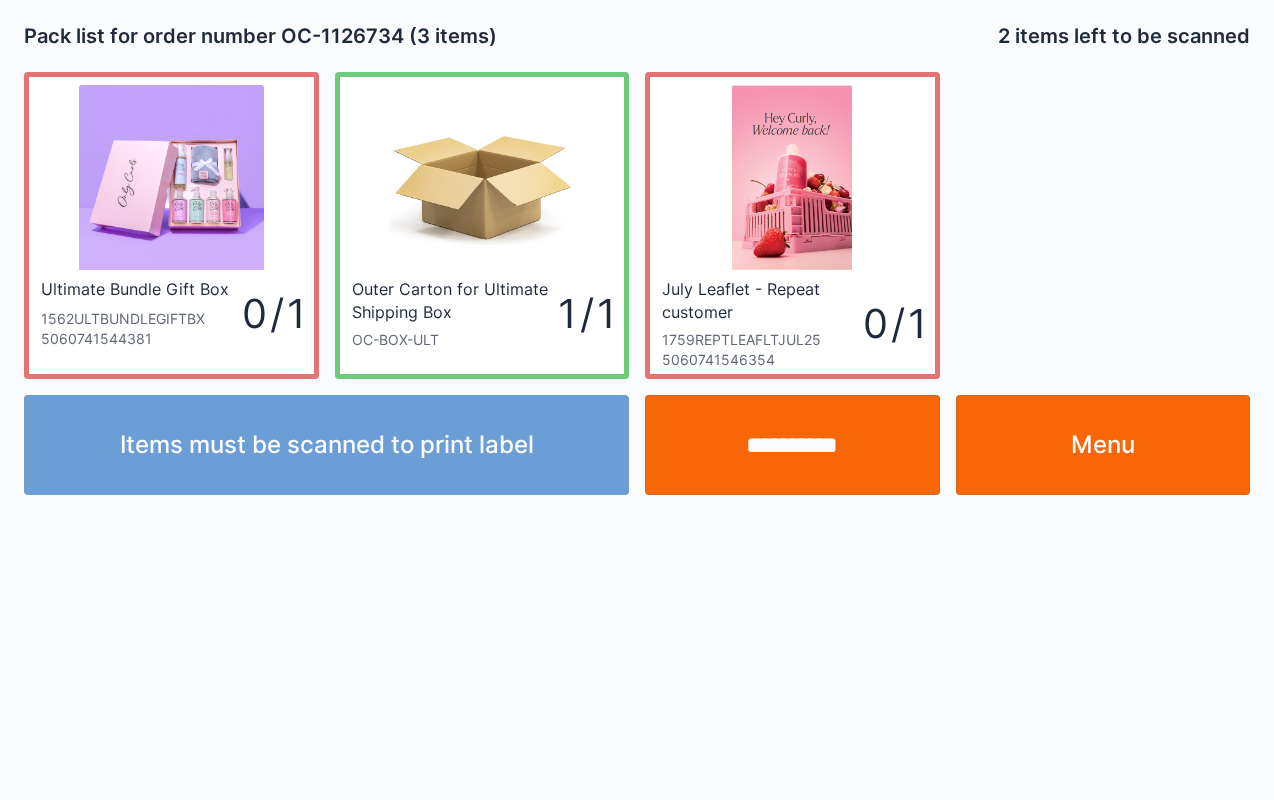 click at bounding box center [171, 177] 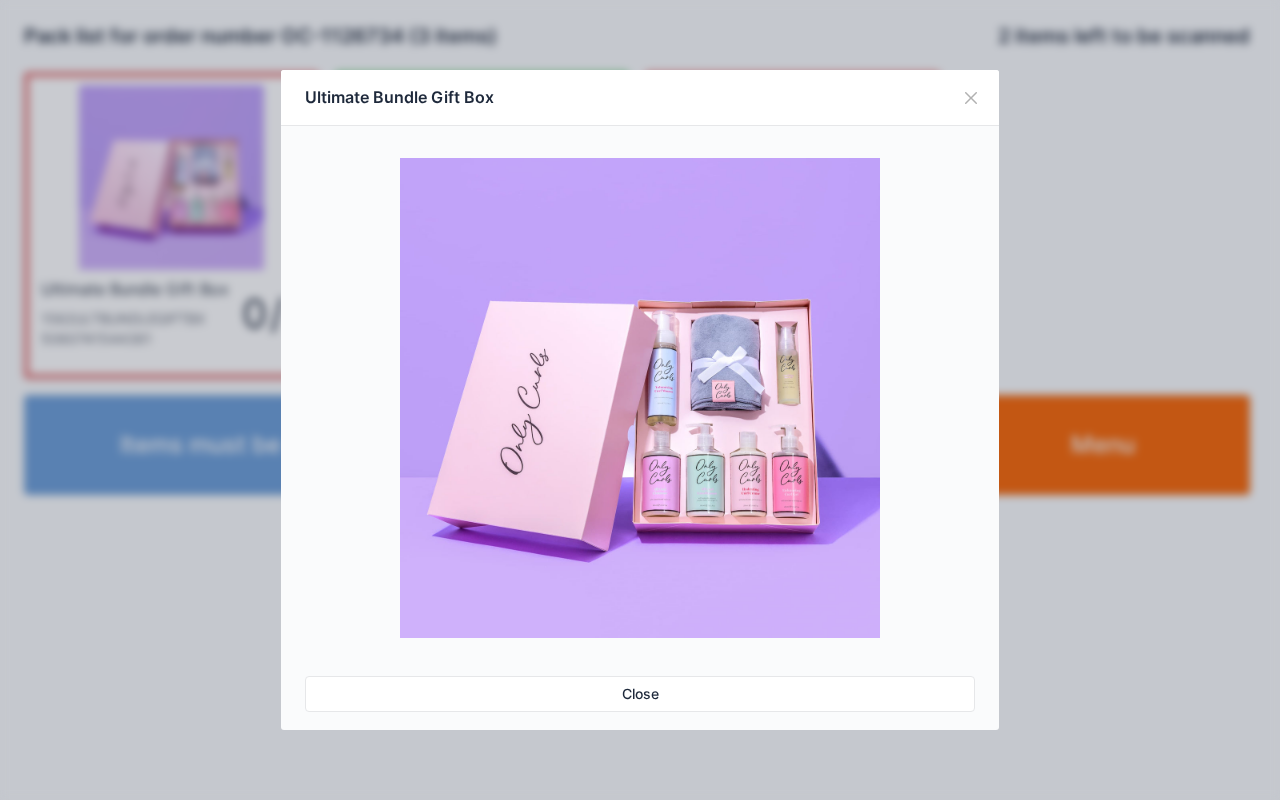 click at bounding box center (971, 98) 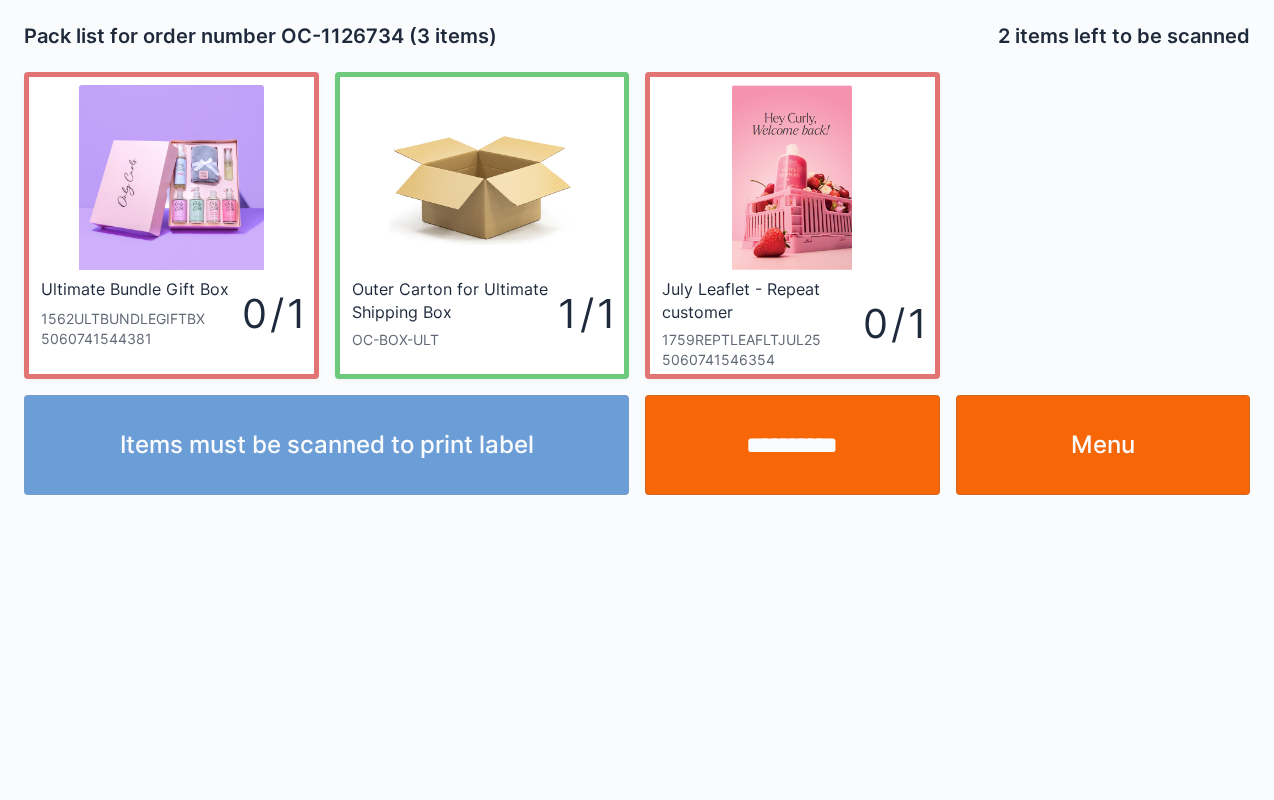 click at bounding box center (481, 177) 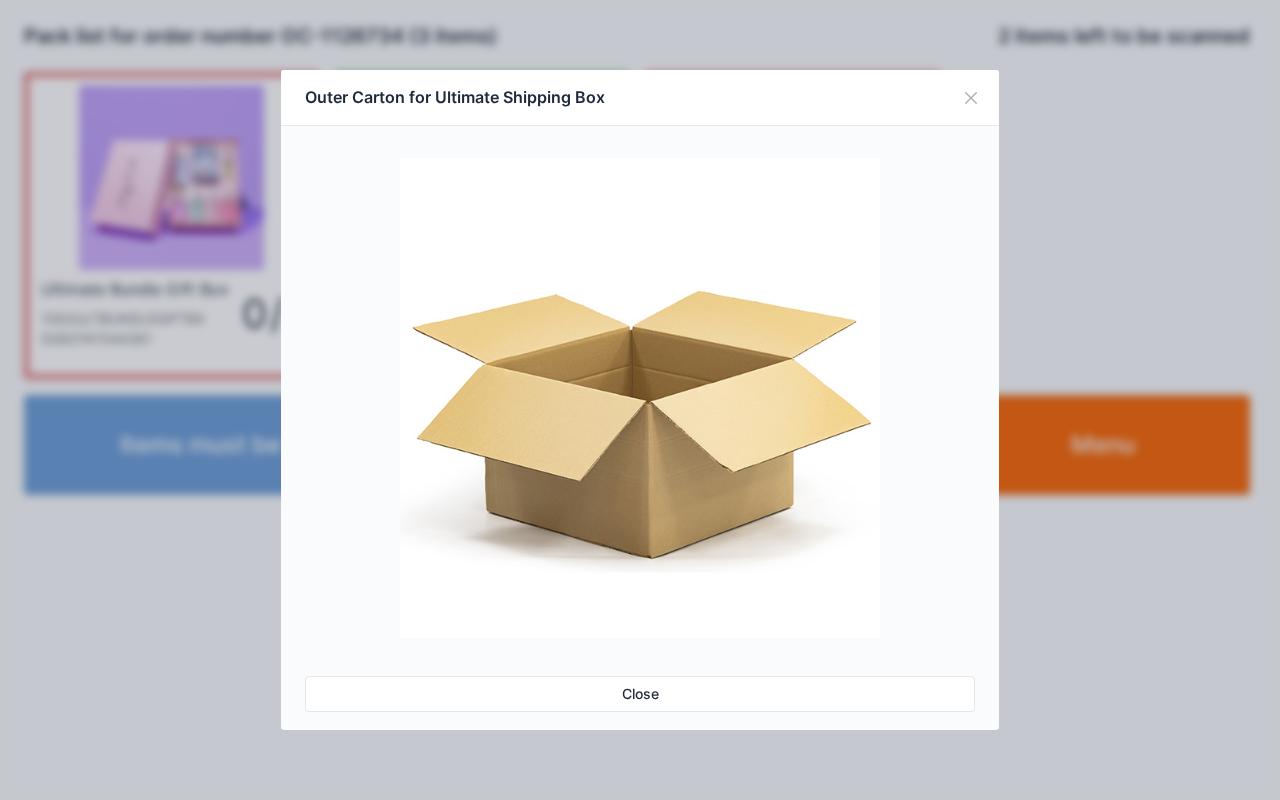 click at bounding box center [971, 98] 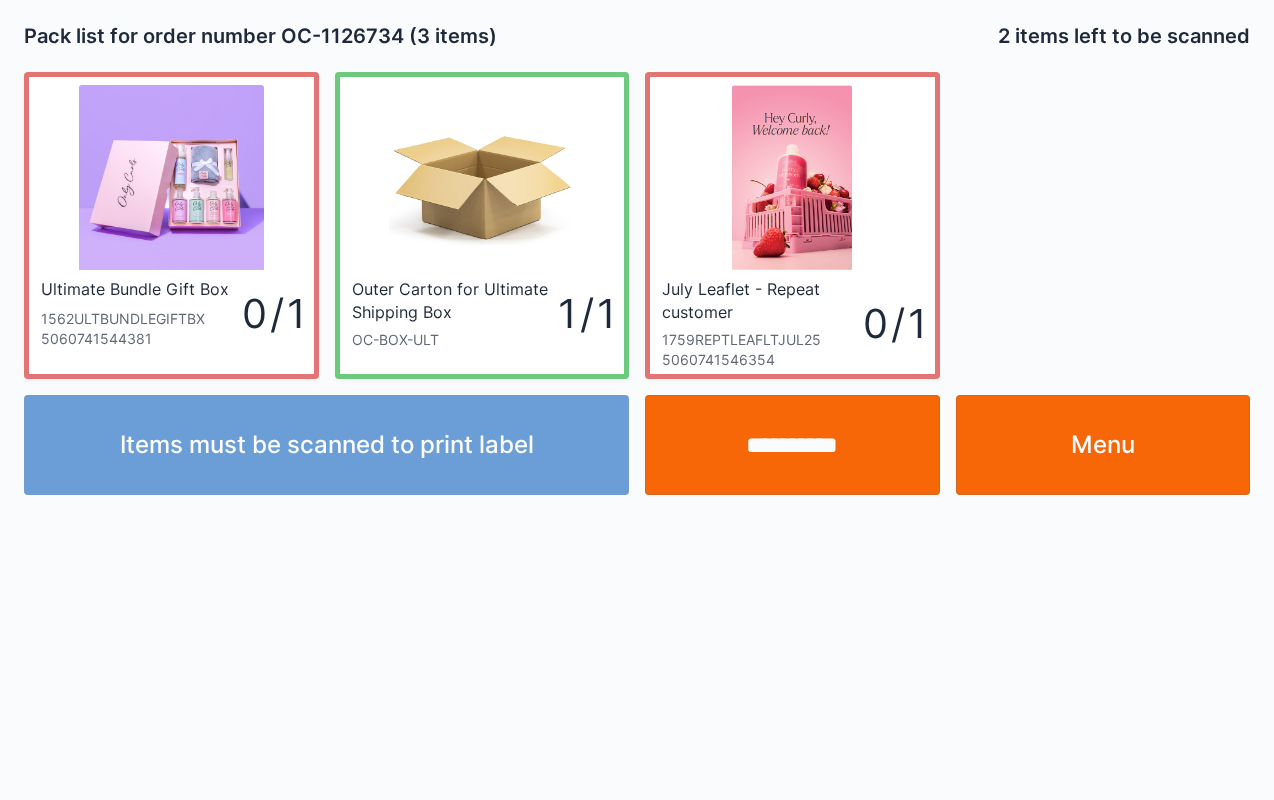 click on "1562ULTBUNDLEGIFTBX" at bounding box center [137, 319] 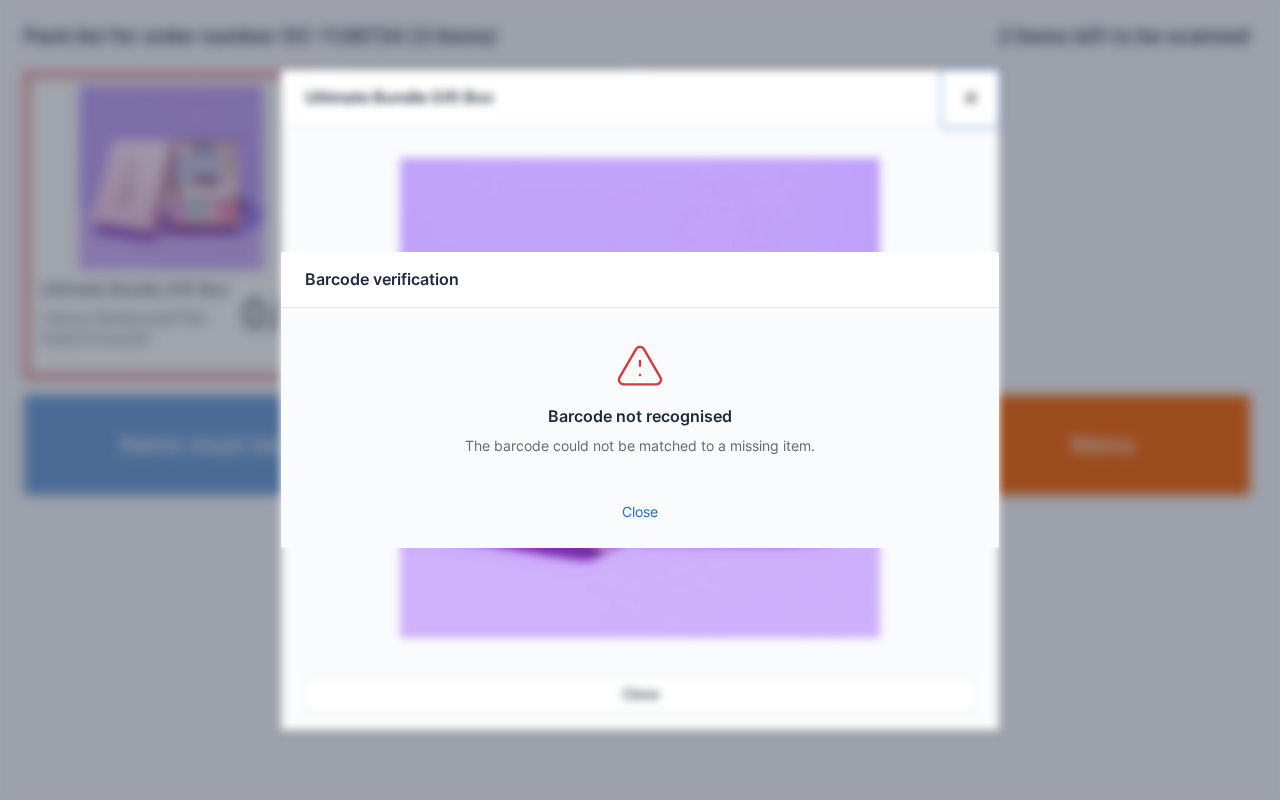 type 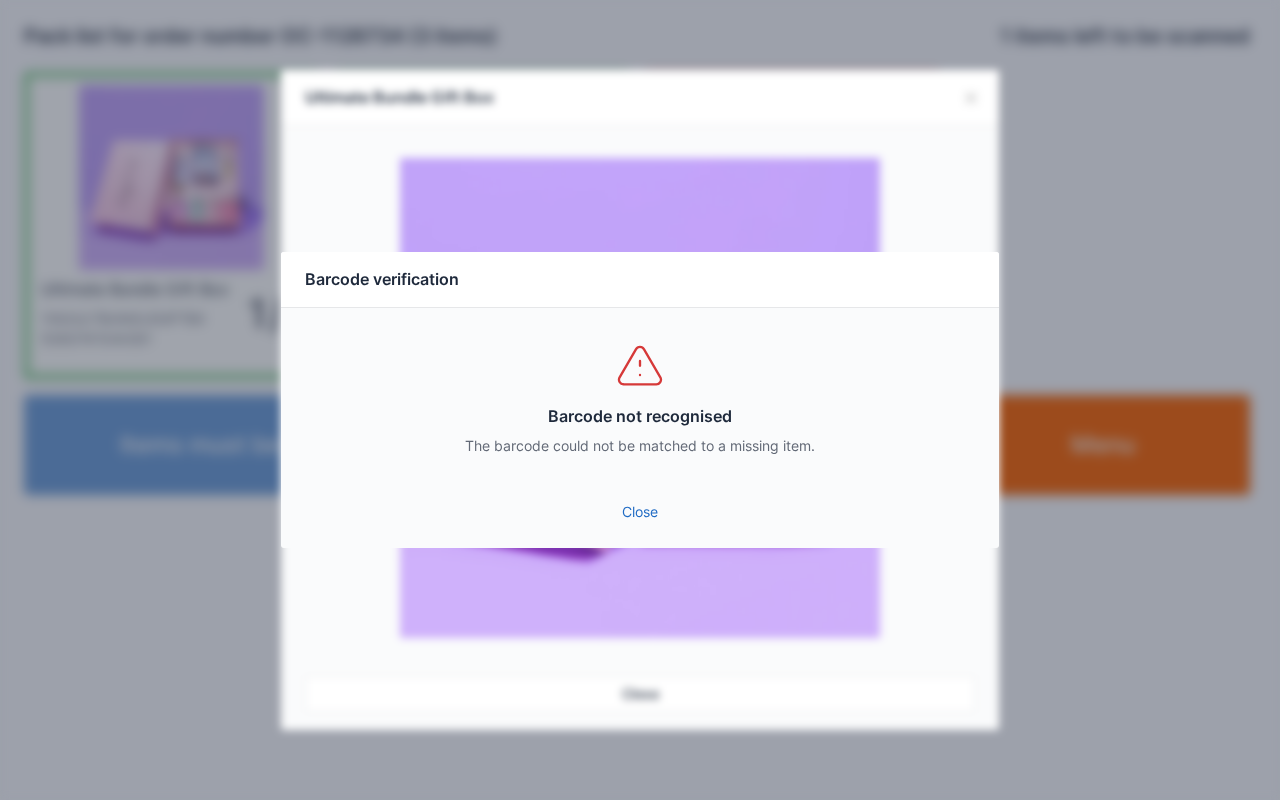click on "Close" at bounding box center [640, 512] 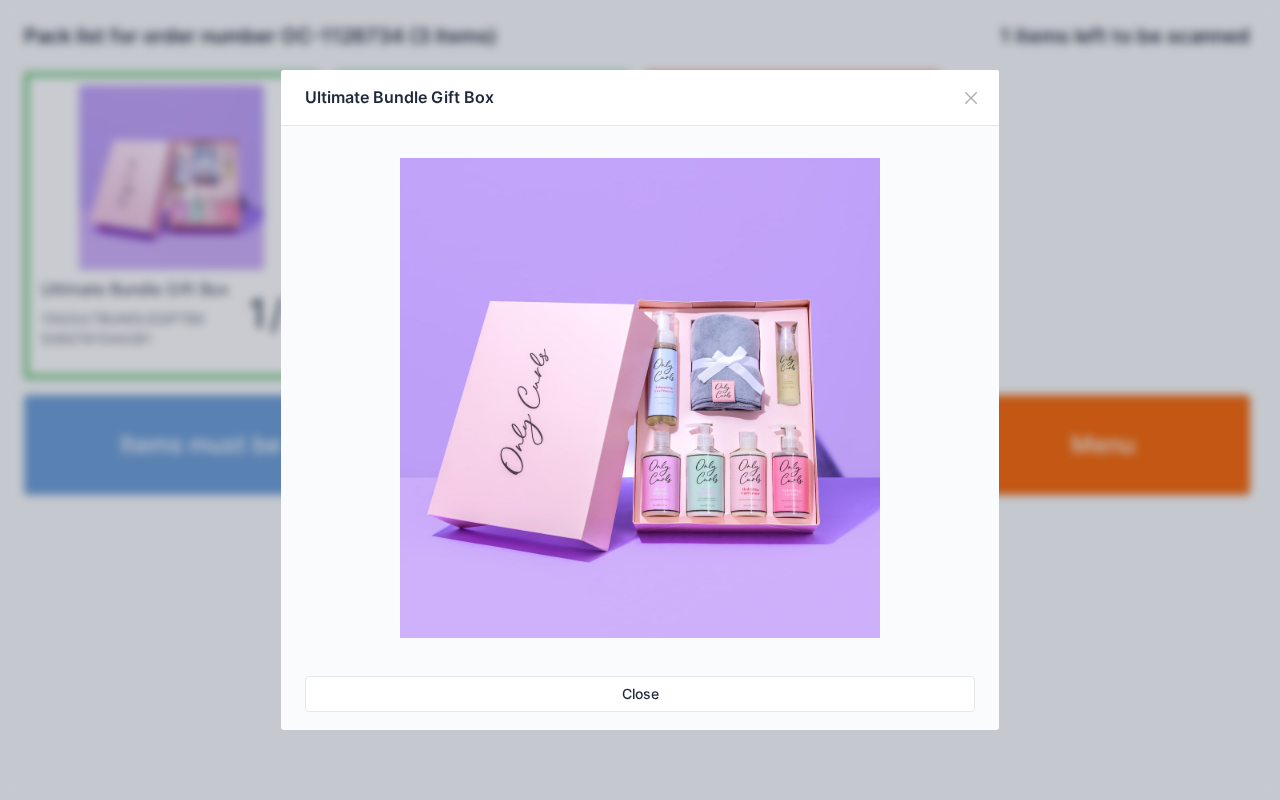 click at bounding box center [971, 98] 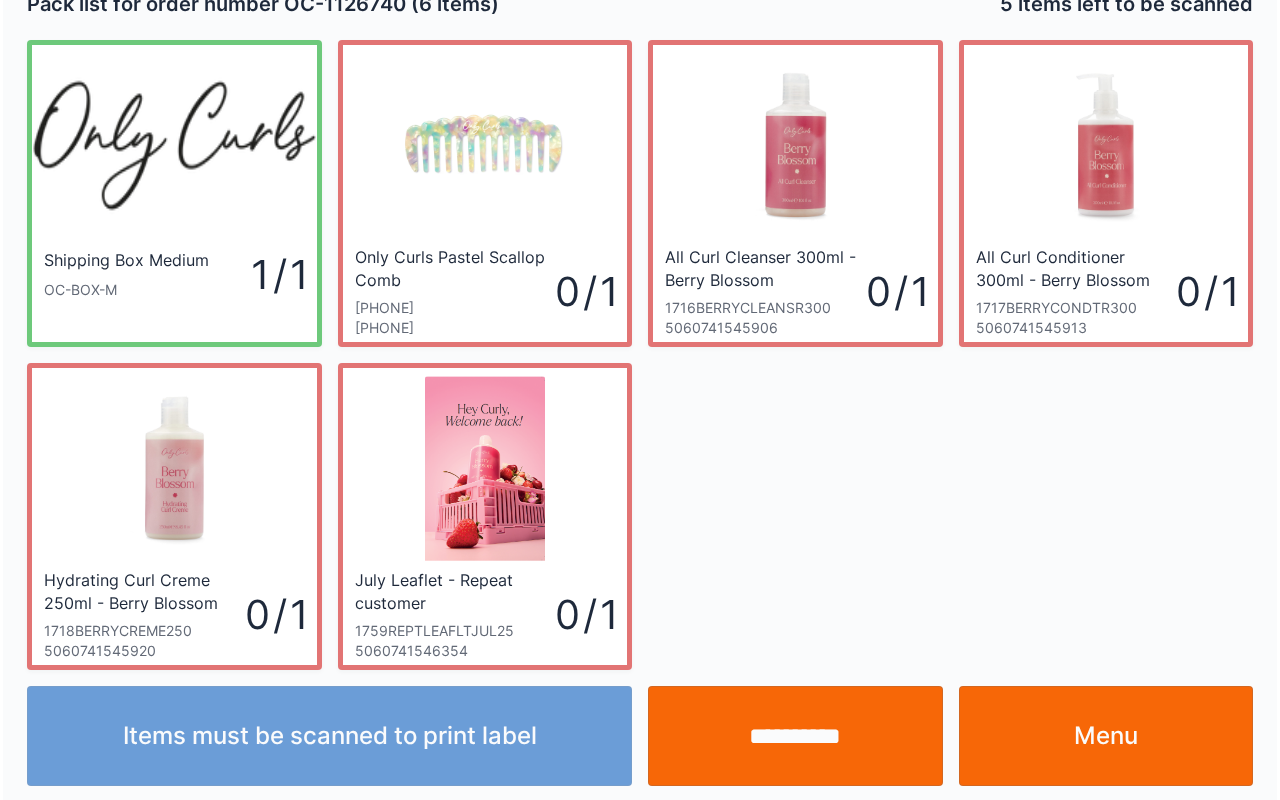 scroll, scrollTop: 36, scrollLeft: 0, axis: vertical 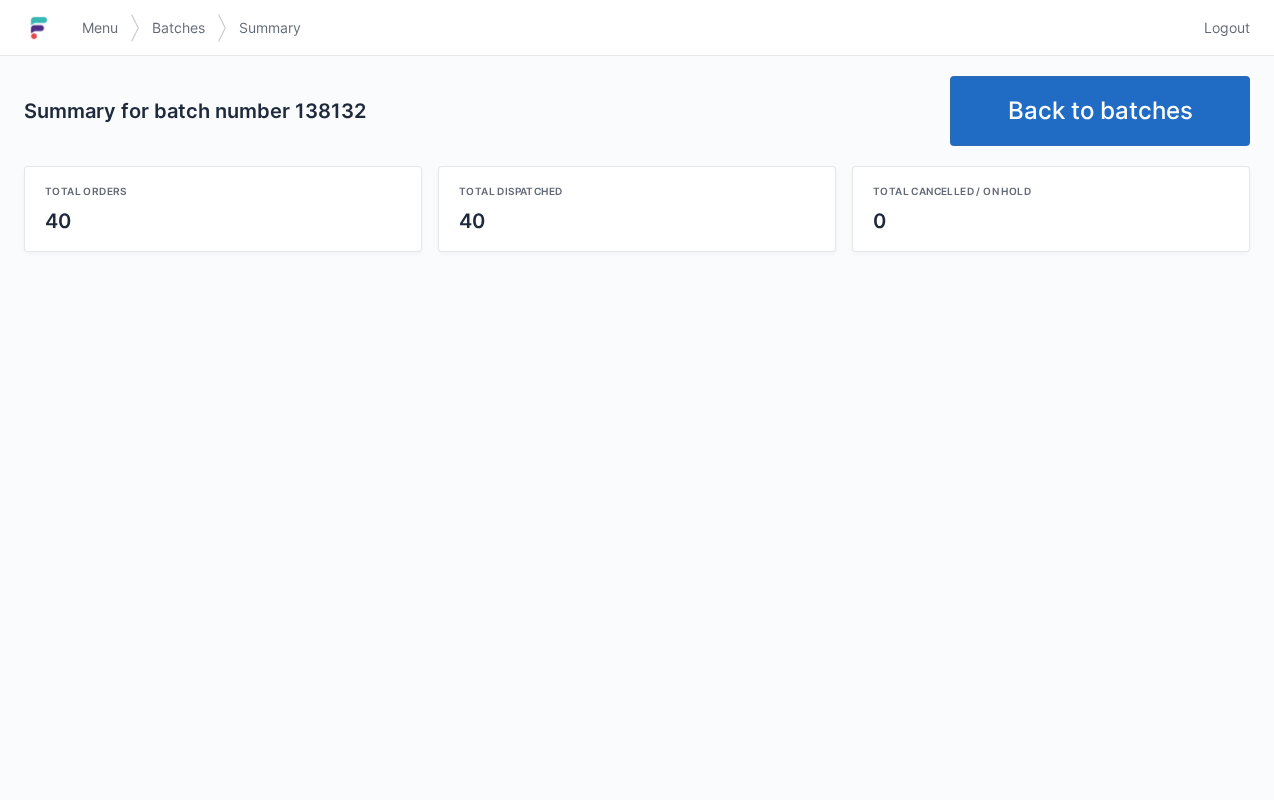 click on "Back to batches" at bounding box center (1100, 111) 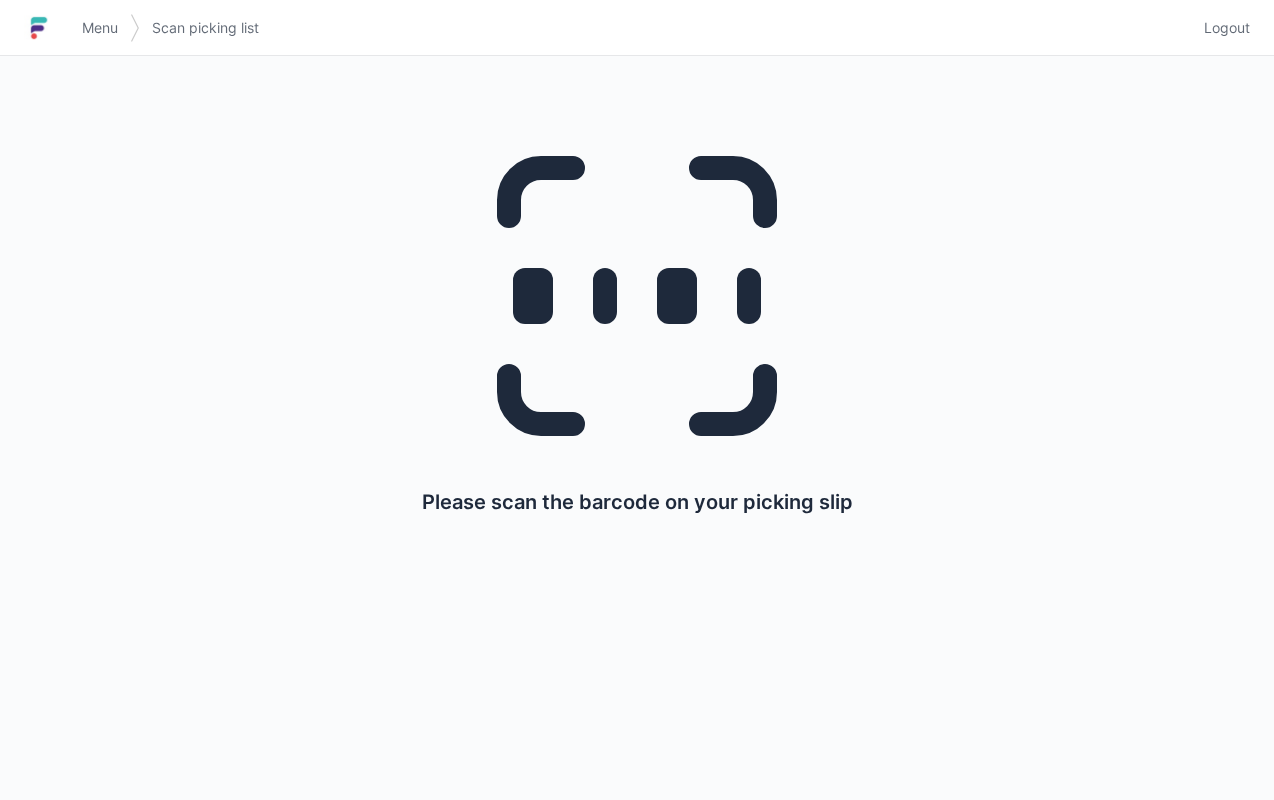scroll, scrollTop: 0, scrollLeft: 0, axis: both 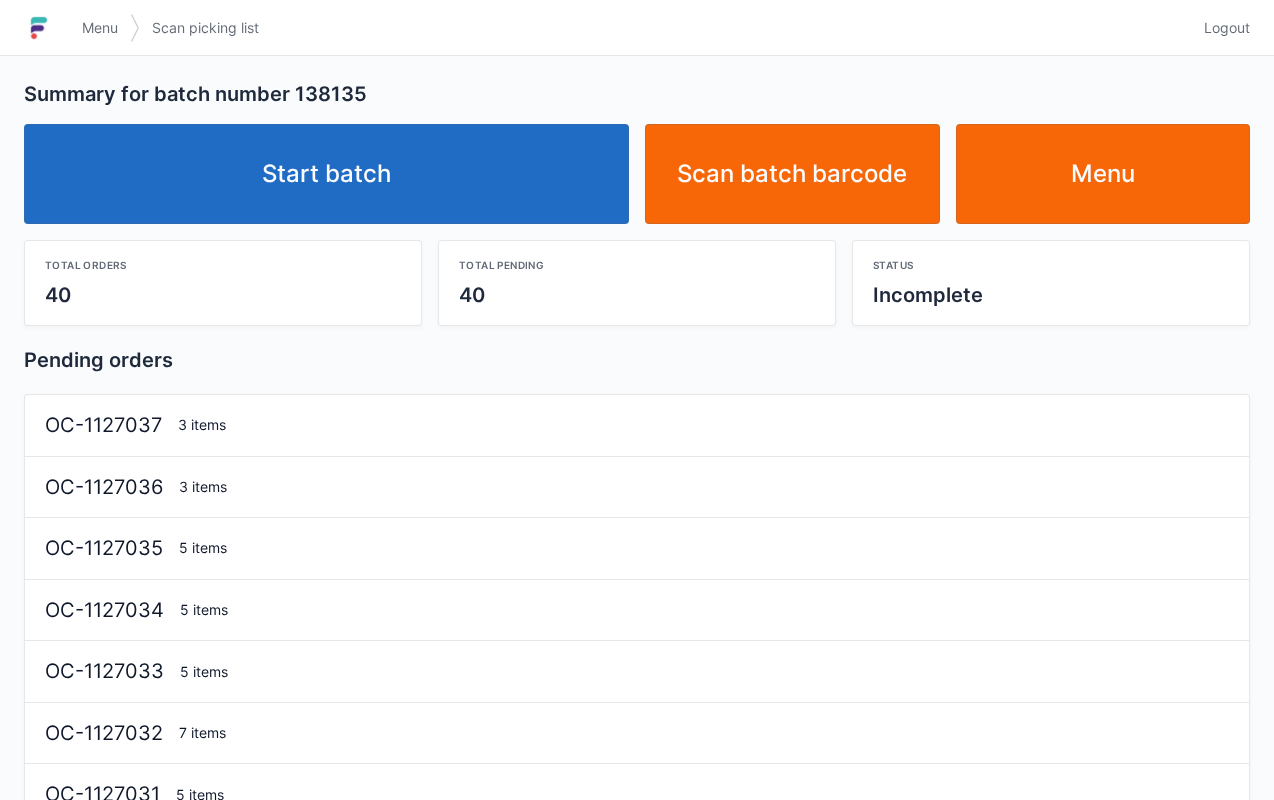 click on "Start batch" at bounding box center (326, 174) 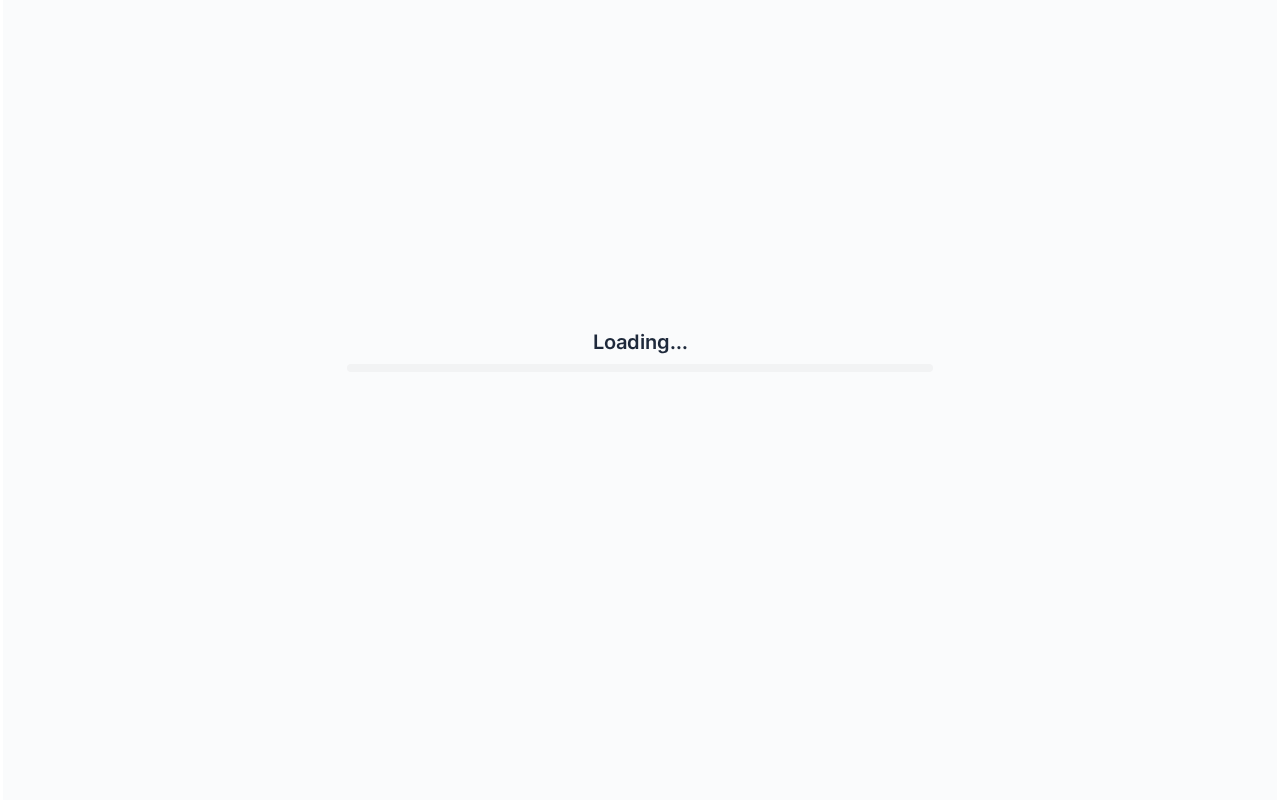 scroll, scrollTop: 0, scrollLeft: 0, axis: both 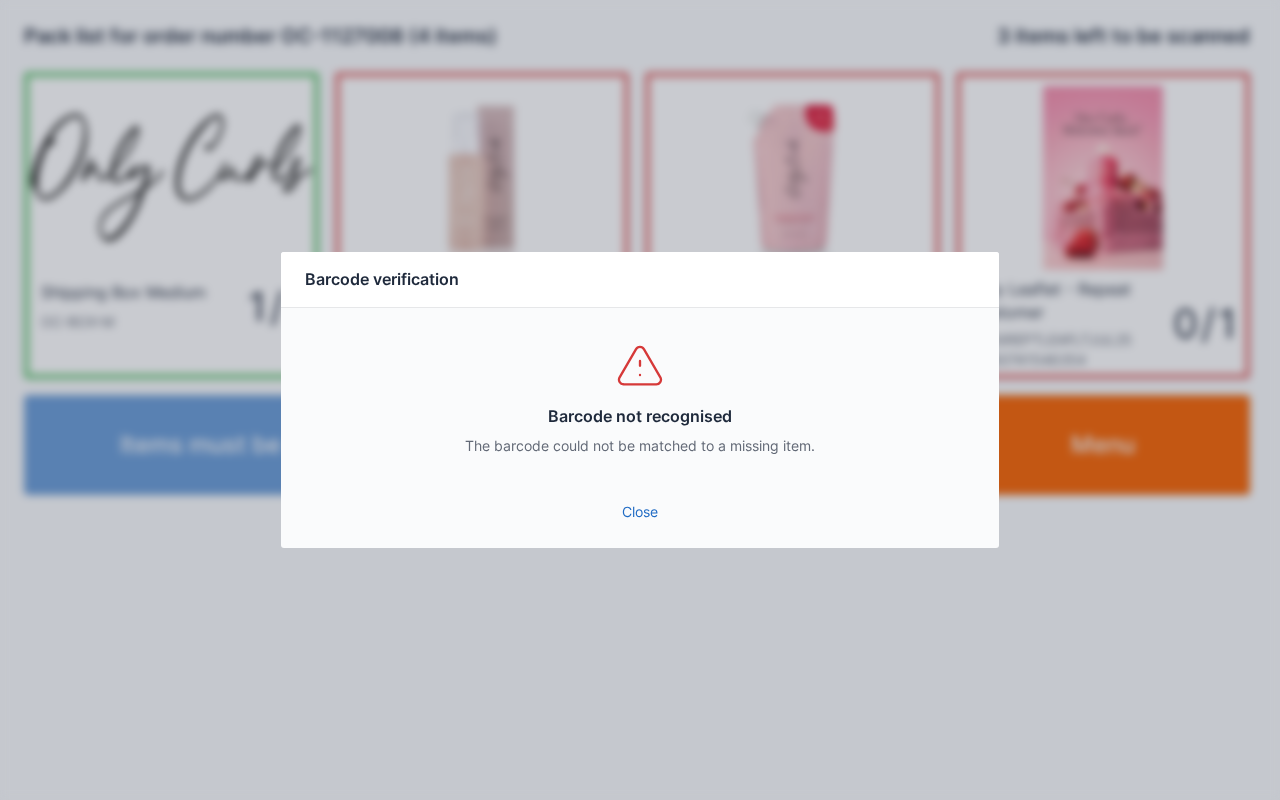 click on "Close" at bounding box center [640, 512] 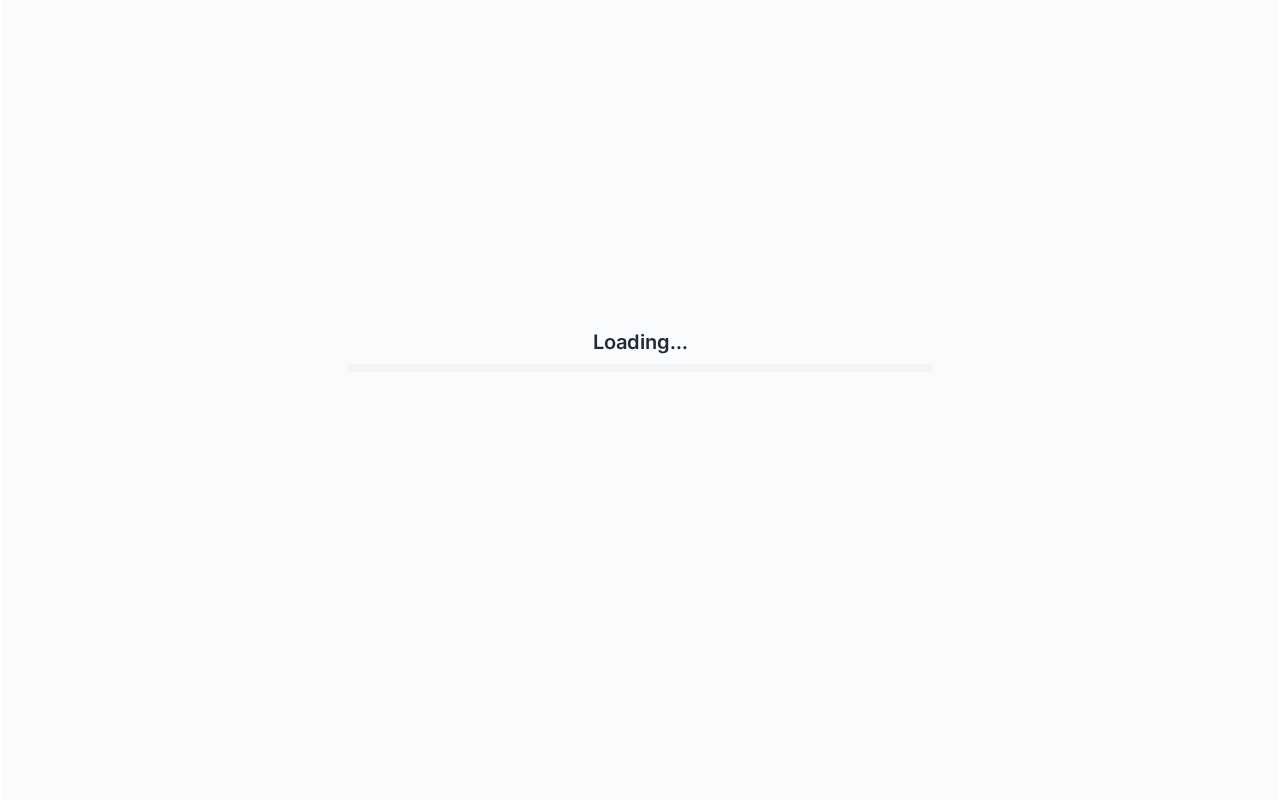scroll, scrollTop: 0, scrollLeft: 0, axis: both 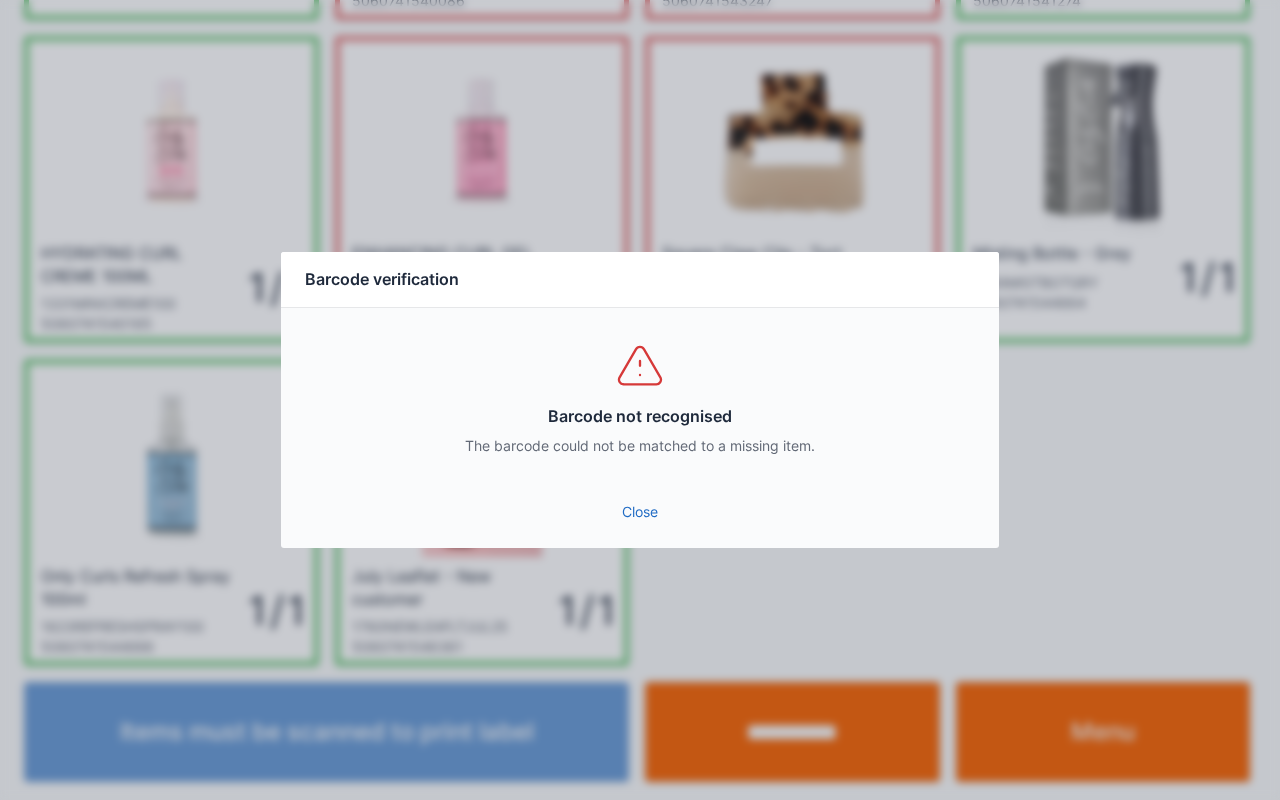click on "Close" at bounding box center (640, 512) 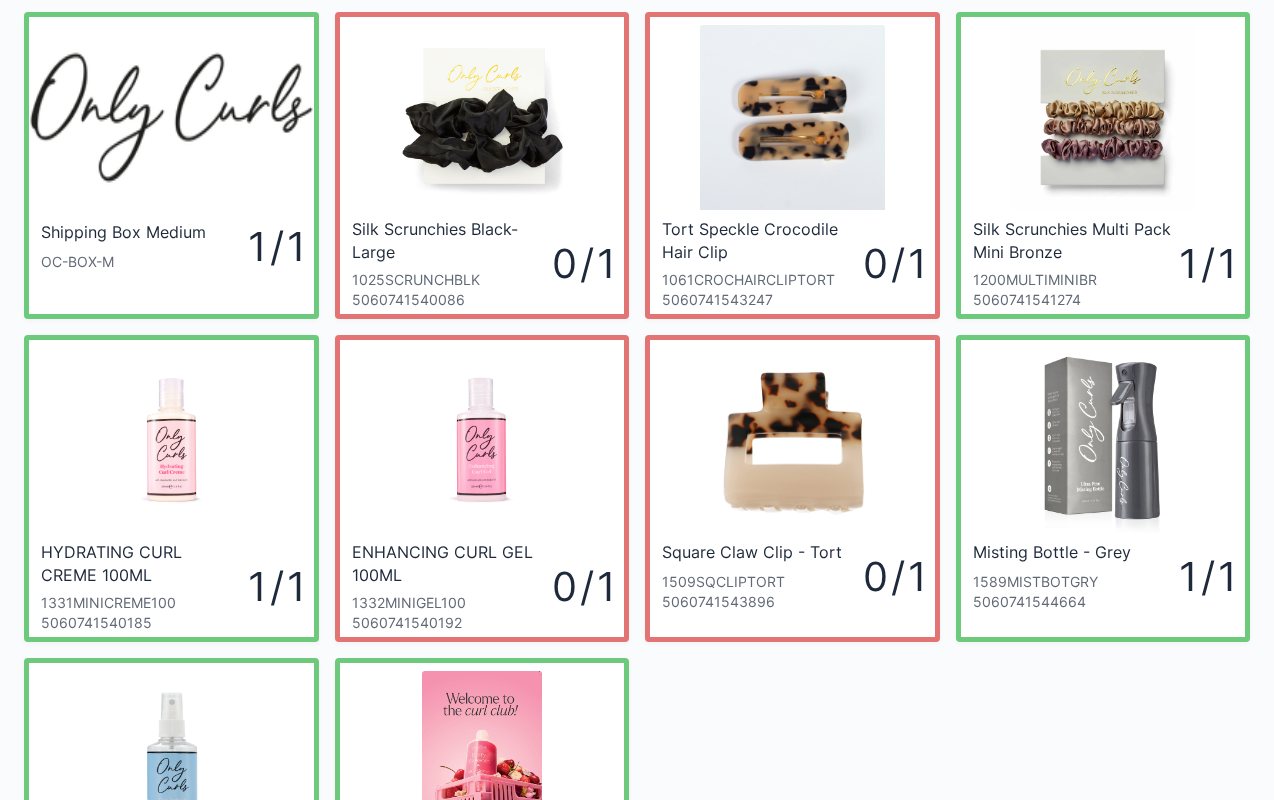 scroll, scrollTop: 64, scrollLeft: 0, axis: vertical 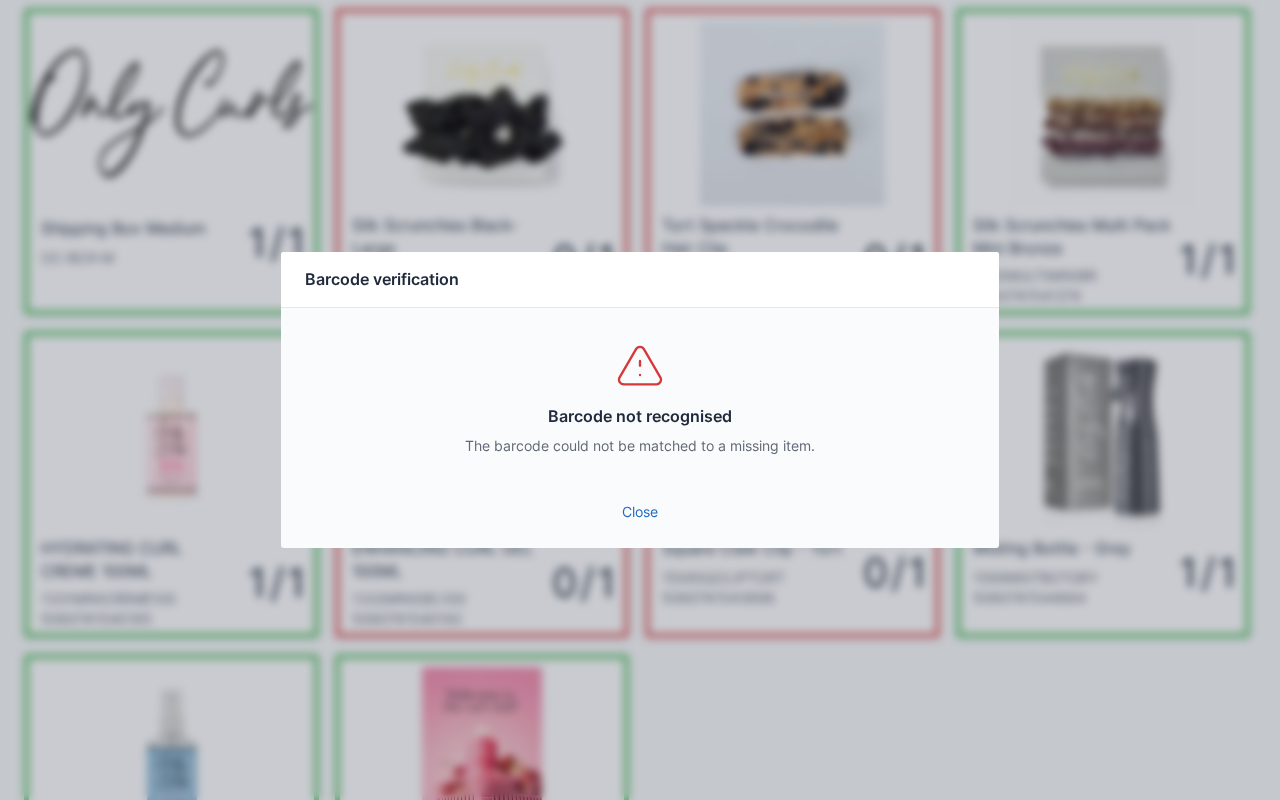 click on "Close" at bounding box center [640, 512] 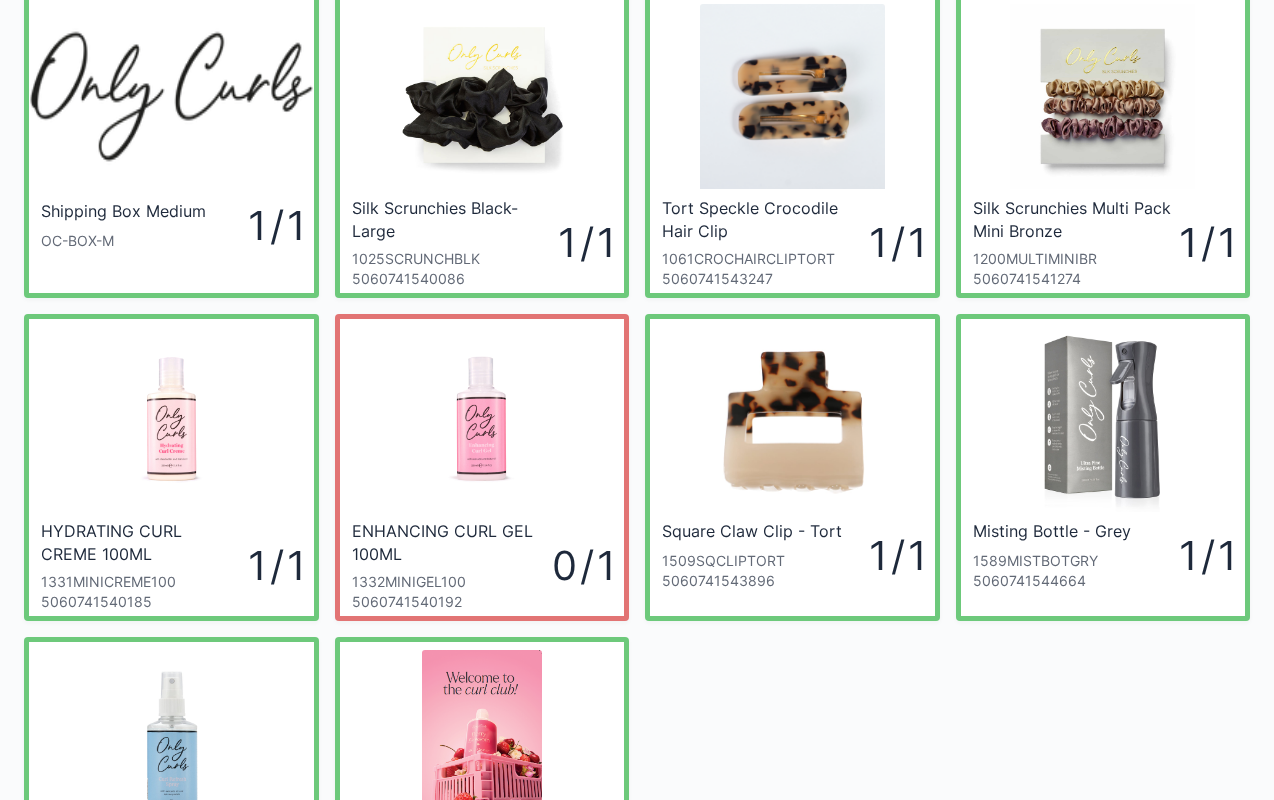 scroll, scrollTop: 80, scrollLeft: 0, axis: vertical 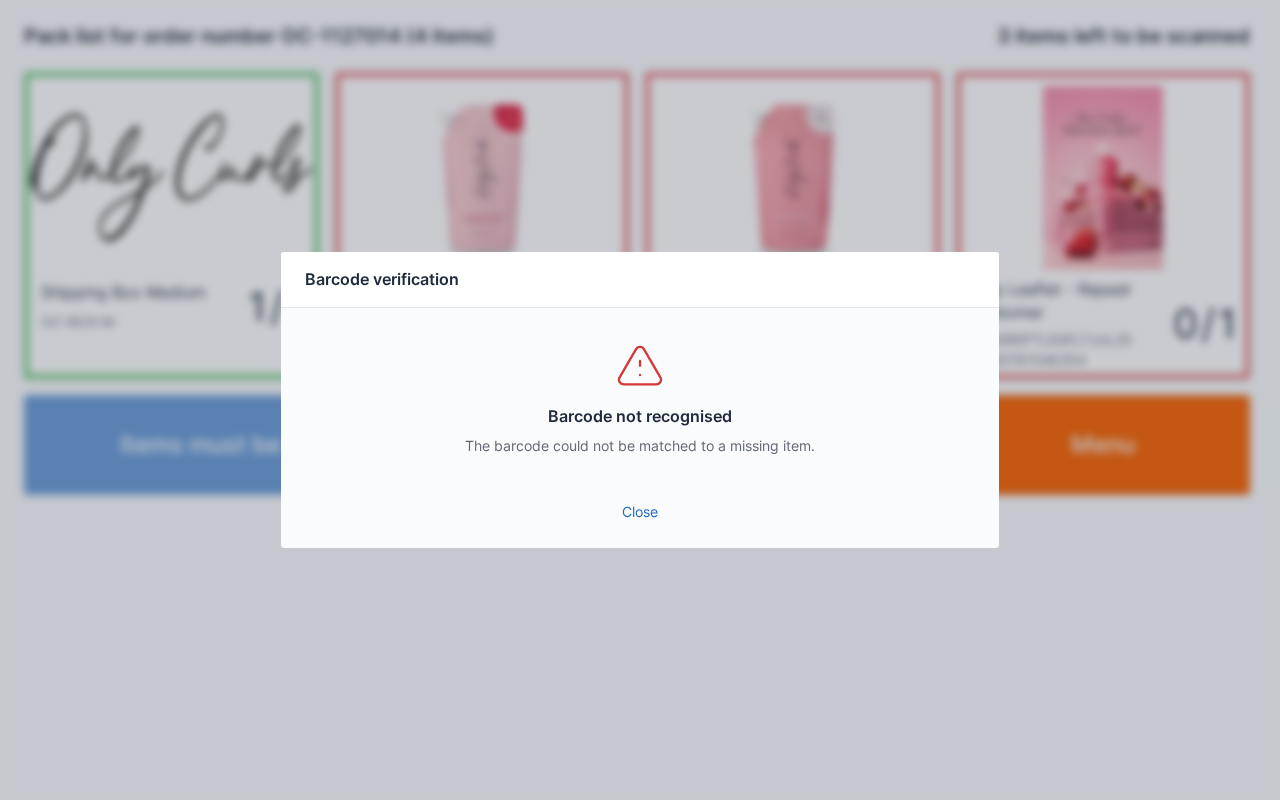 click on "Close" at bounding box center [640, 512] 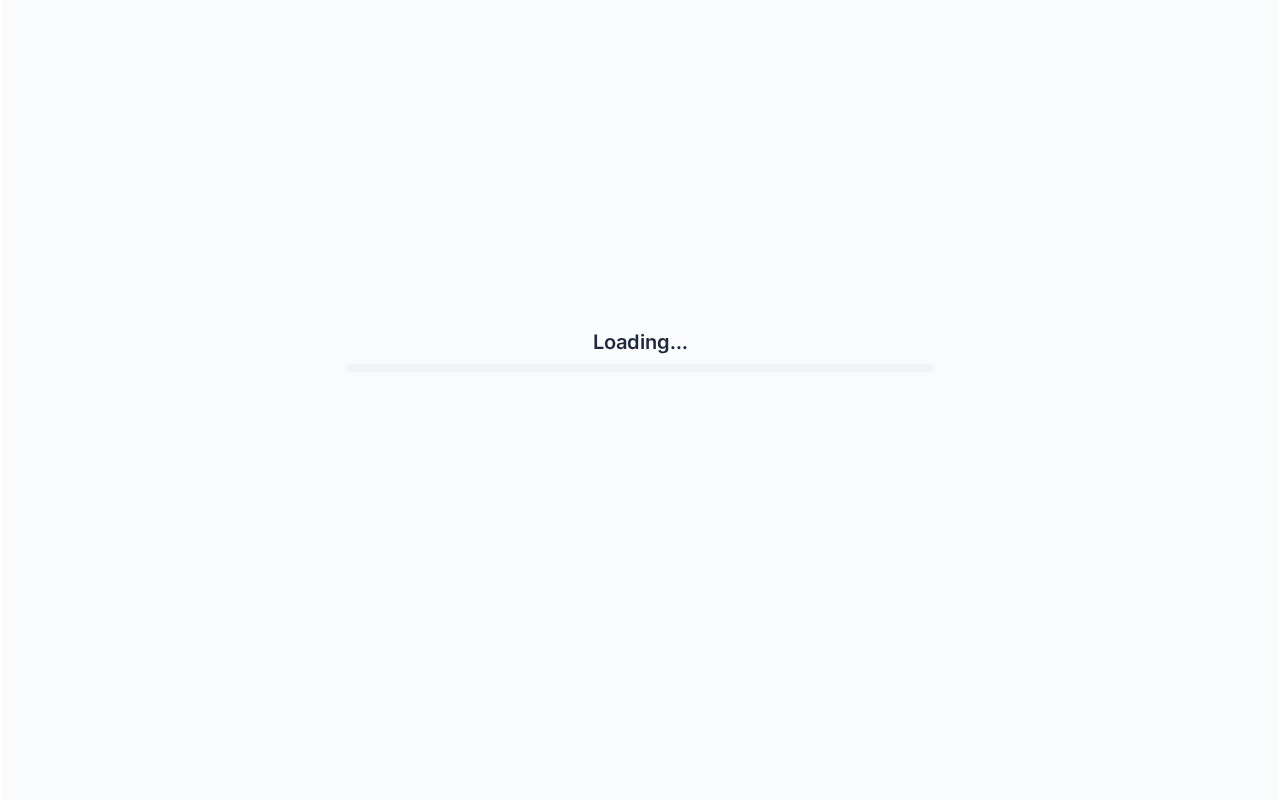 scroll, scrollTop: 0, scrollLeft: 0, axis: both 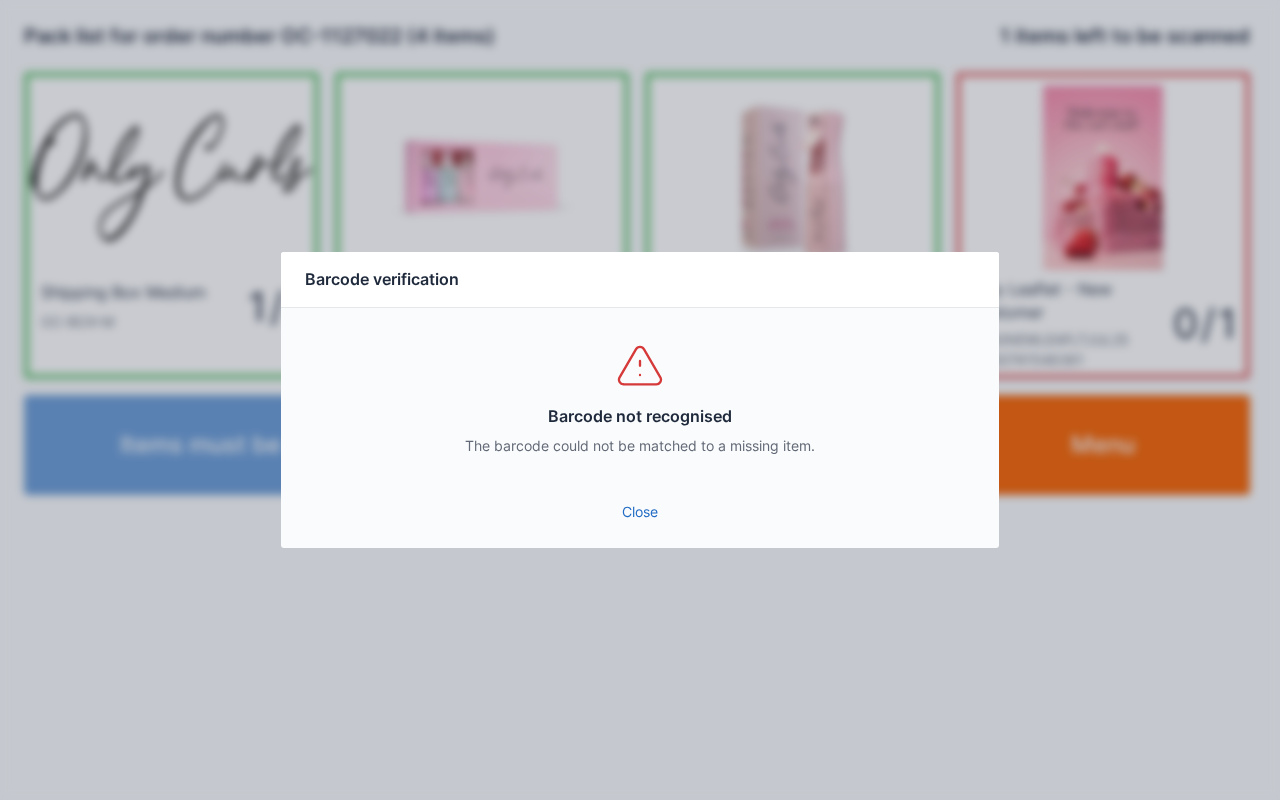 click on "Close" at bounding box center [640, 512] 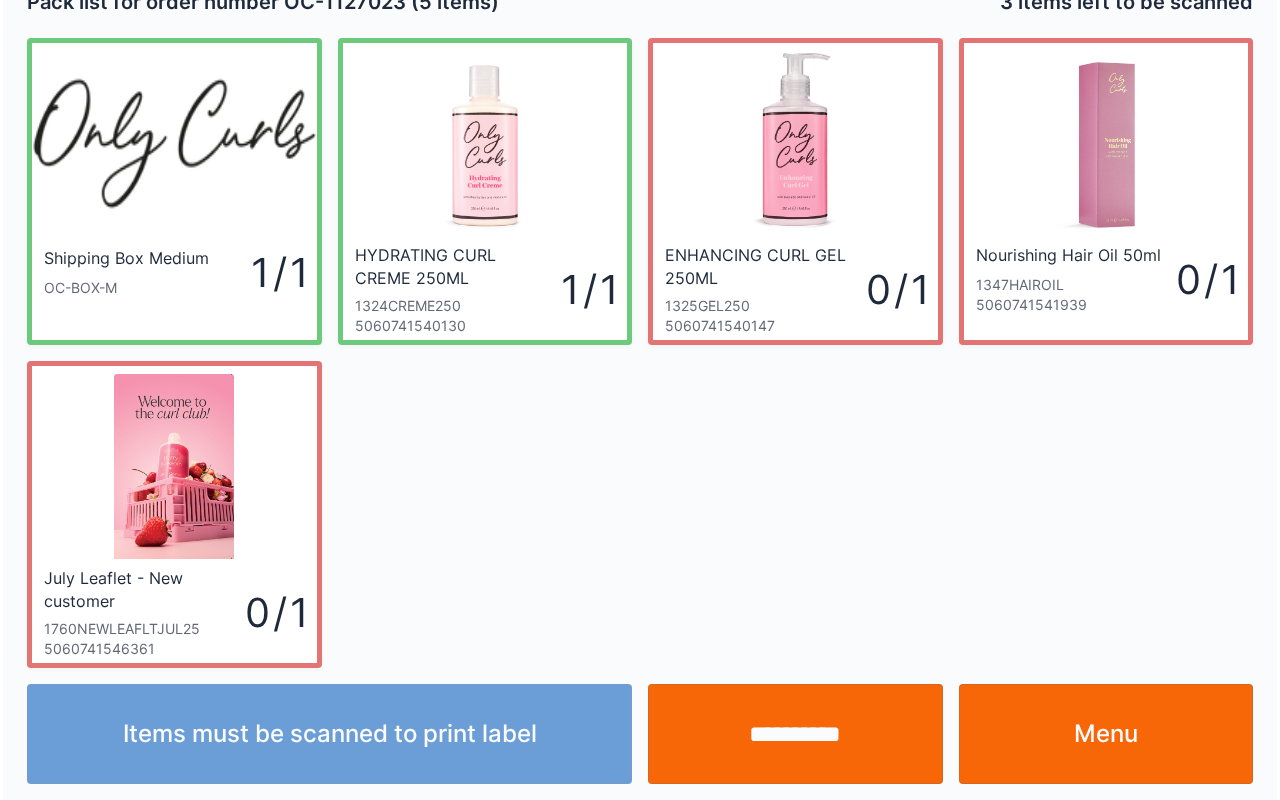 scroll, scrollTop: 36, scrollLeft: 0, axis: vertical 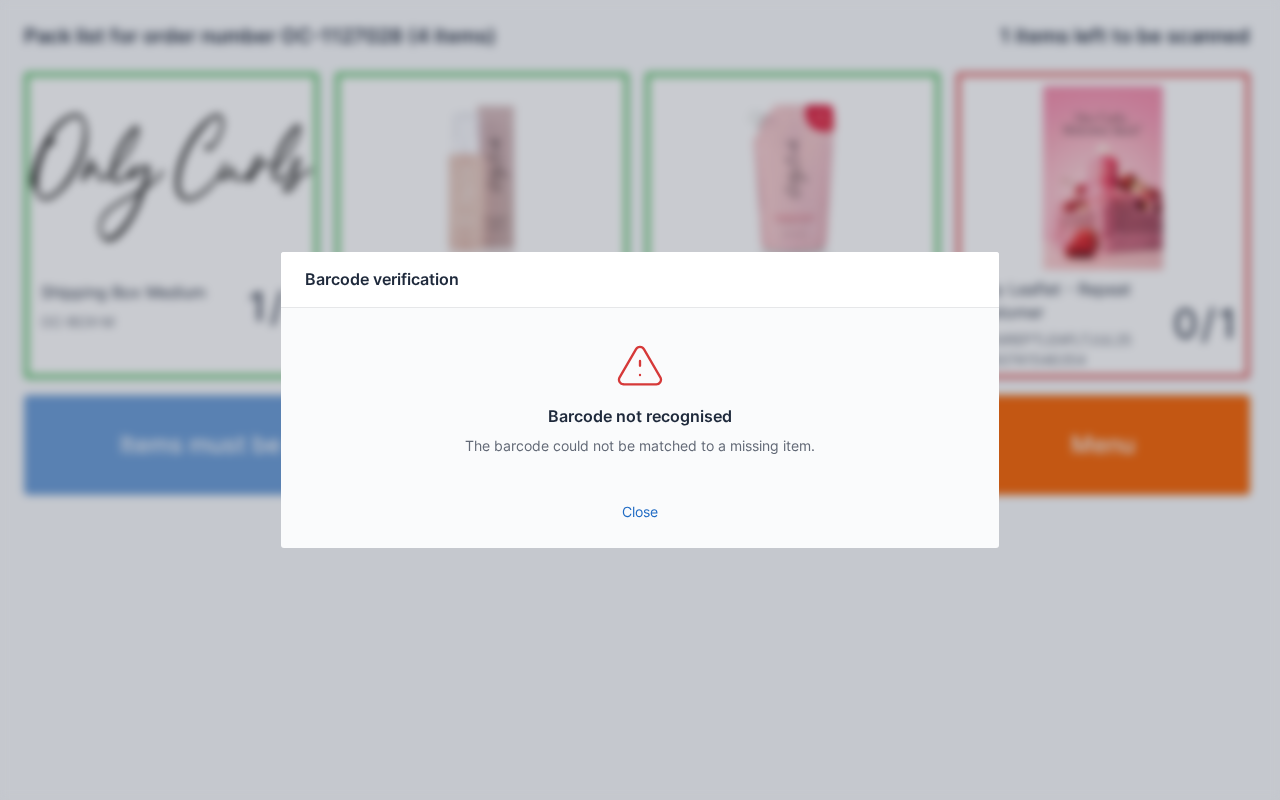 click on "Close" at bounding box center [640, 512] 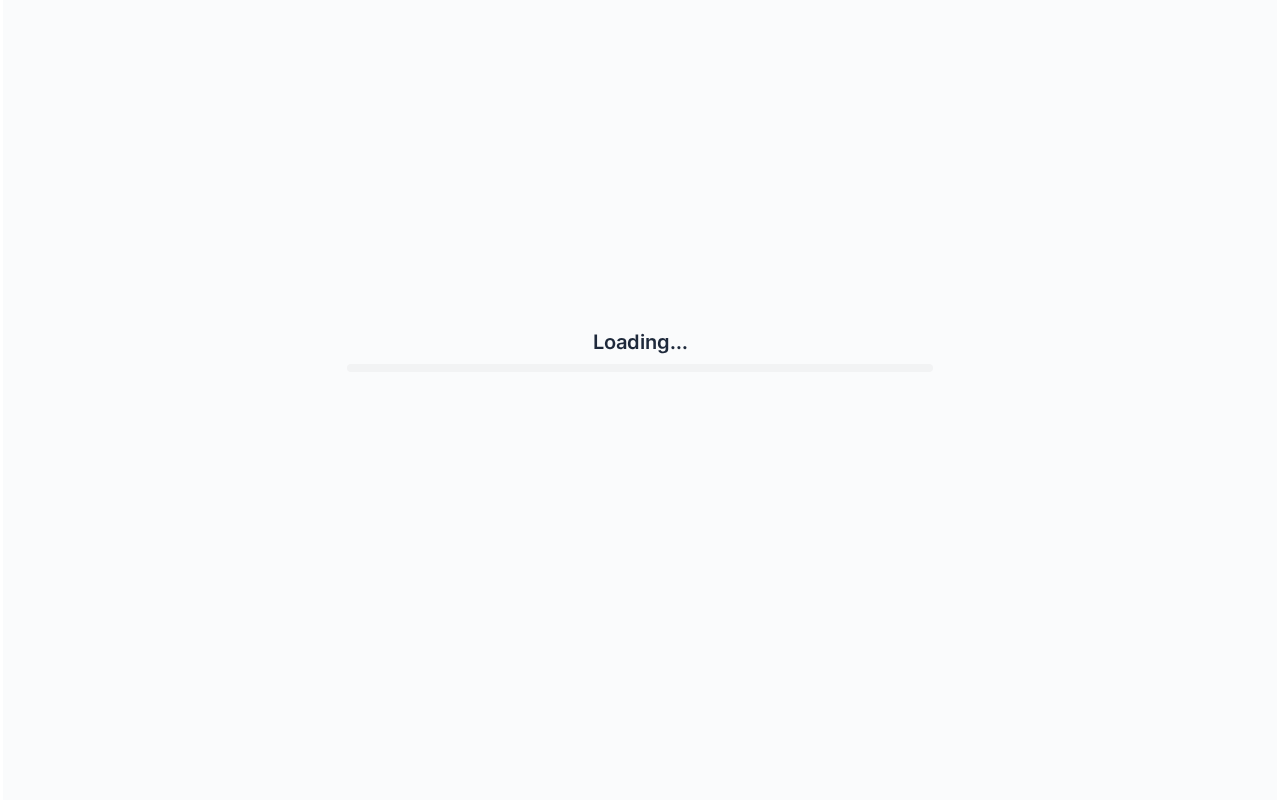scroll, scrollTop: 0, scrollLeft: 0, axis: both 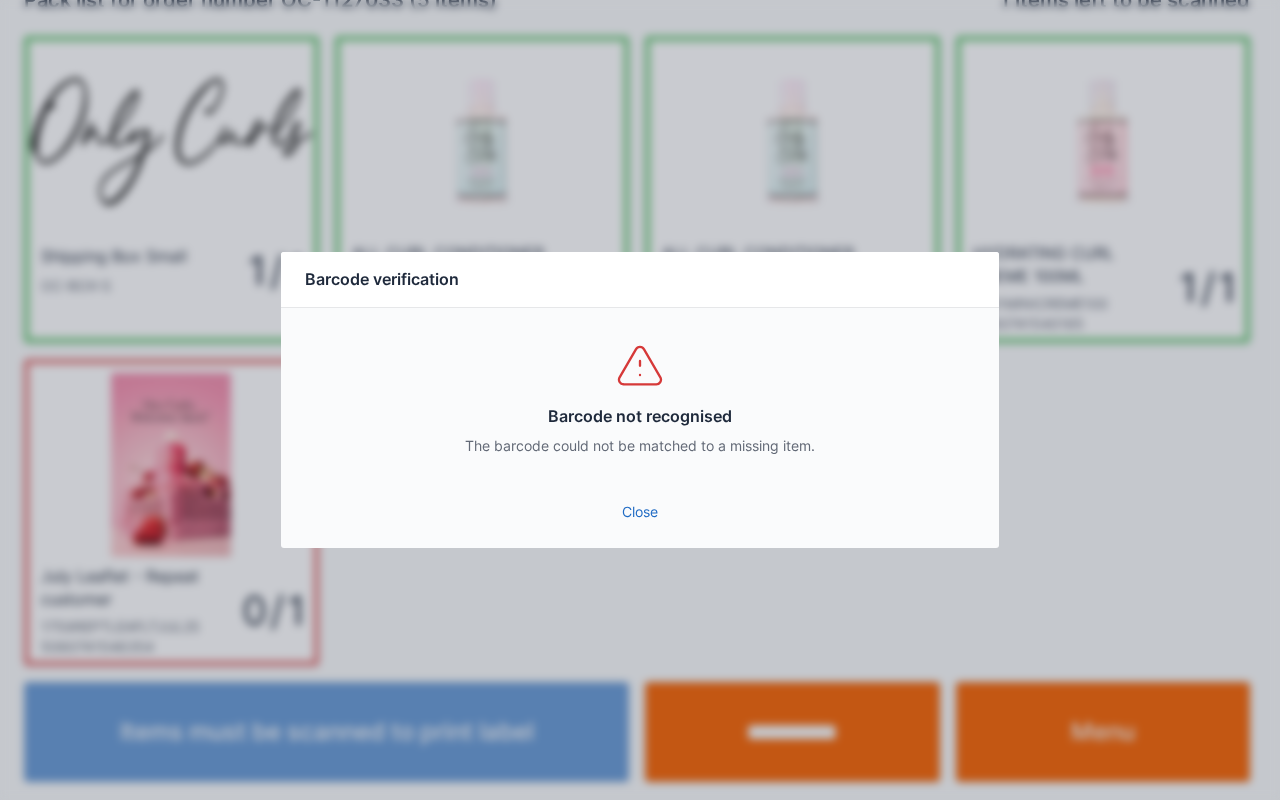 click on "Close" at bounding box center (640, 512) 